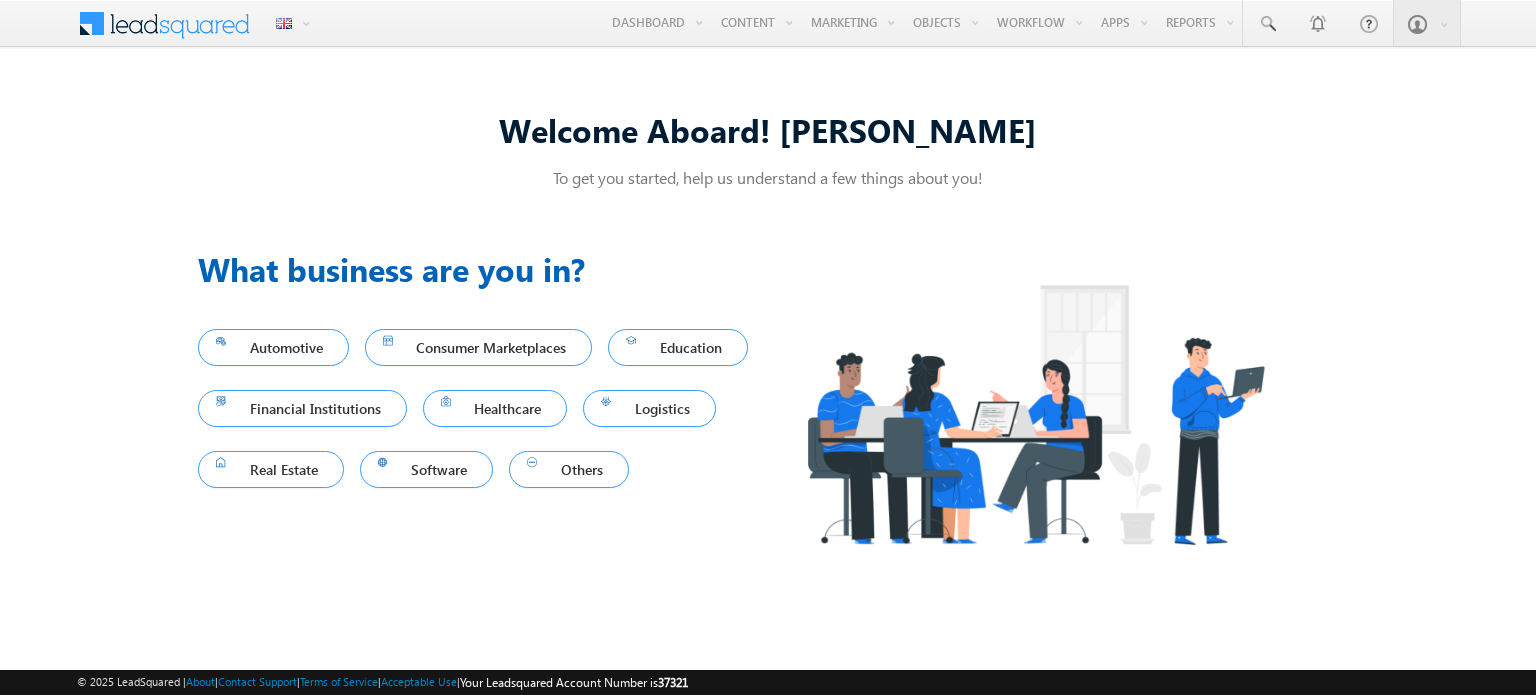 scroll, scrollTop: 0, scrollLeft: 0, axis: both 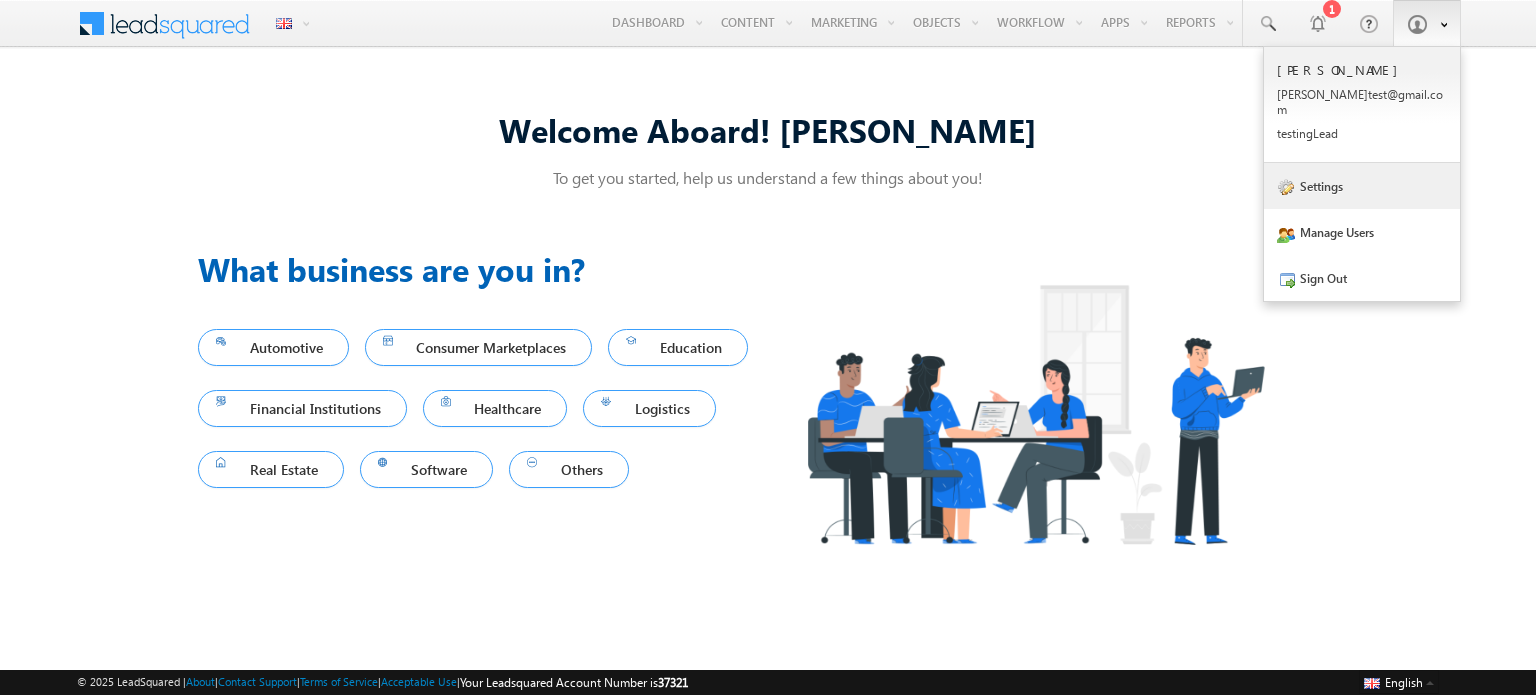 click on "Settings" at bounding box center [1362, 186] 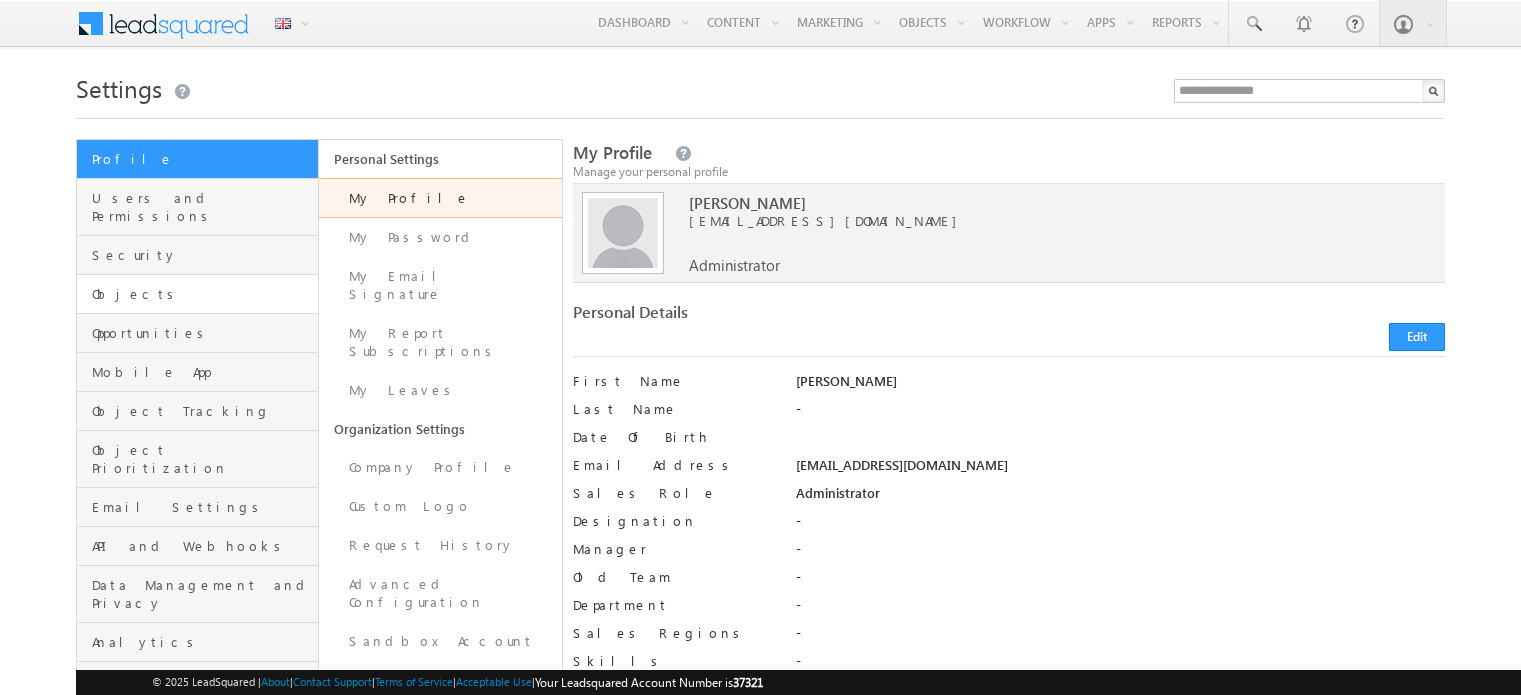 scroll, scrollTop: 0, scrollLeft: 0, axis: both 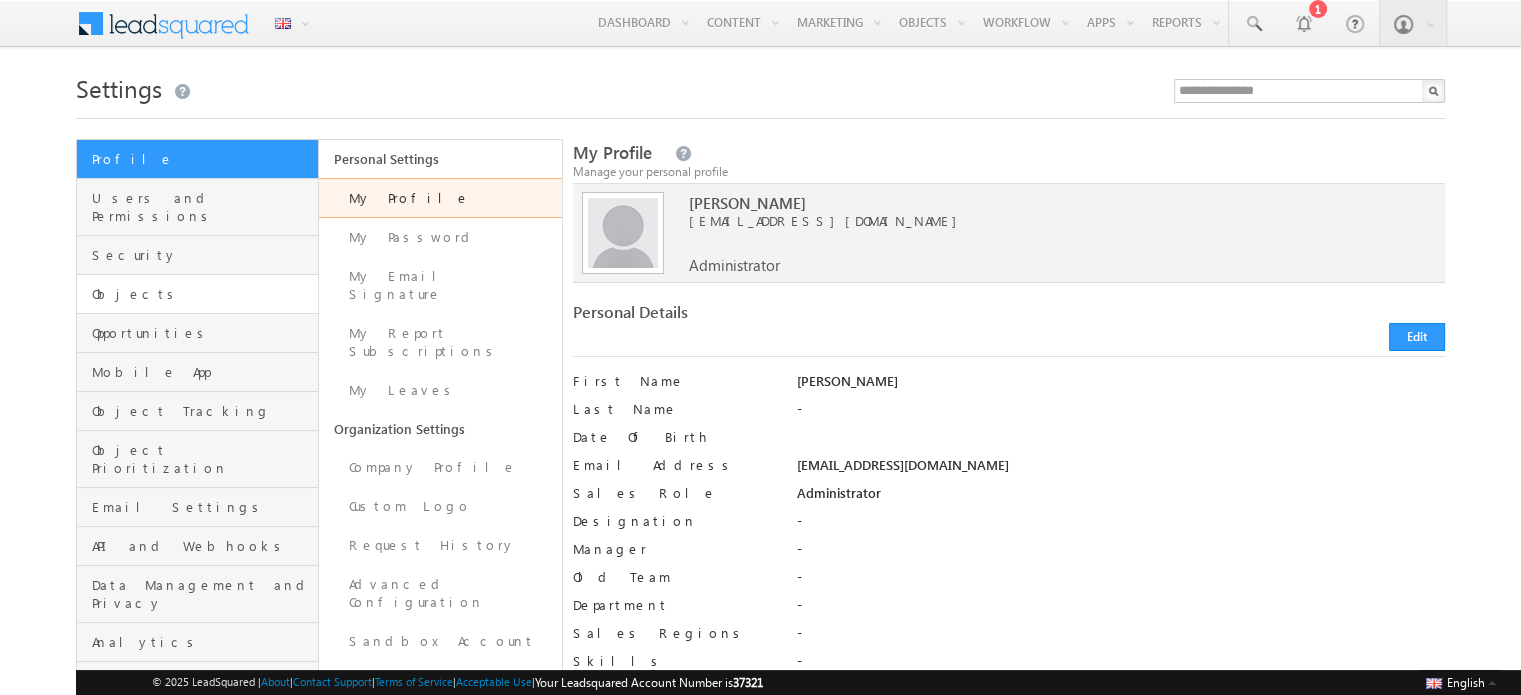 click on "Objects" at bounding box center (197, 294) 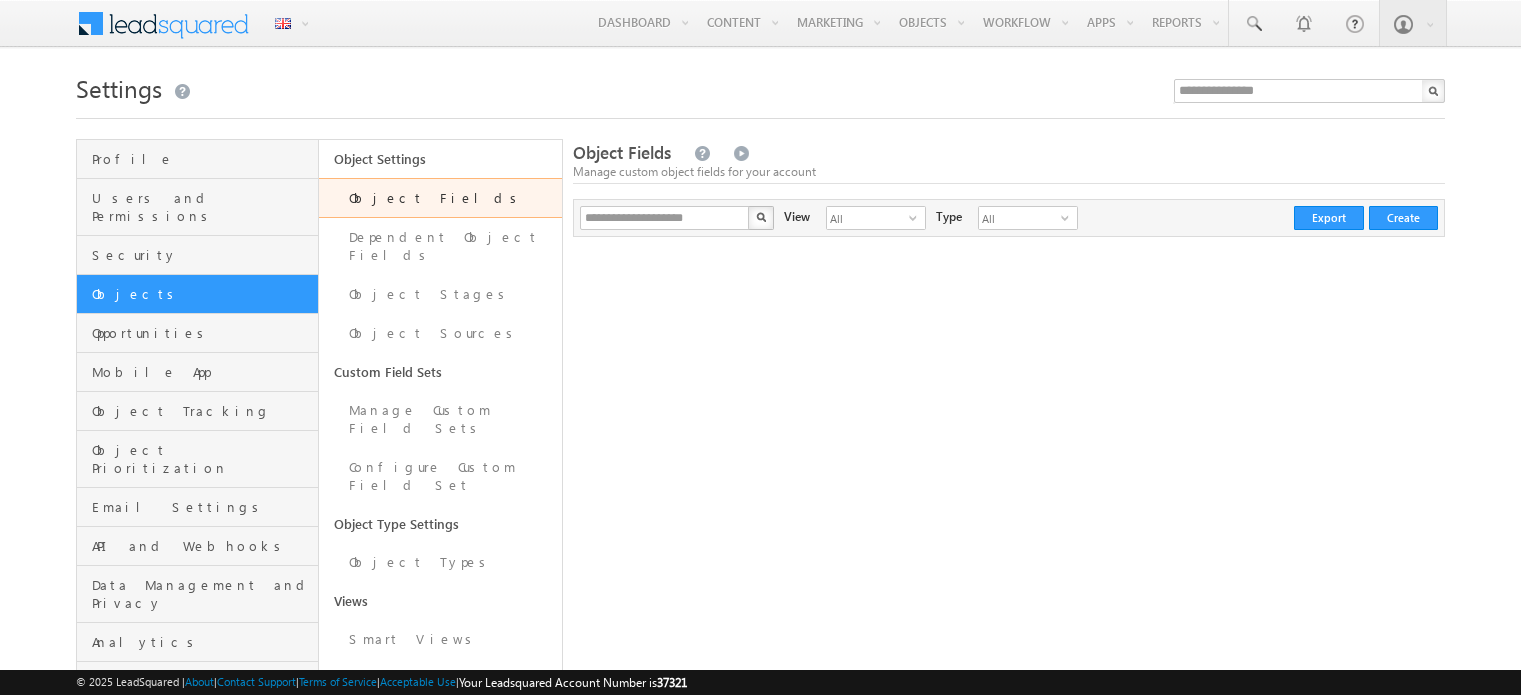 scroll, scrollTop: 0, scrollLeft: 0, axis: both 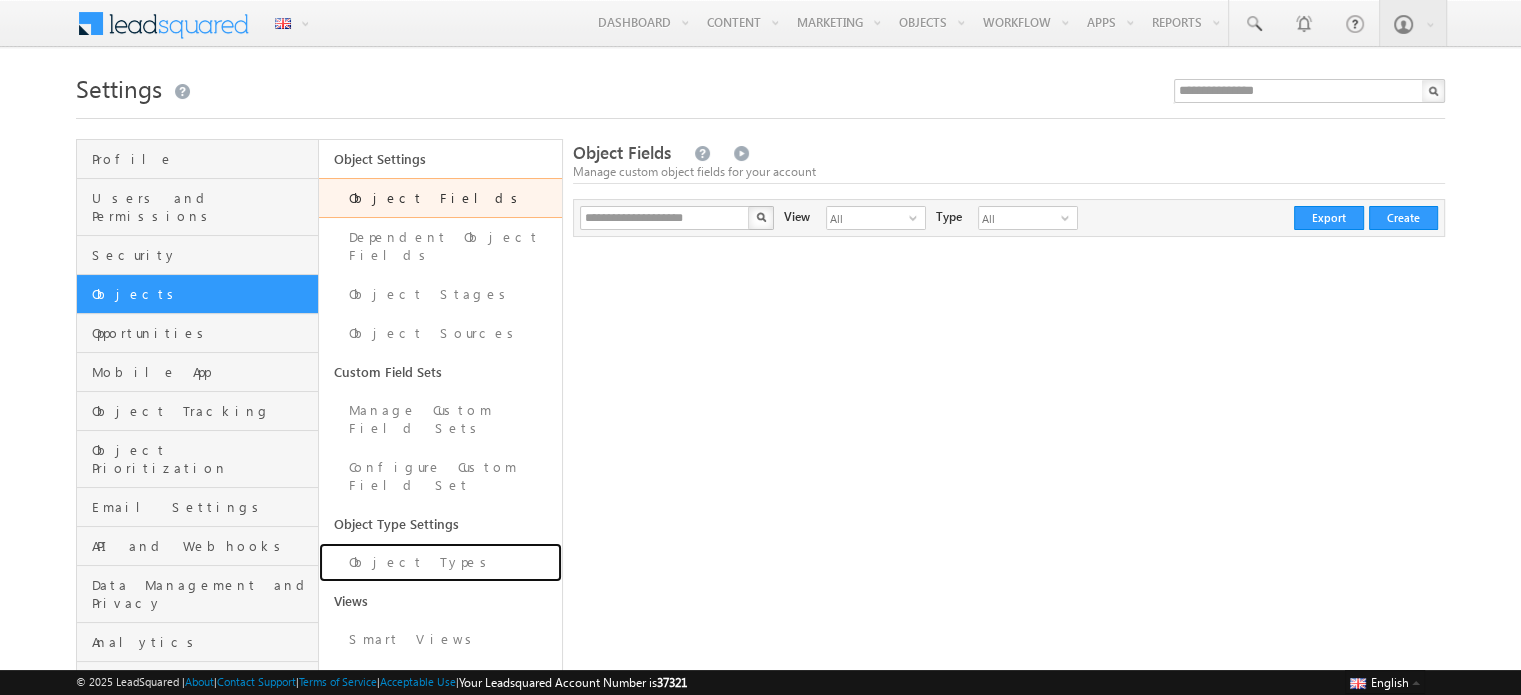 click on "Object Types" at bounding box center [440, 562] 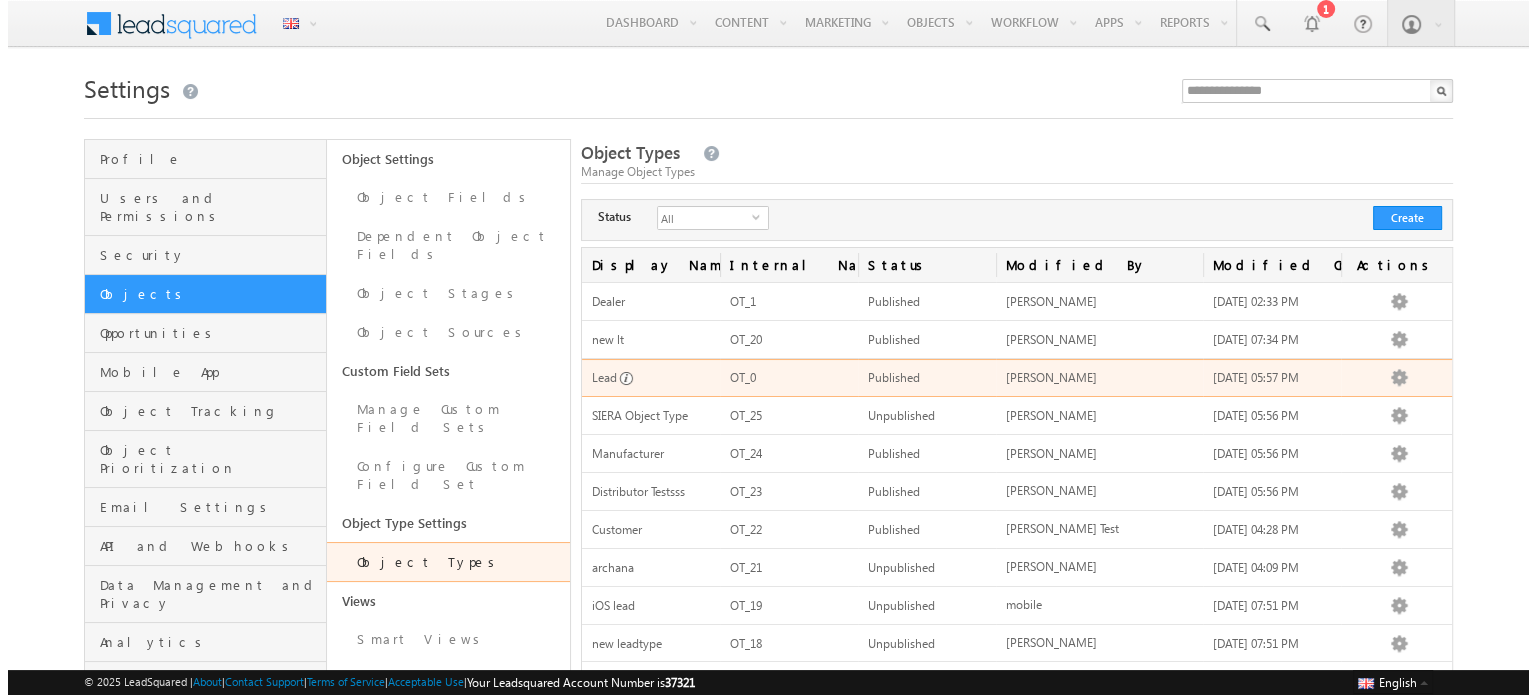 scroll, scrollTop: 227, scrollLeft: 0, axis: vertical 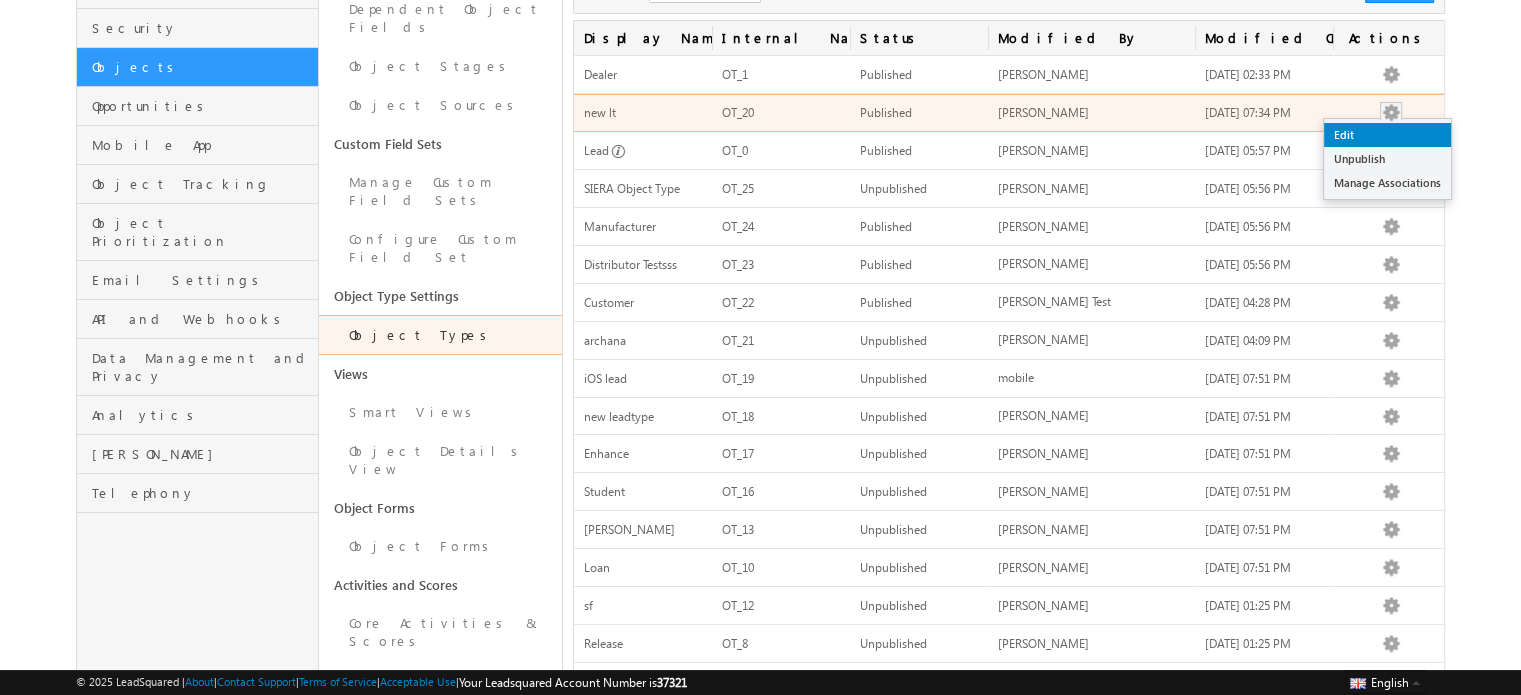 click on "Edit" at bounding box center [1387, 135] 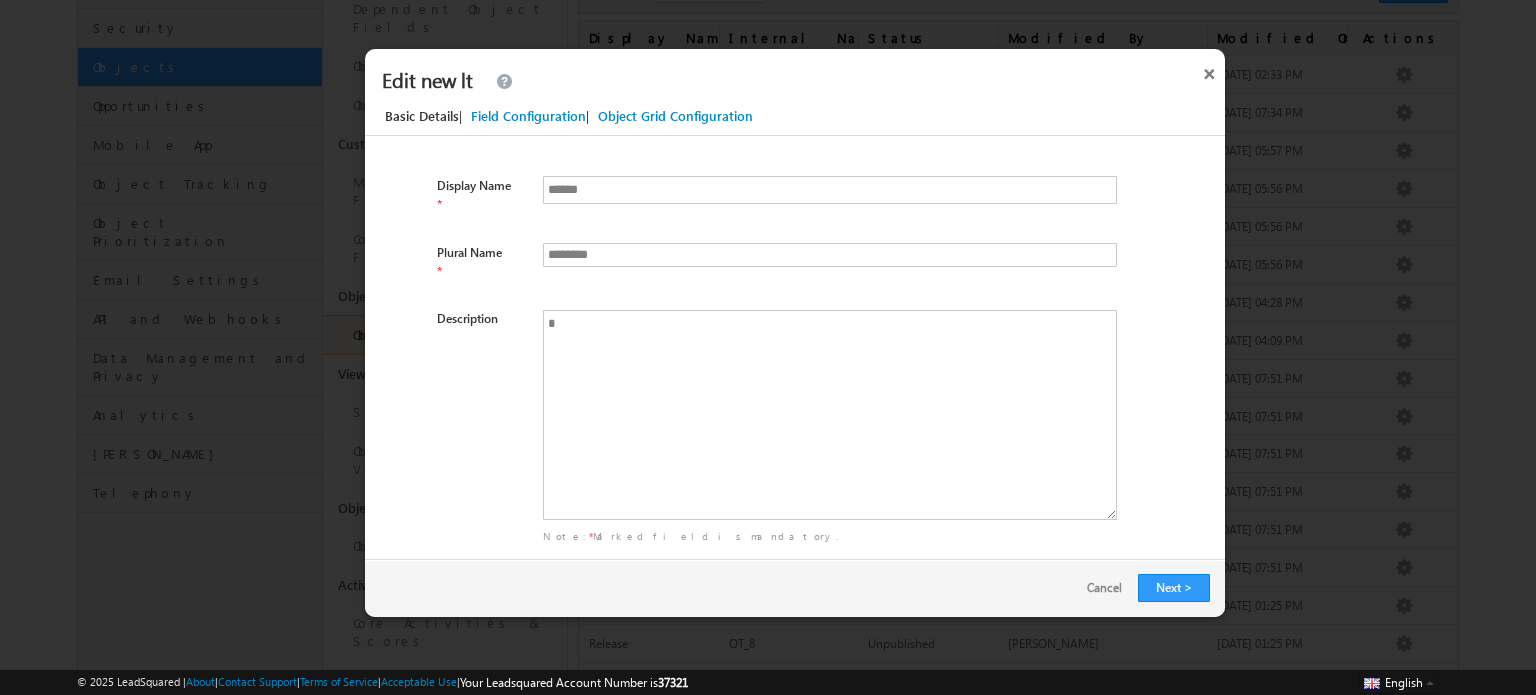 click on "Field Configuration" at bounding box center [528, 116] 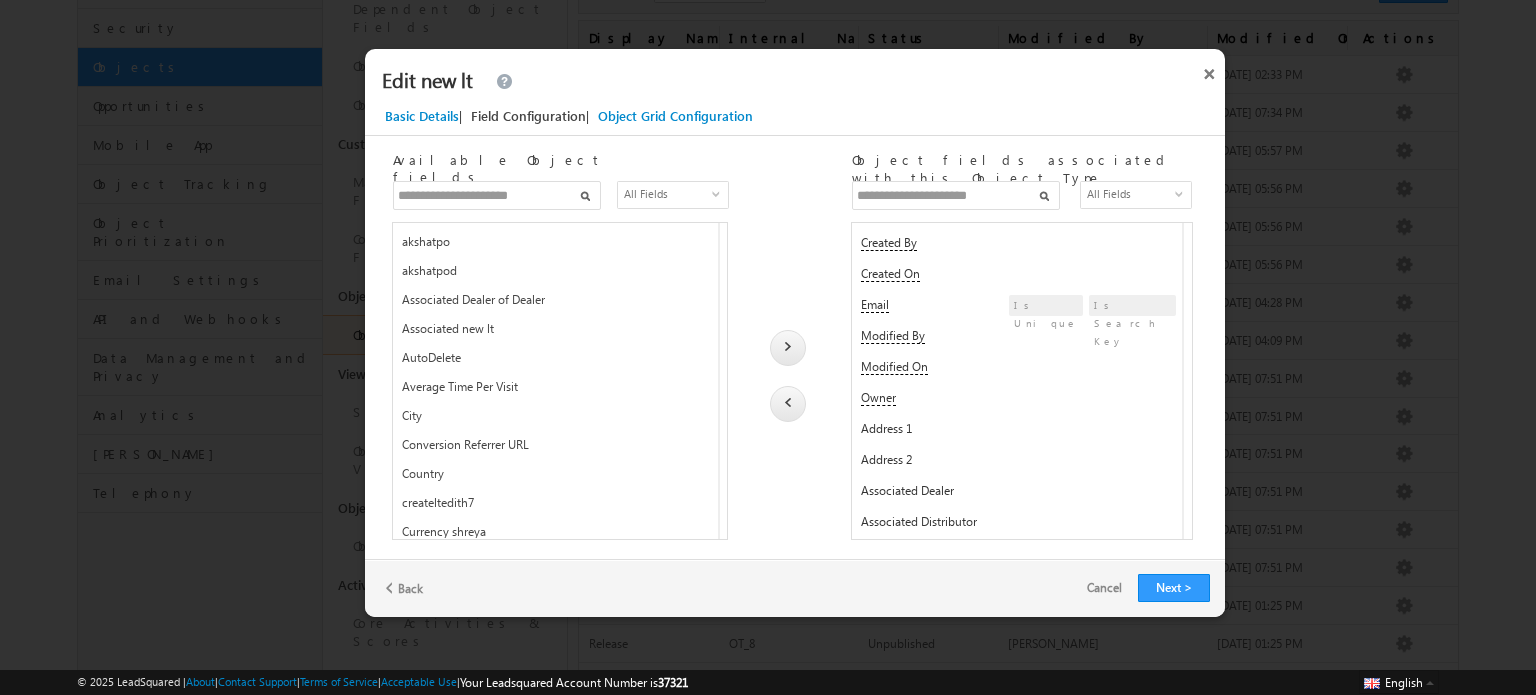 click at bounding box center [956, 195] 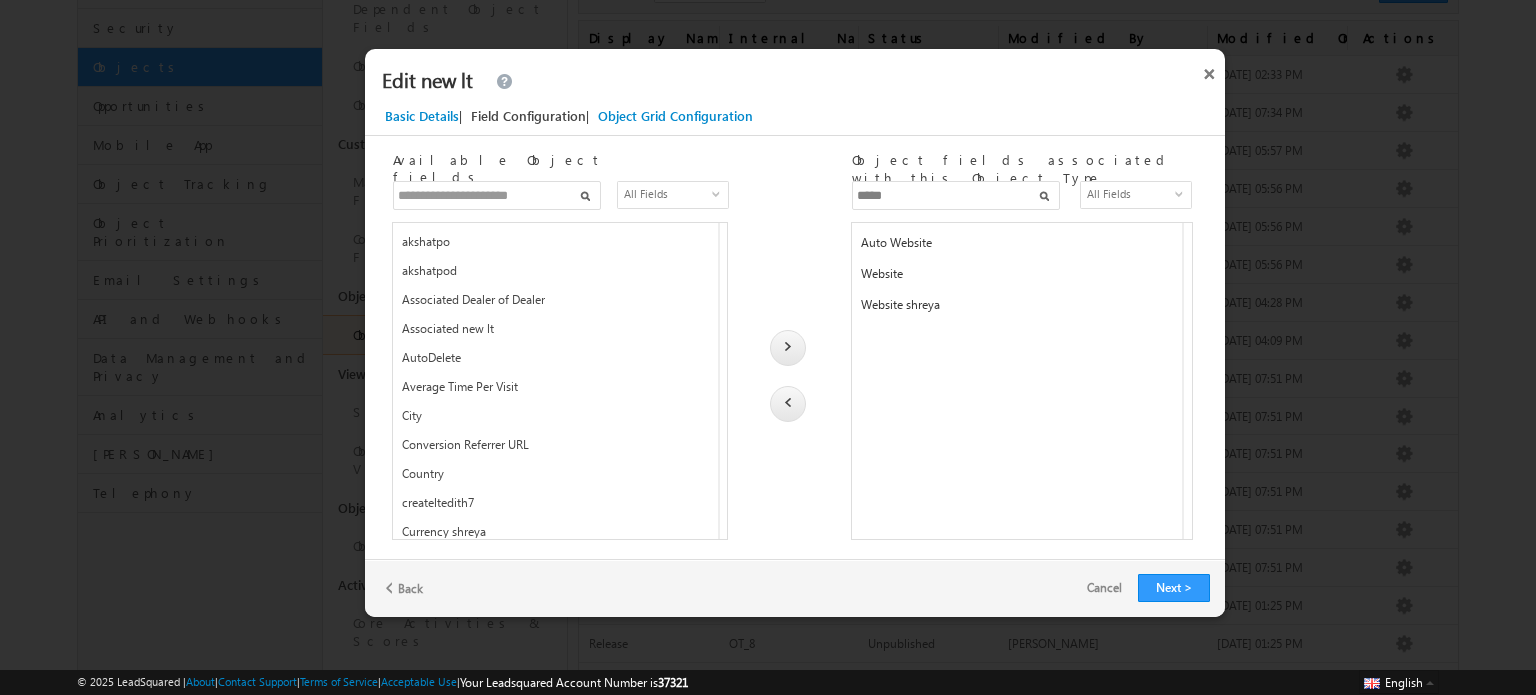type on "*****" 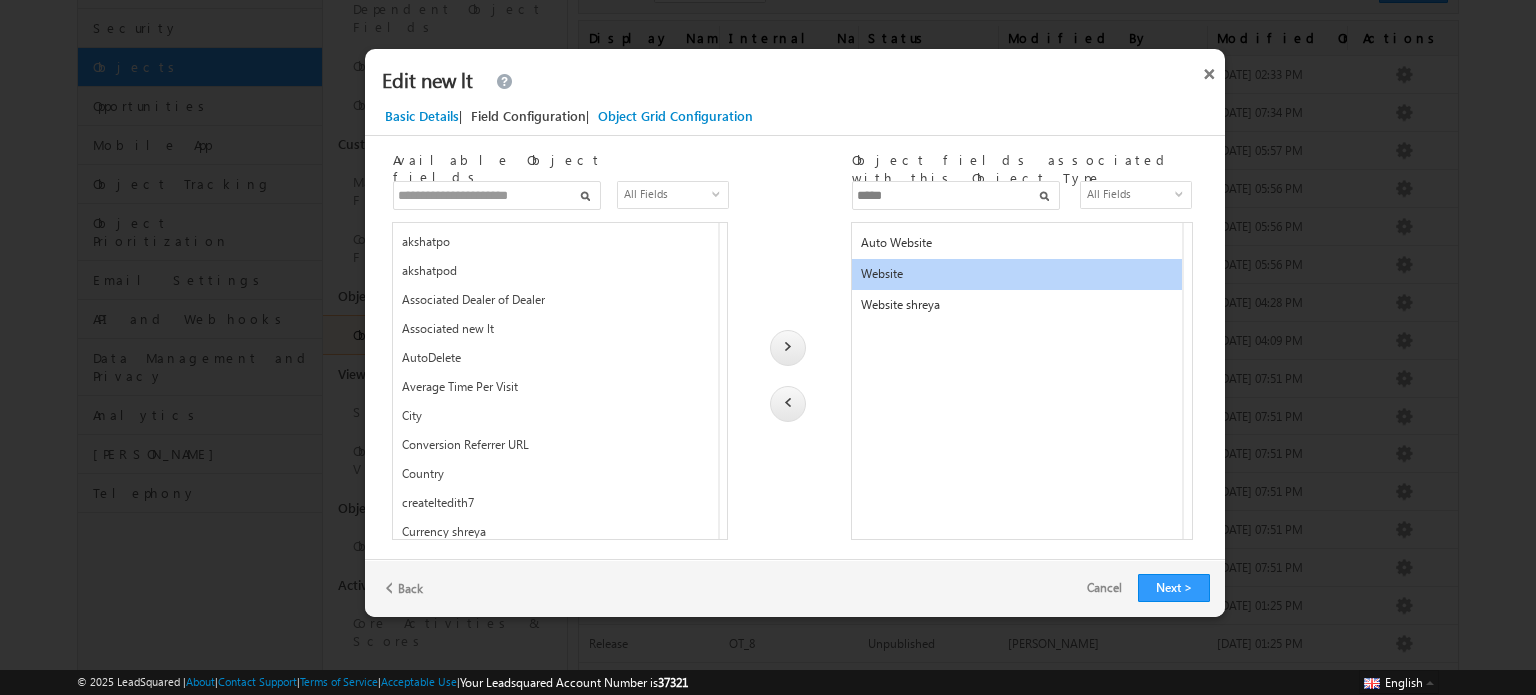 click at bounding box center (788, 404) 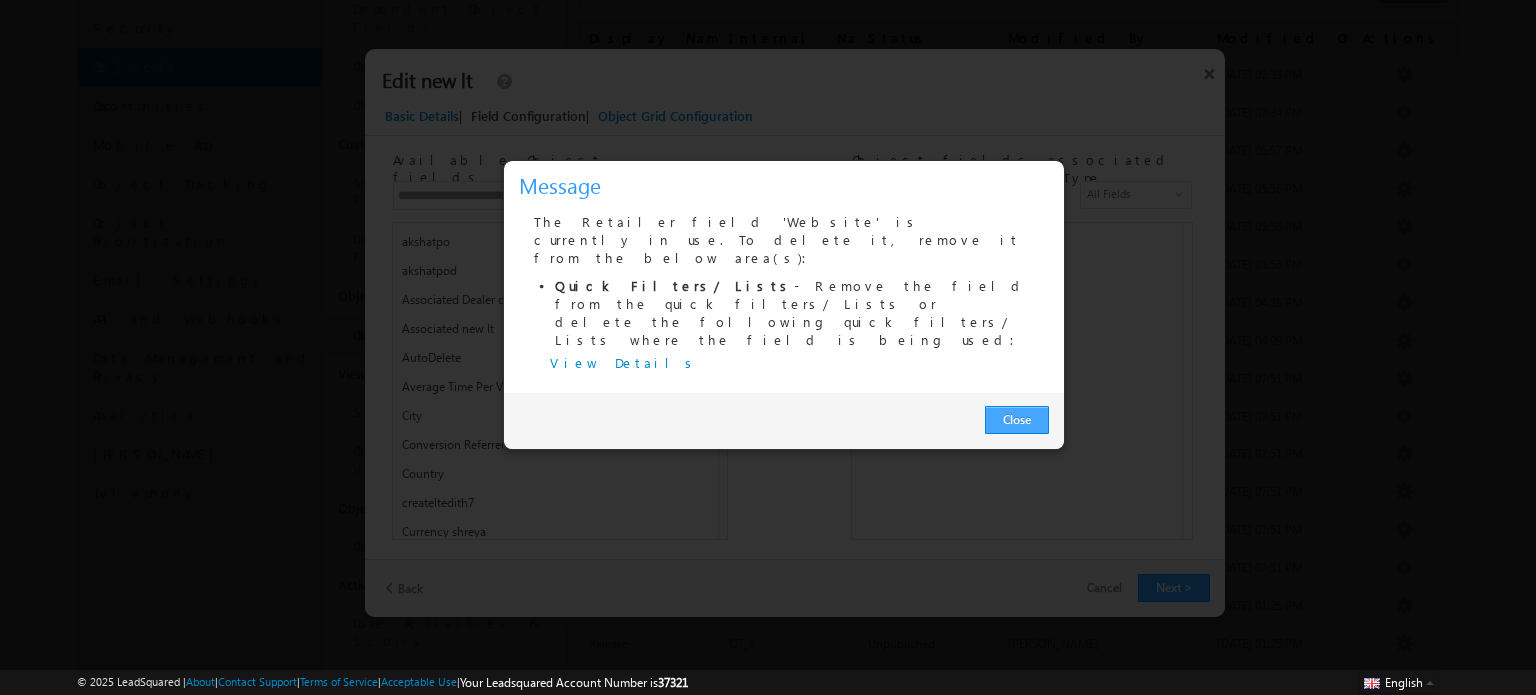 click on "Close" at bounding box center [1017, 420] 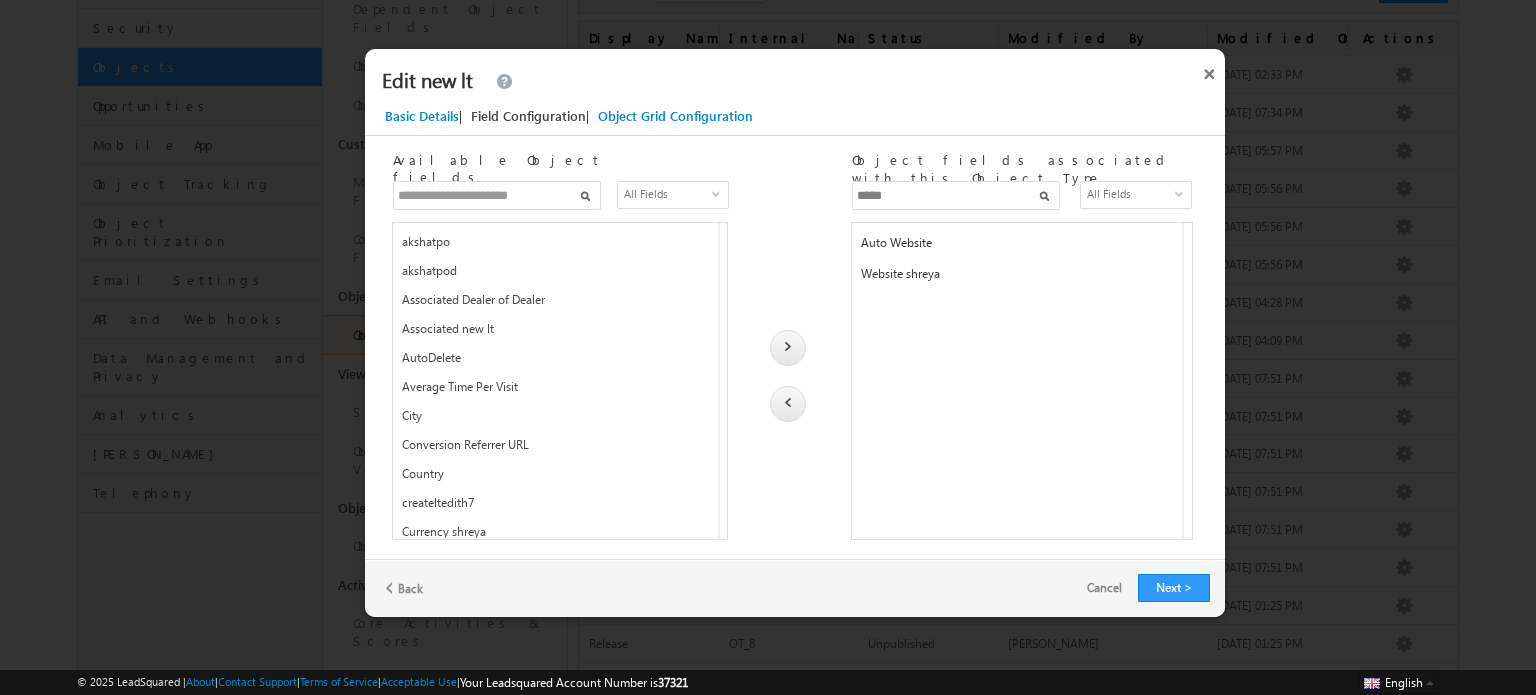 click on "*****" at bounding box center (956, 195) 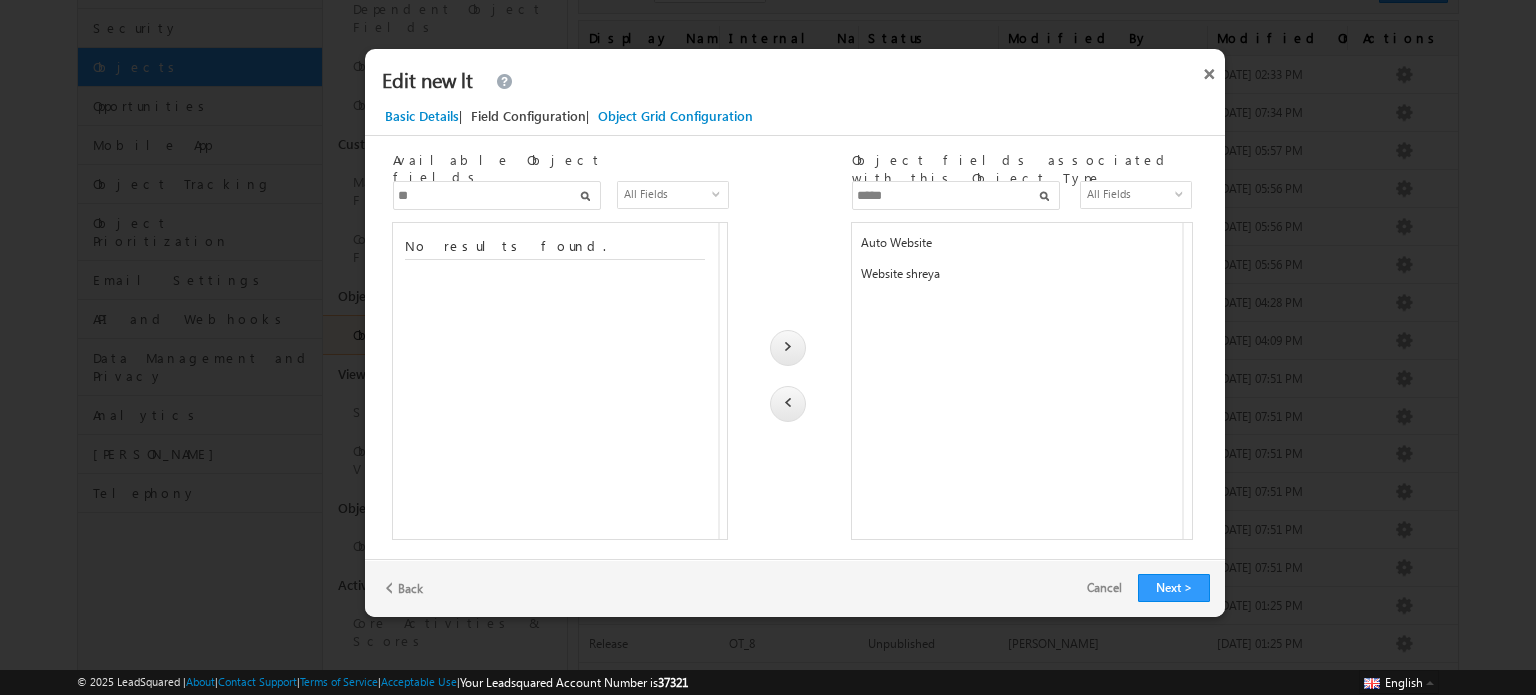 type on "*" 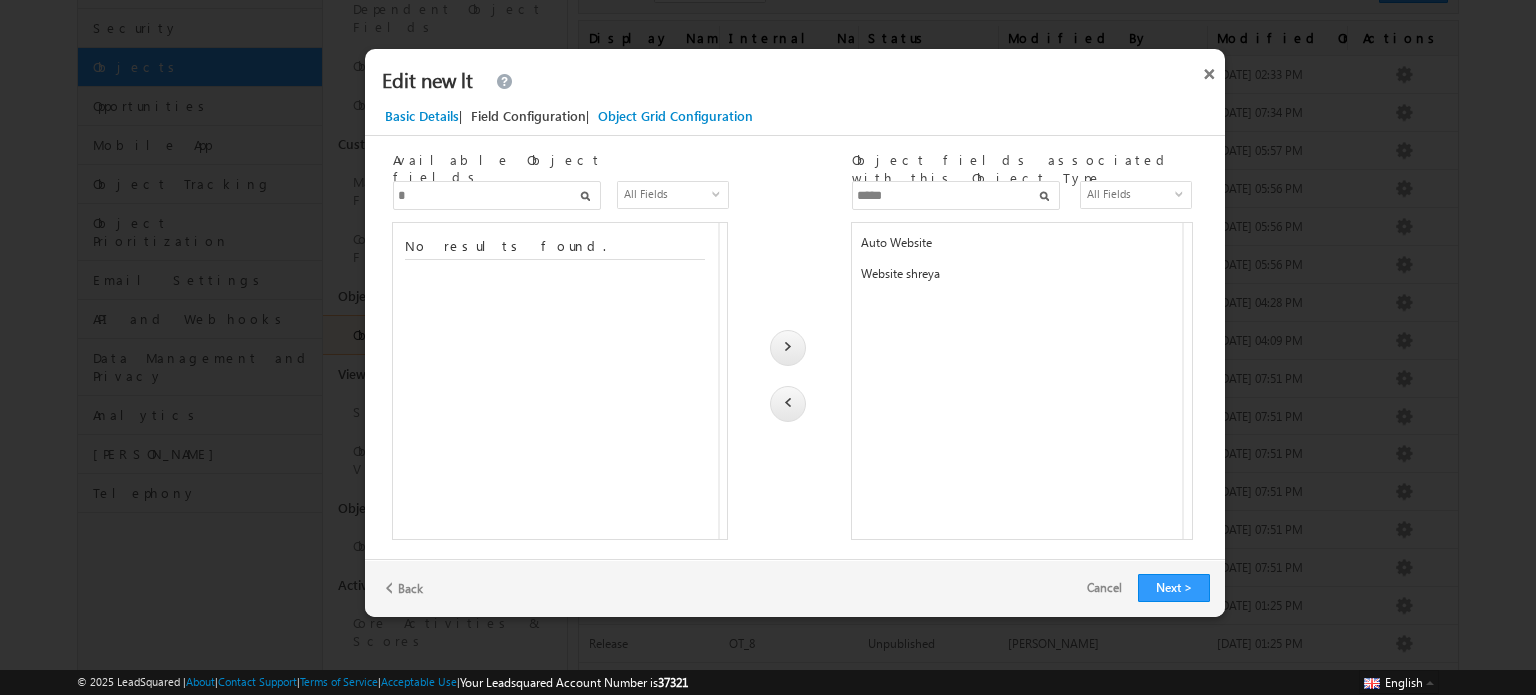 type 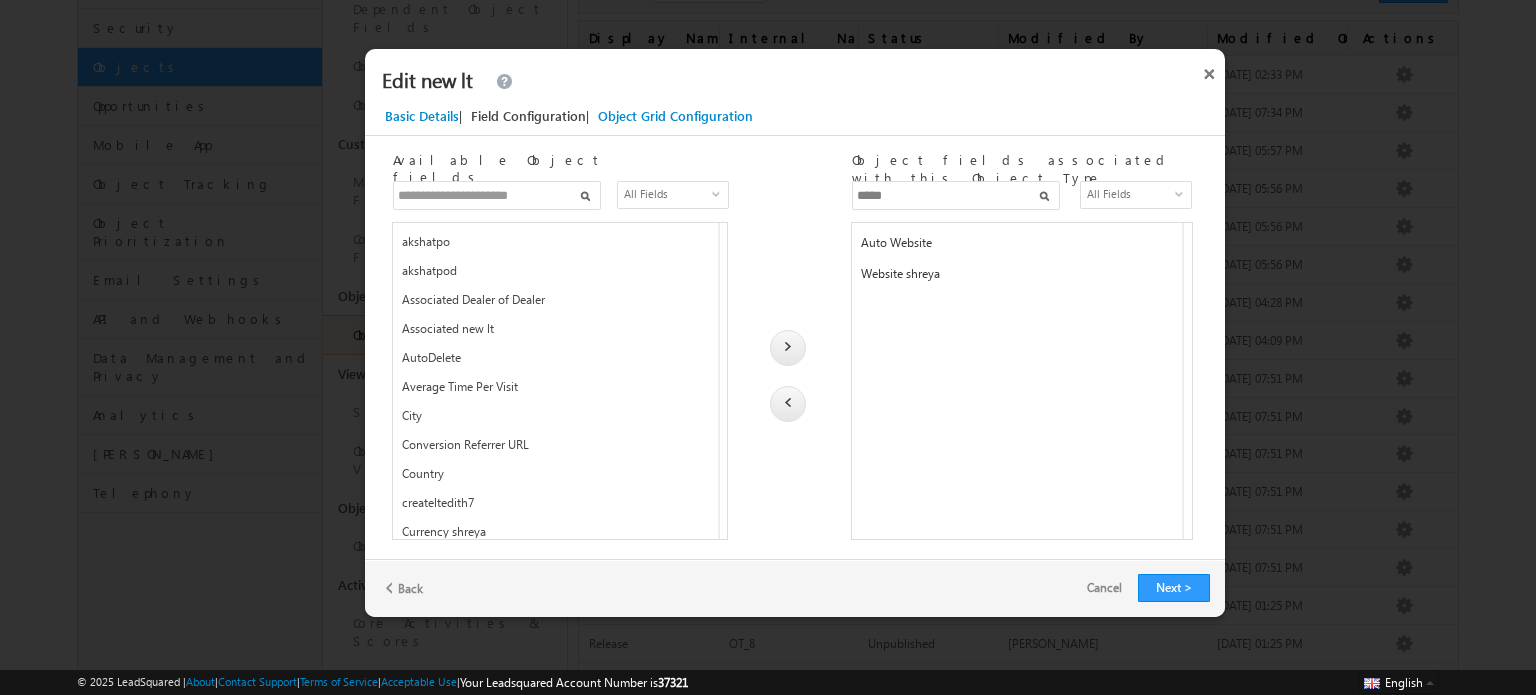 click on "*****" at bounding box center (956, 195) 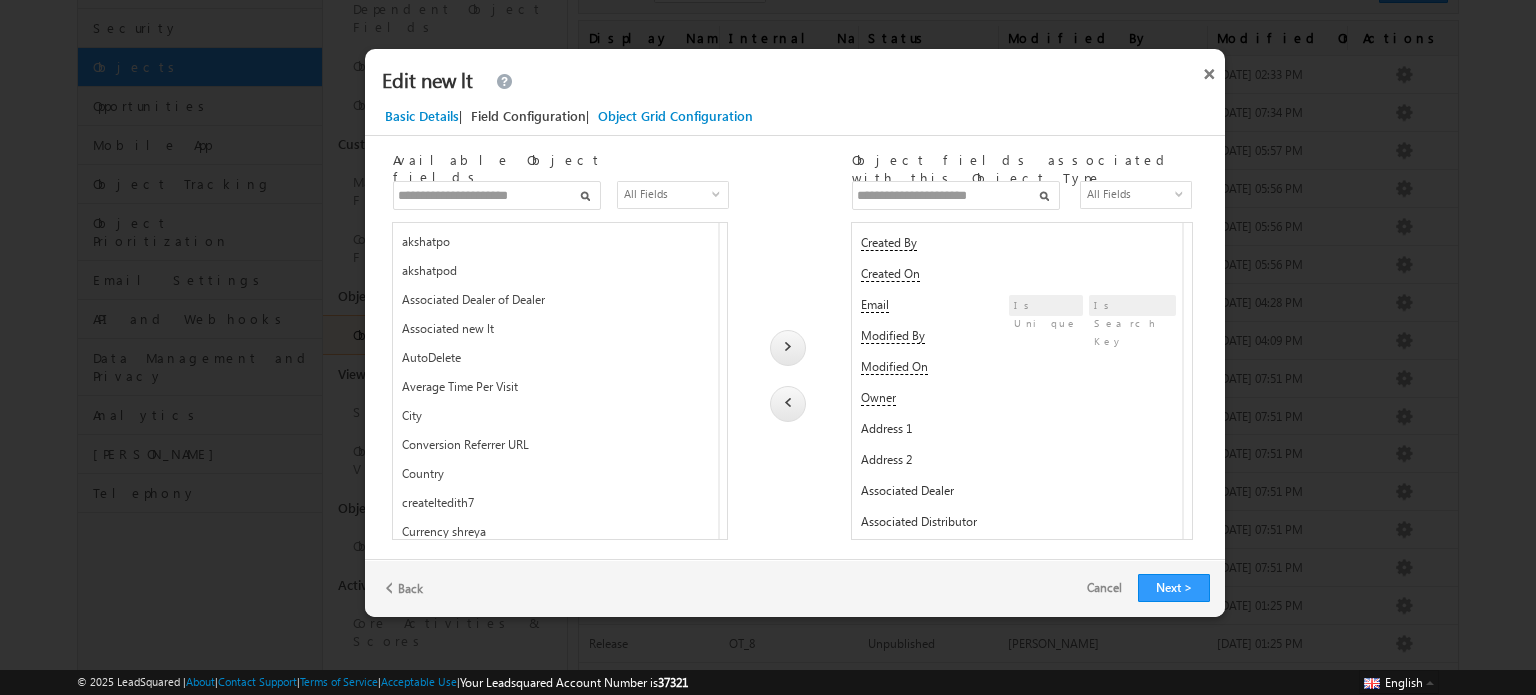 click on "All Fields" at bounding box center [1129, 194] 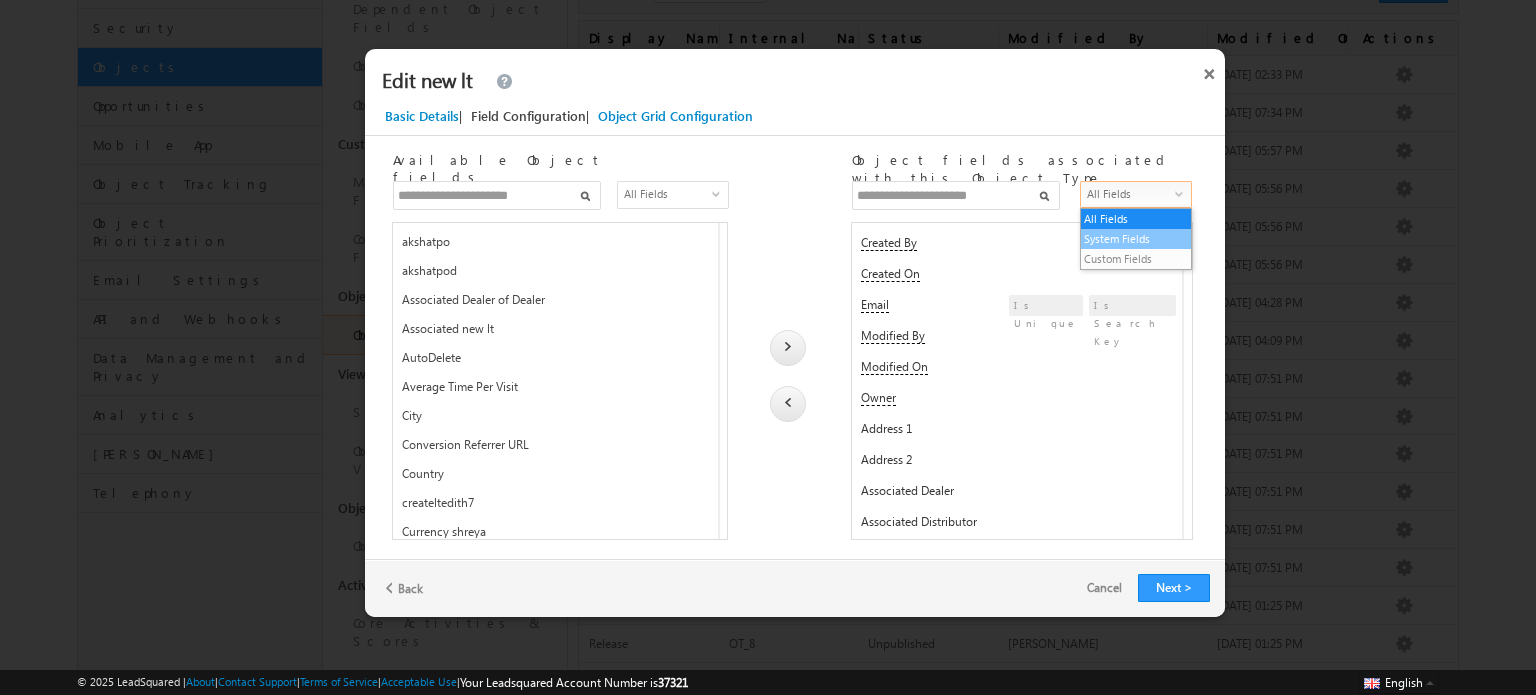 click on "System Fields" at bounding box center (1136, 239) 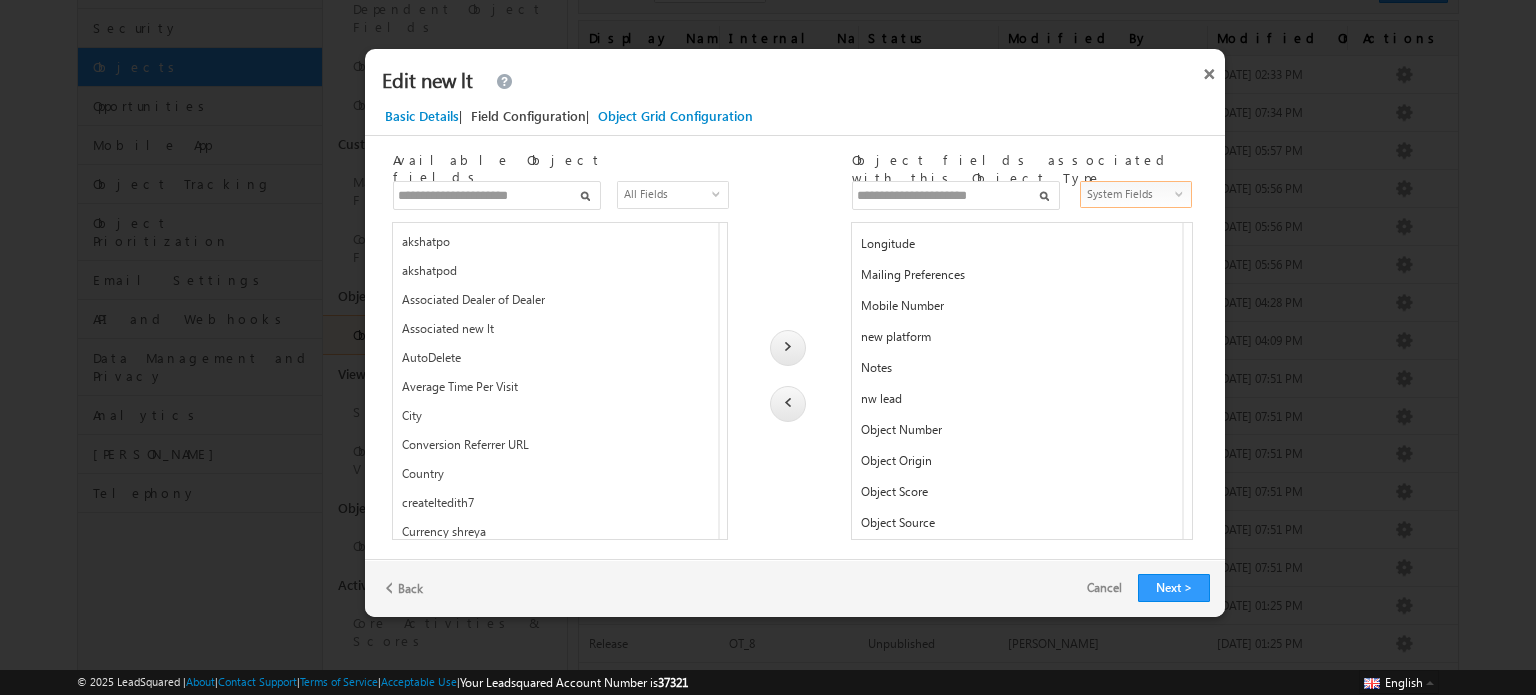 scroll, scrollTop: 371, scrollLeft: 0, axis: vertical 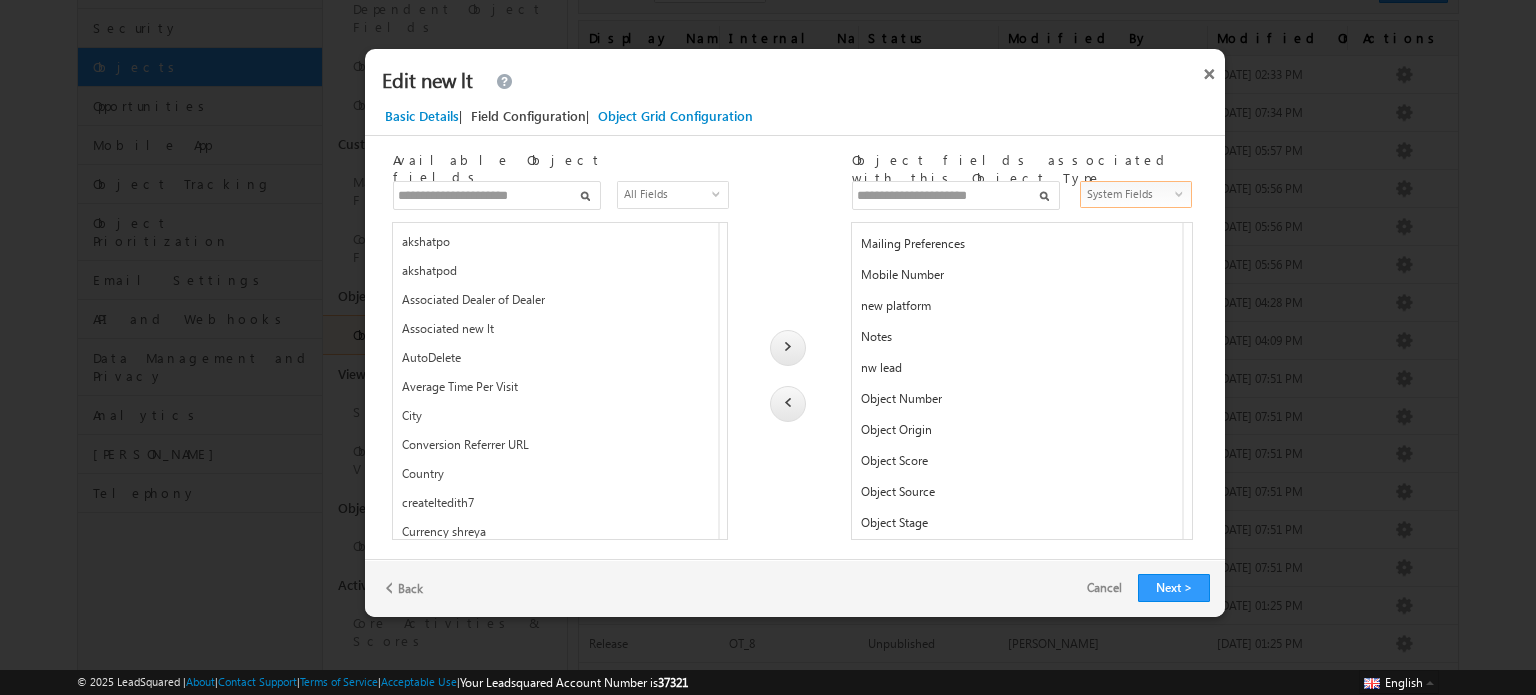 click on "Notes" at bounding box center (1015, 341) 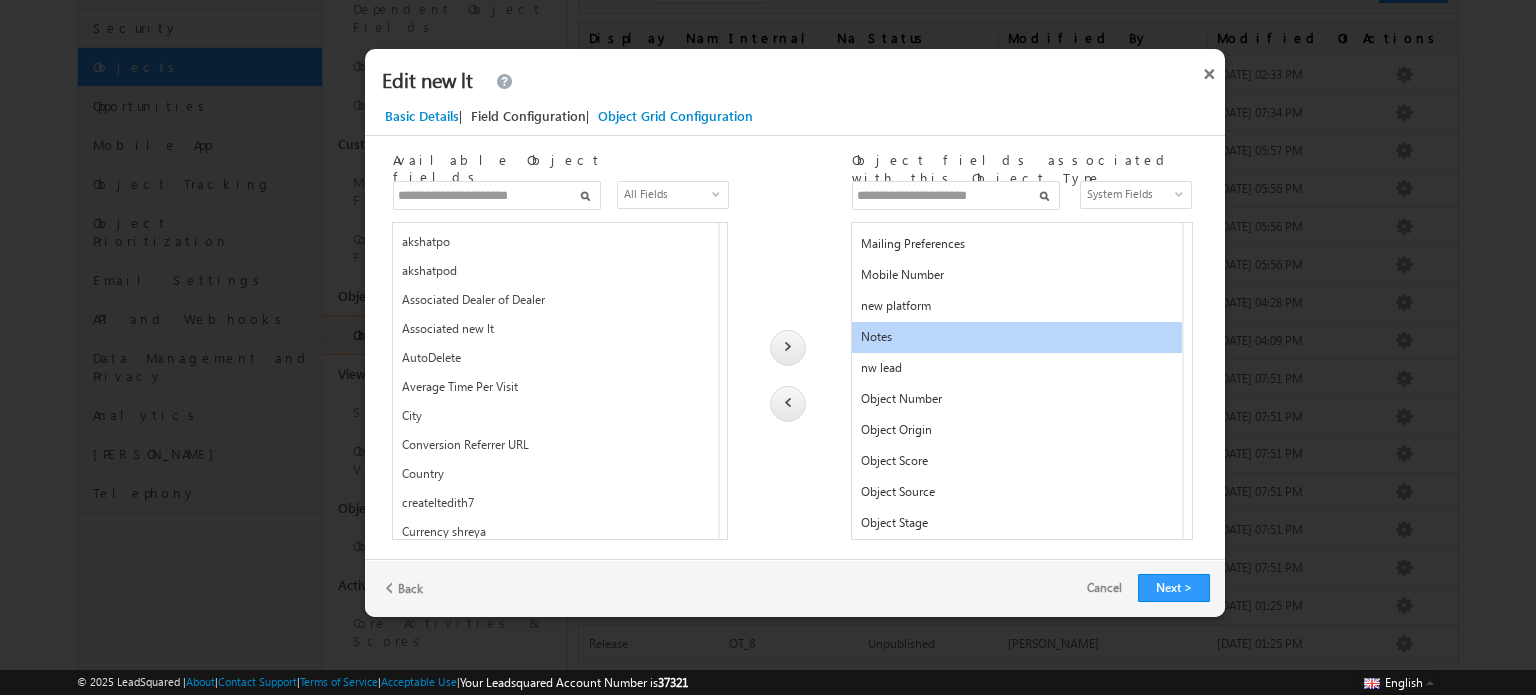 click at bounding box center [788, 404] 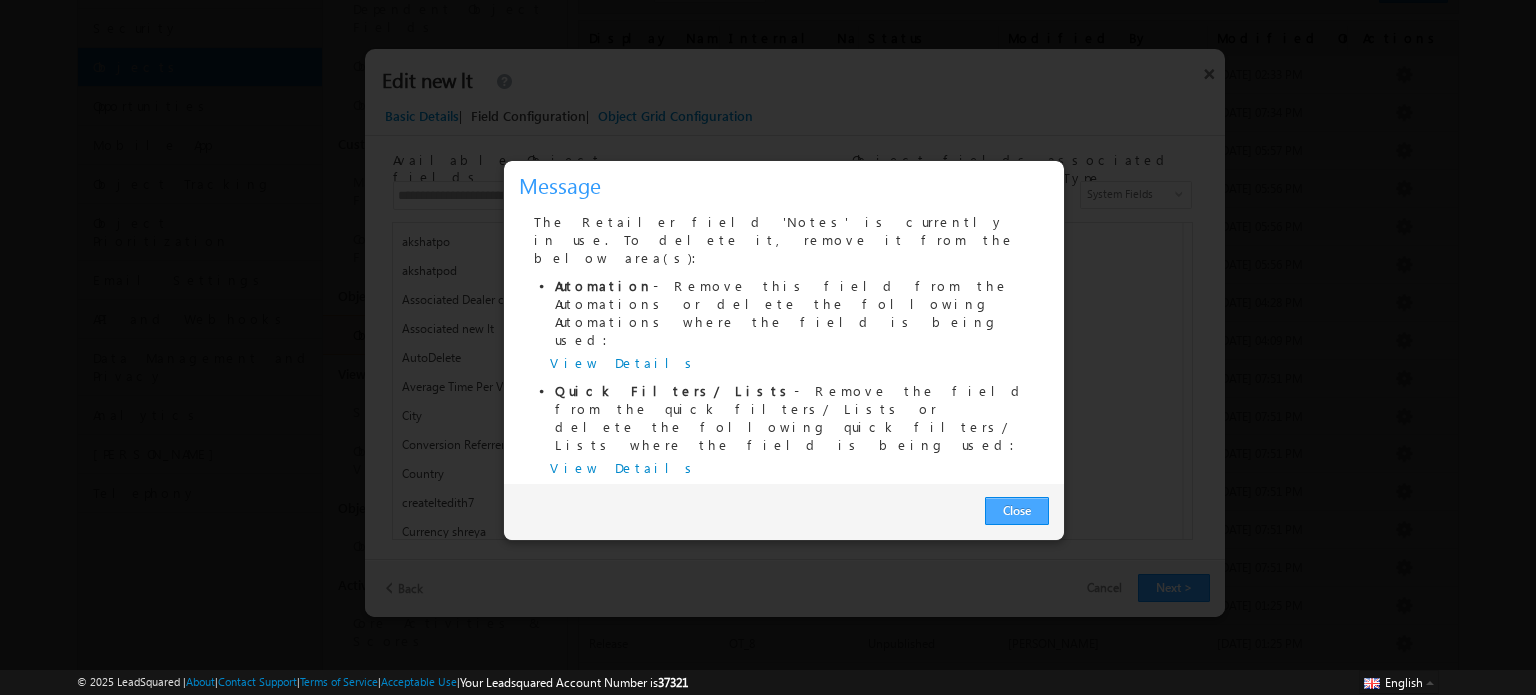 click on "Close" at bounding box center [1017, 511] 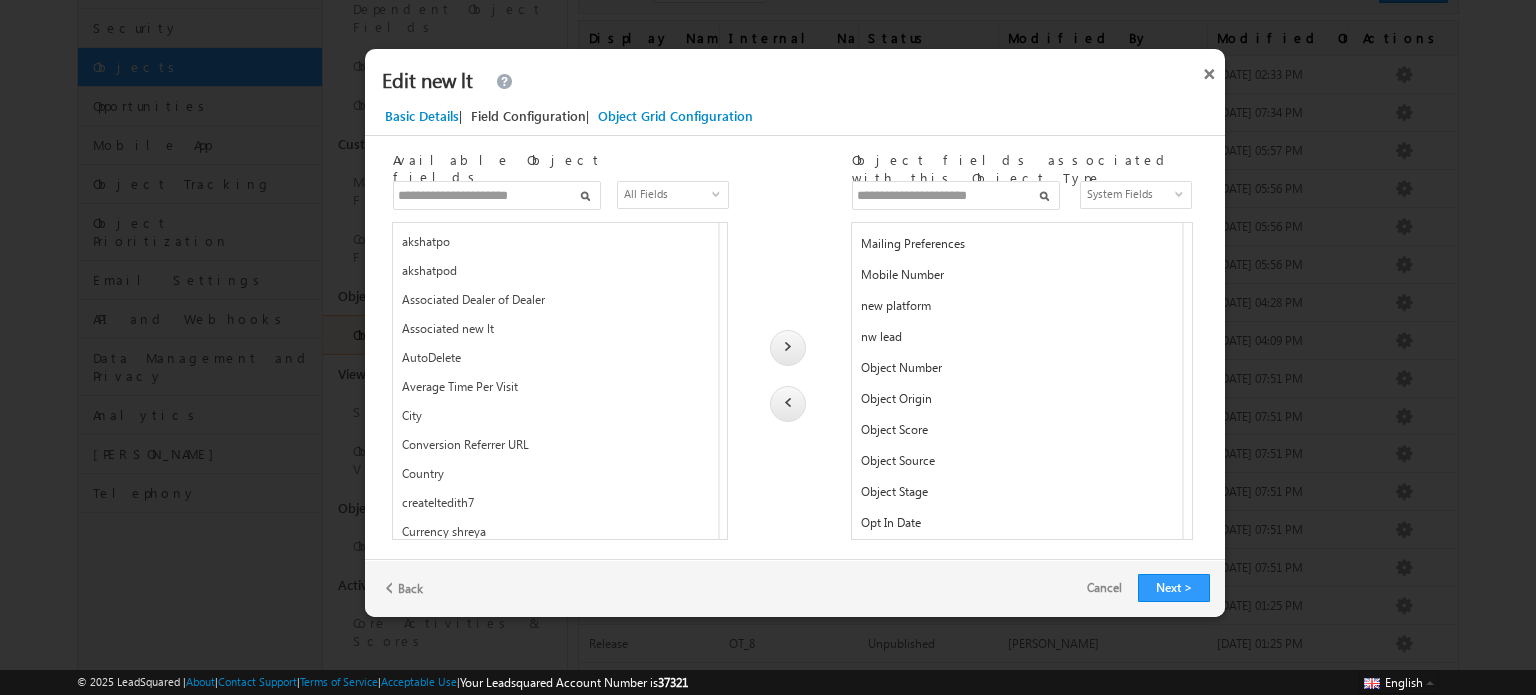 click at bounding box center (956, 195) 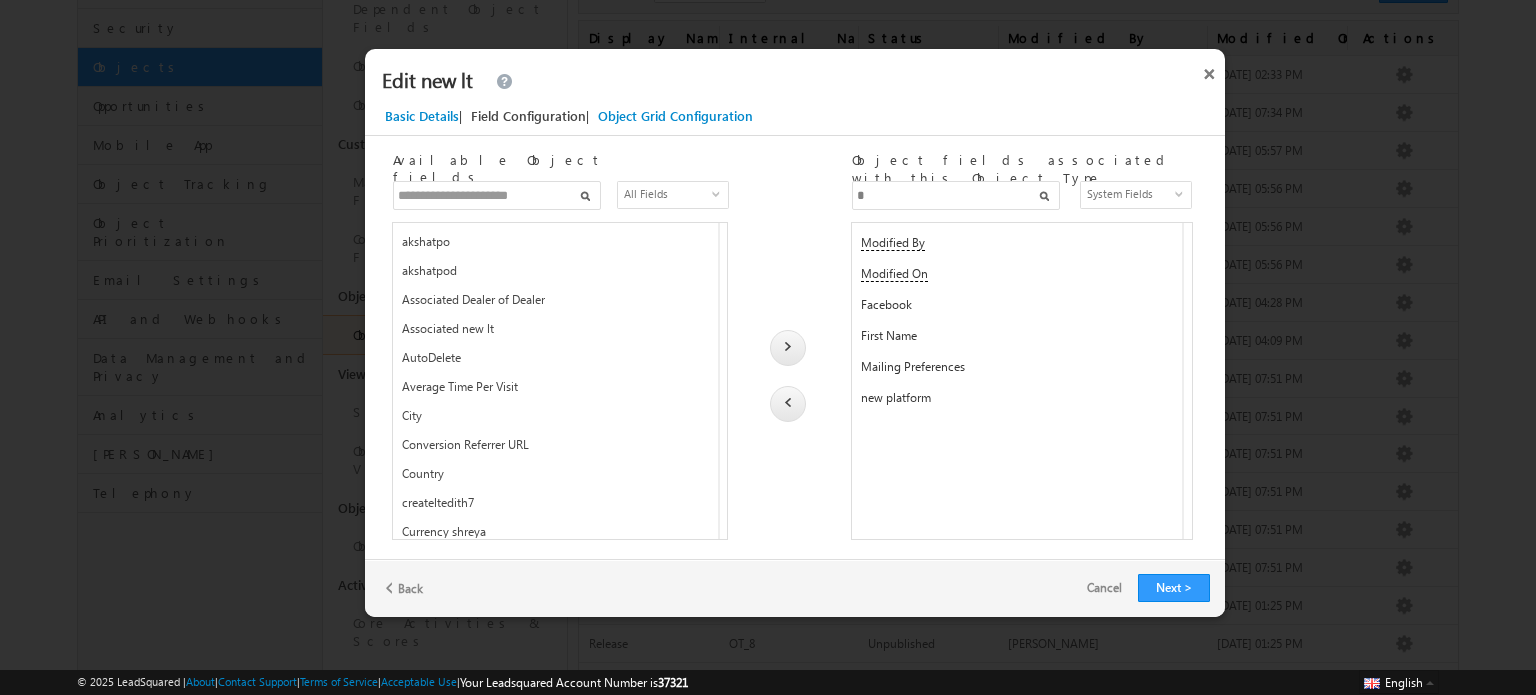 scroll, scrollTop: 0, scrollLeft: 0, axis: both 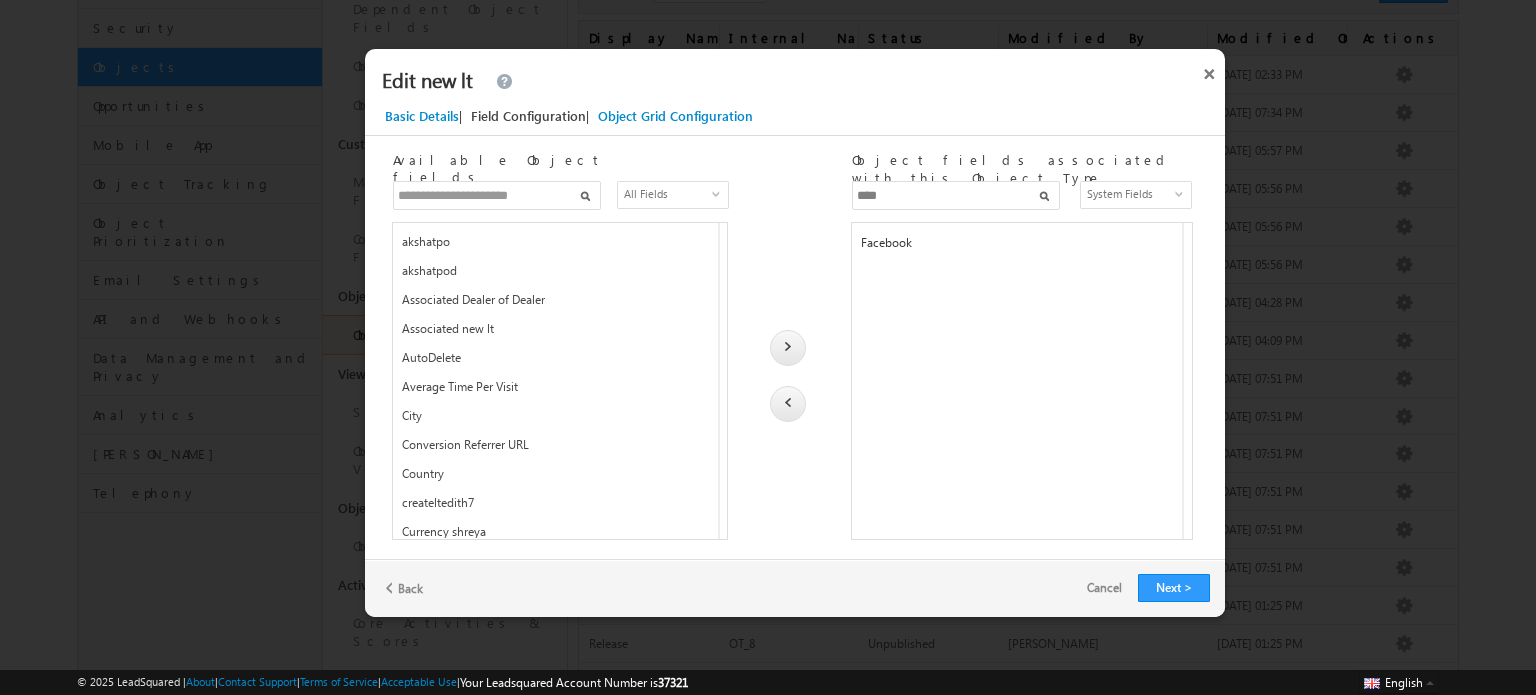 type on "****" 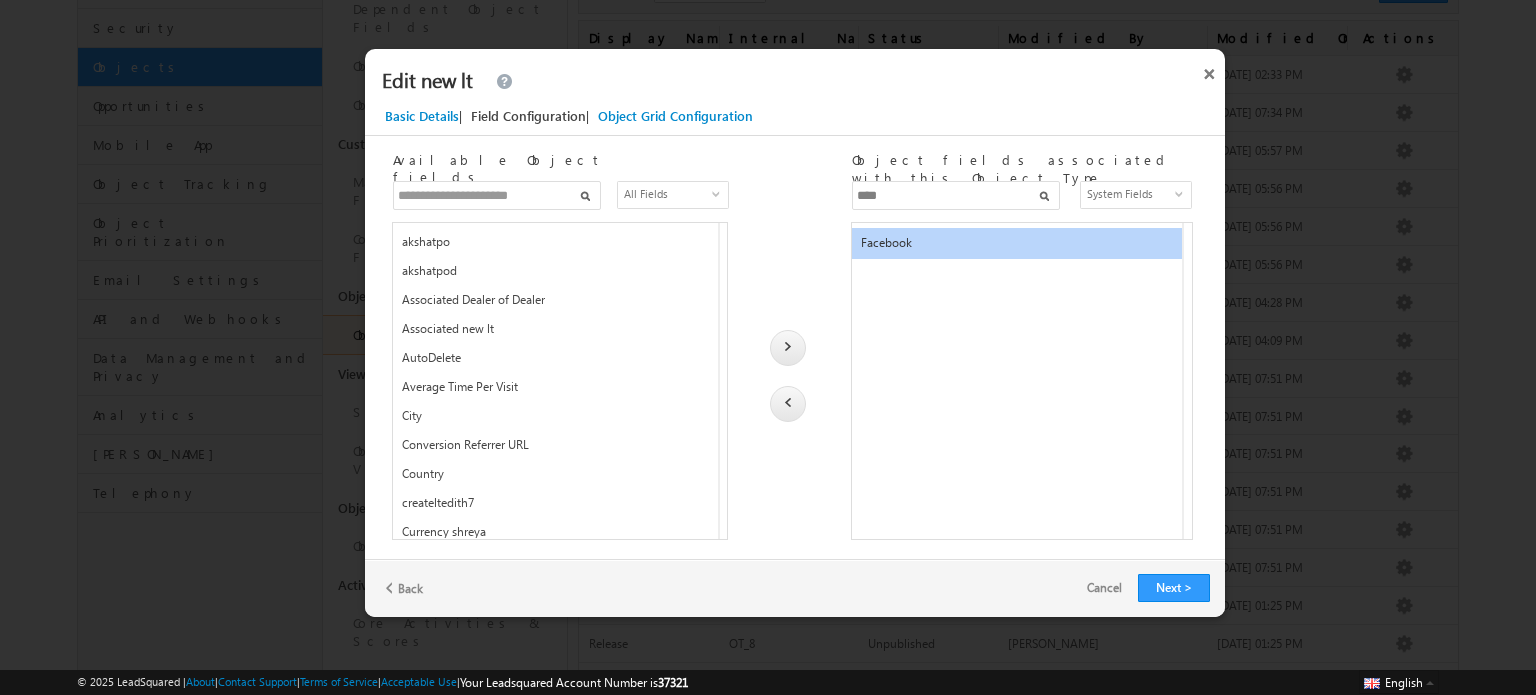 click at bounding box center (788, 402) 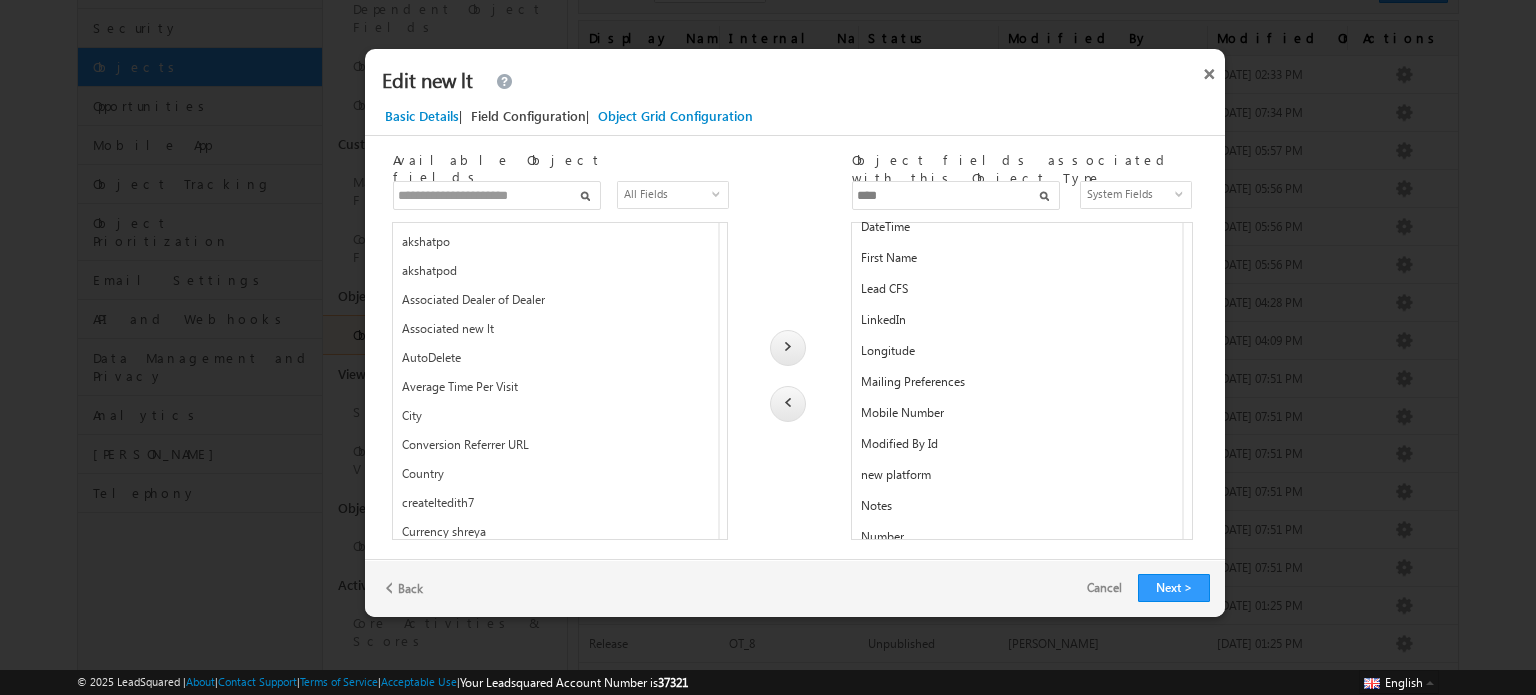 scroll, scrollTop: 883, scrollLeft: 0, axis: vertical 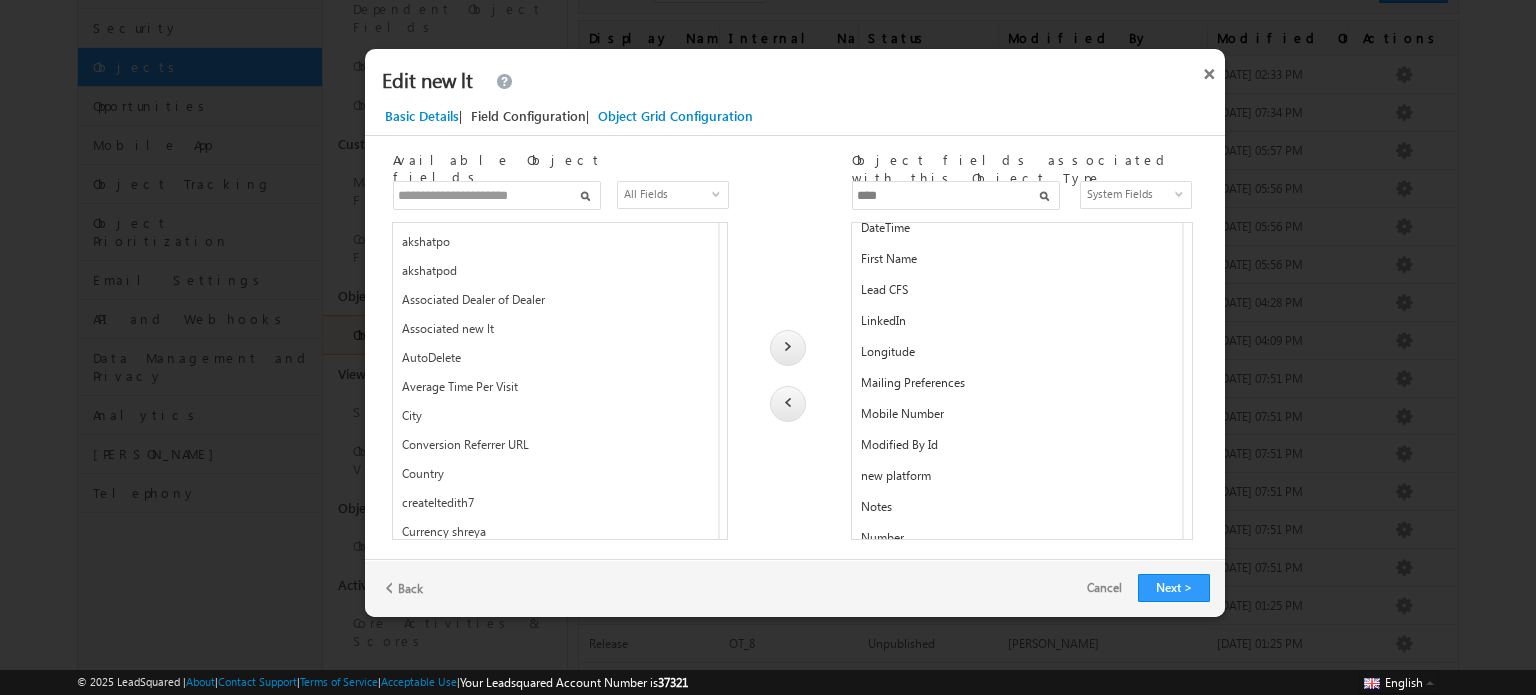 click at bounding box center (497, 195) 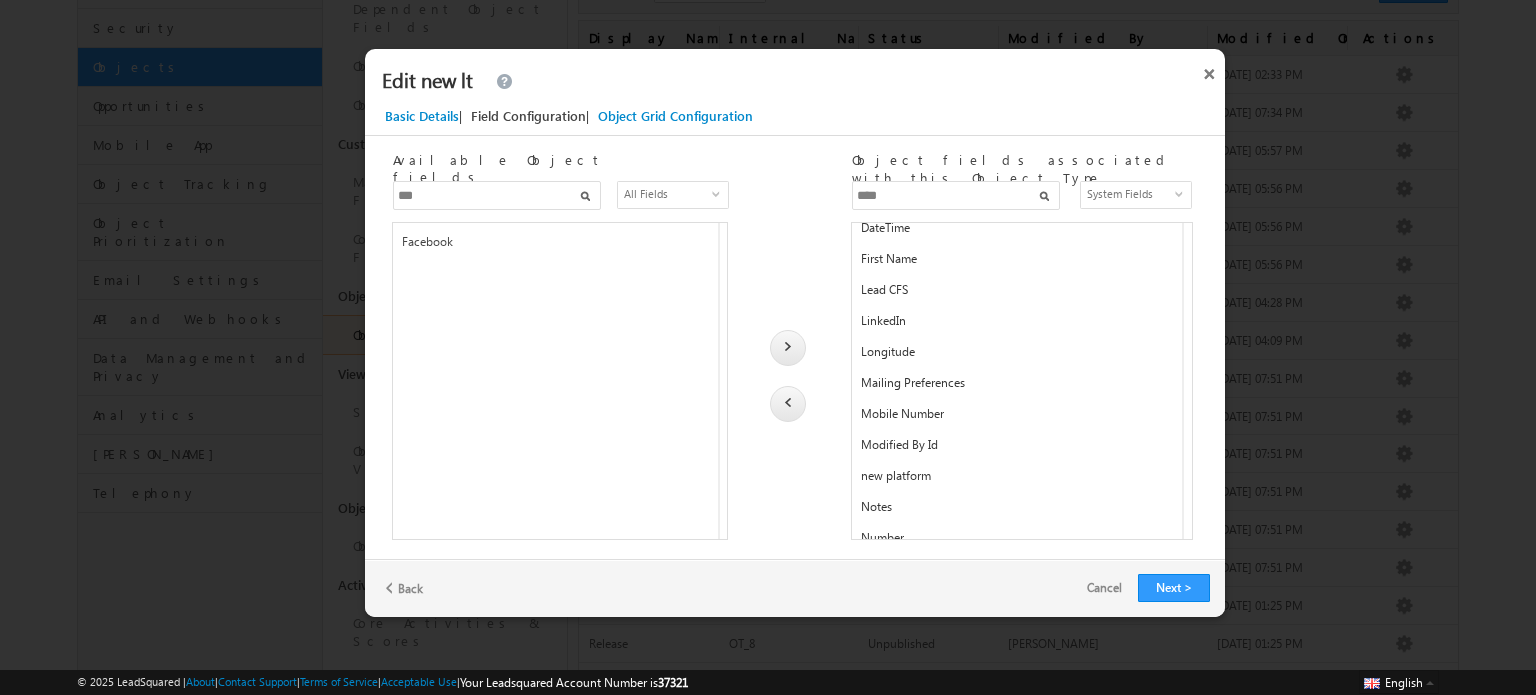 type on "***" 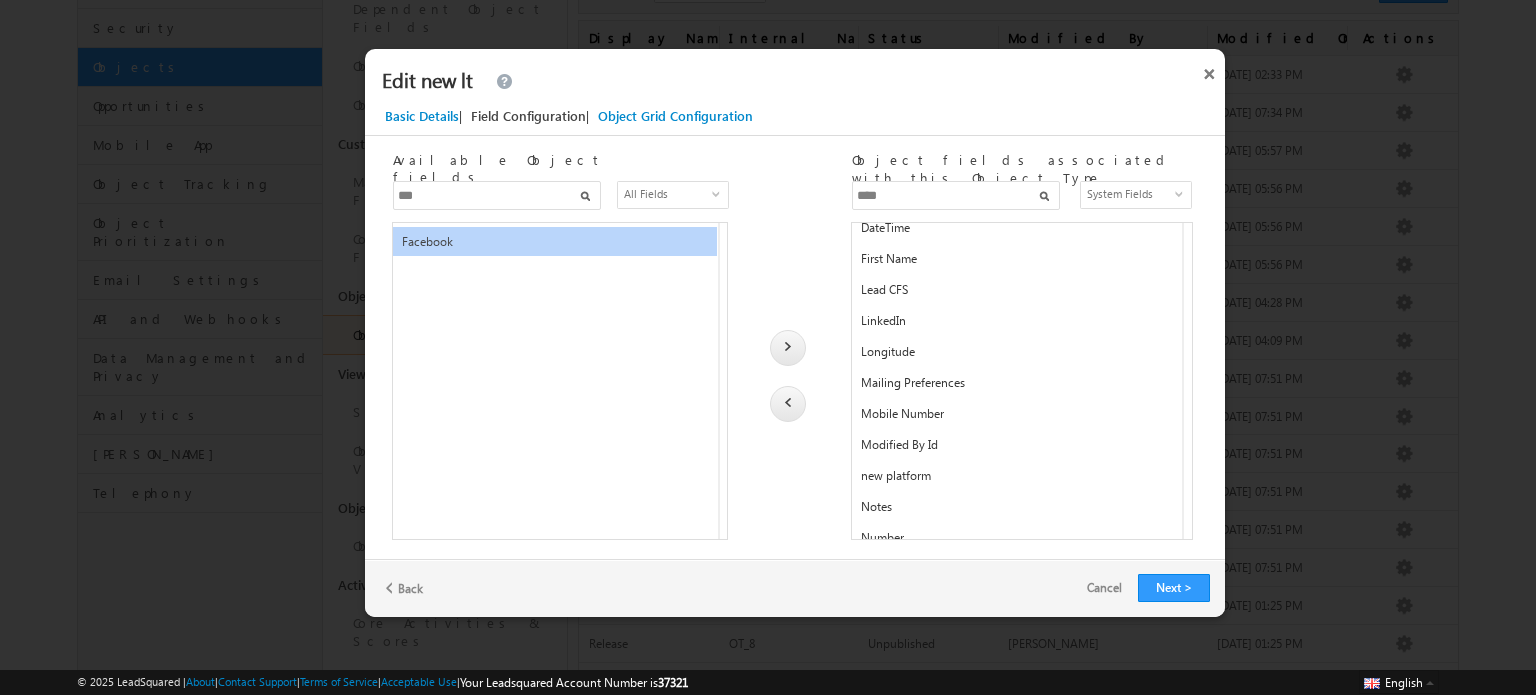 click at bounding box center [788, 348] 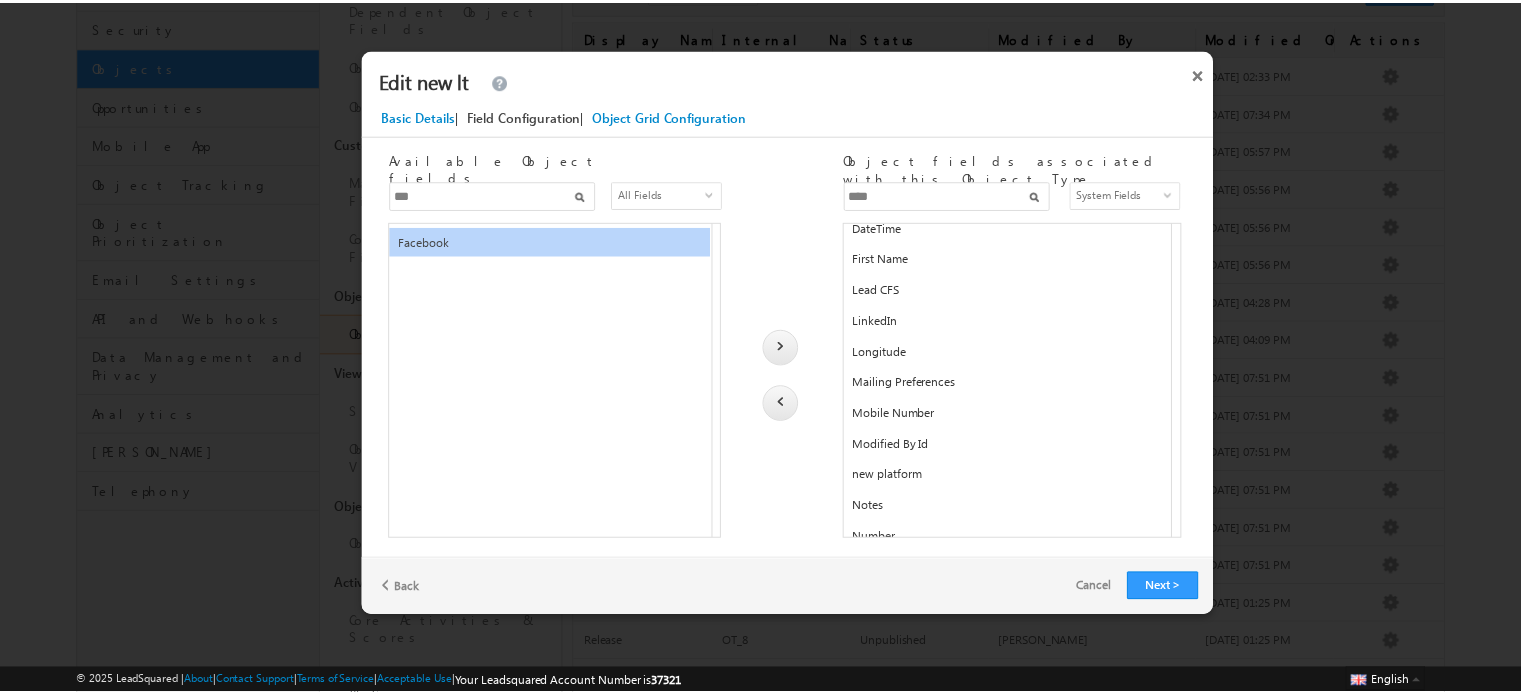 scroll, scrollTop: 1520, scrollLeft: 0, axis: vertical 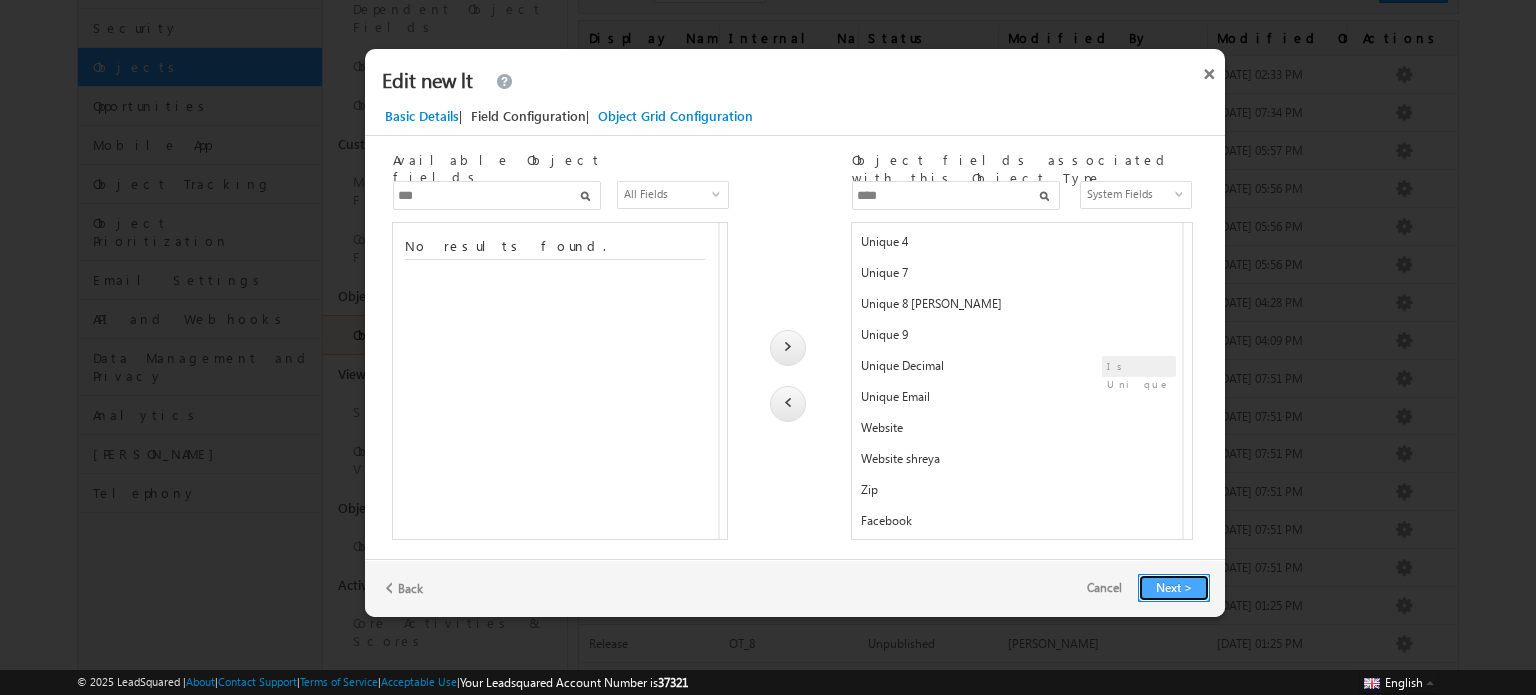 click on "Next >" at bounding box center (1174, 588) 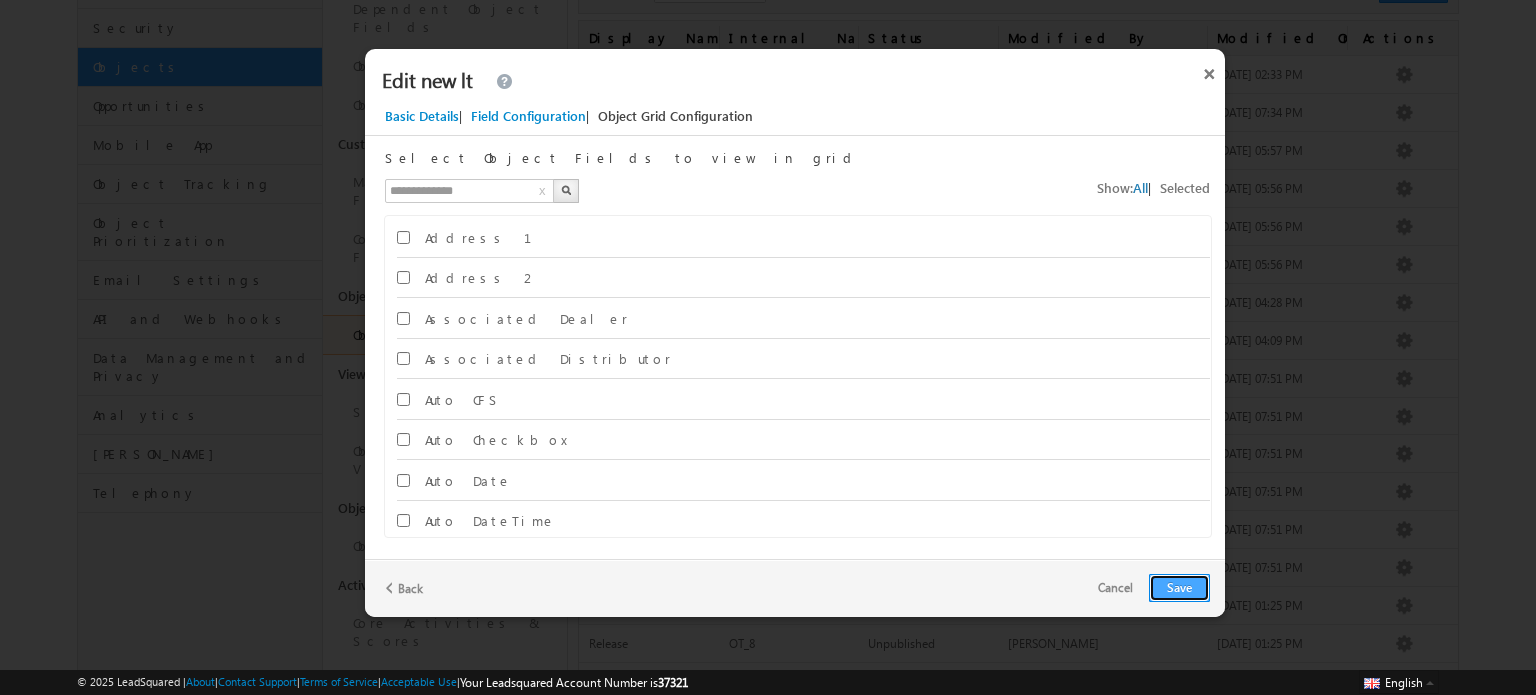 click on "Save" at bounding box center [1179, 588] 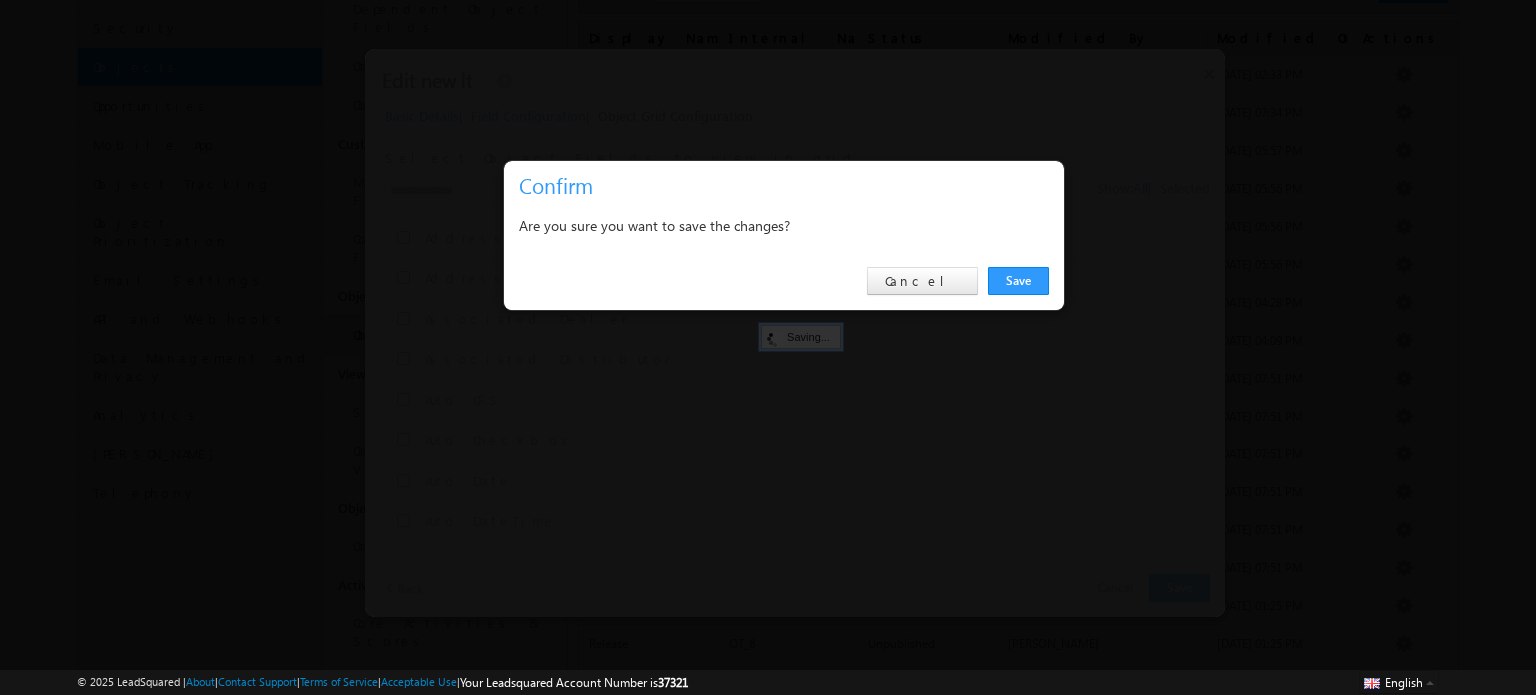 click on "Save Cancel" at bounding box center [784, 281] 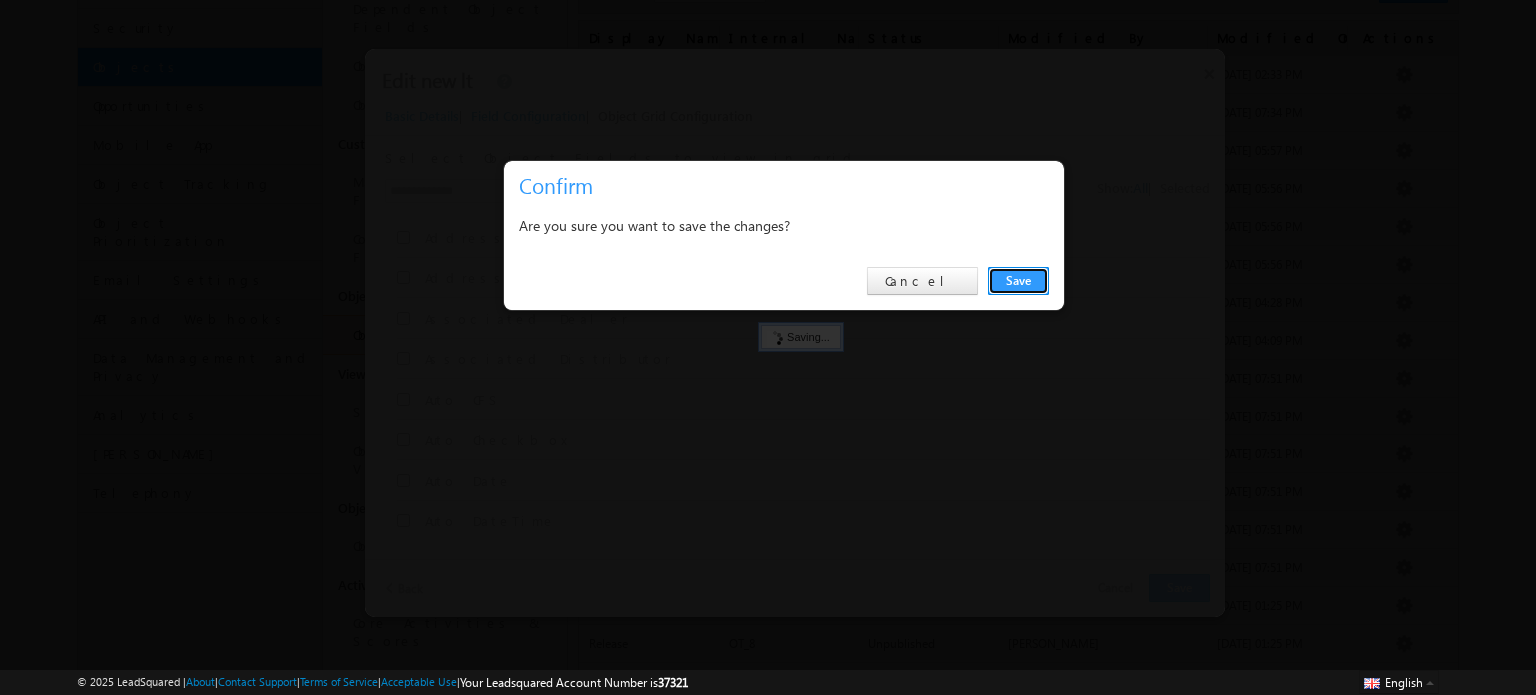 click on "Save" at bounding box center [1018, 281] 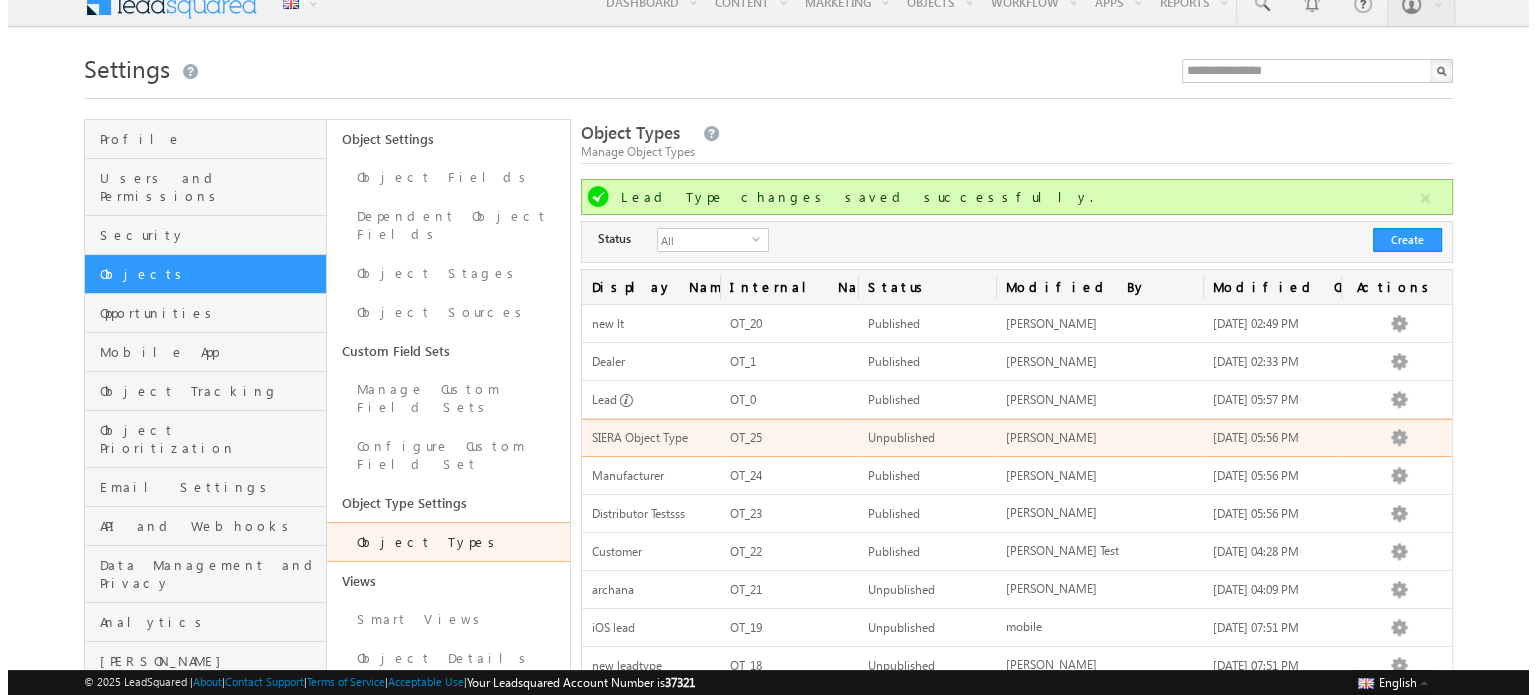 scroll, scrollTop: 0, scrollLeft: 0, axis: both 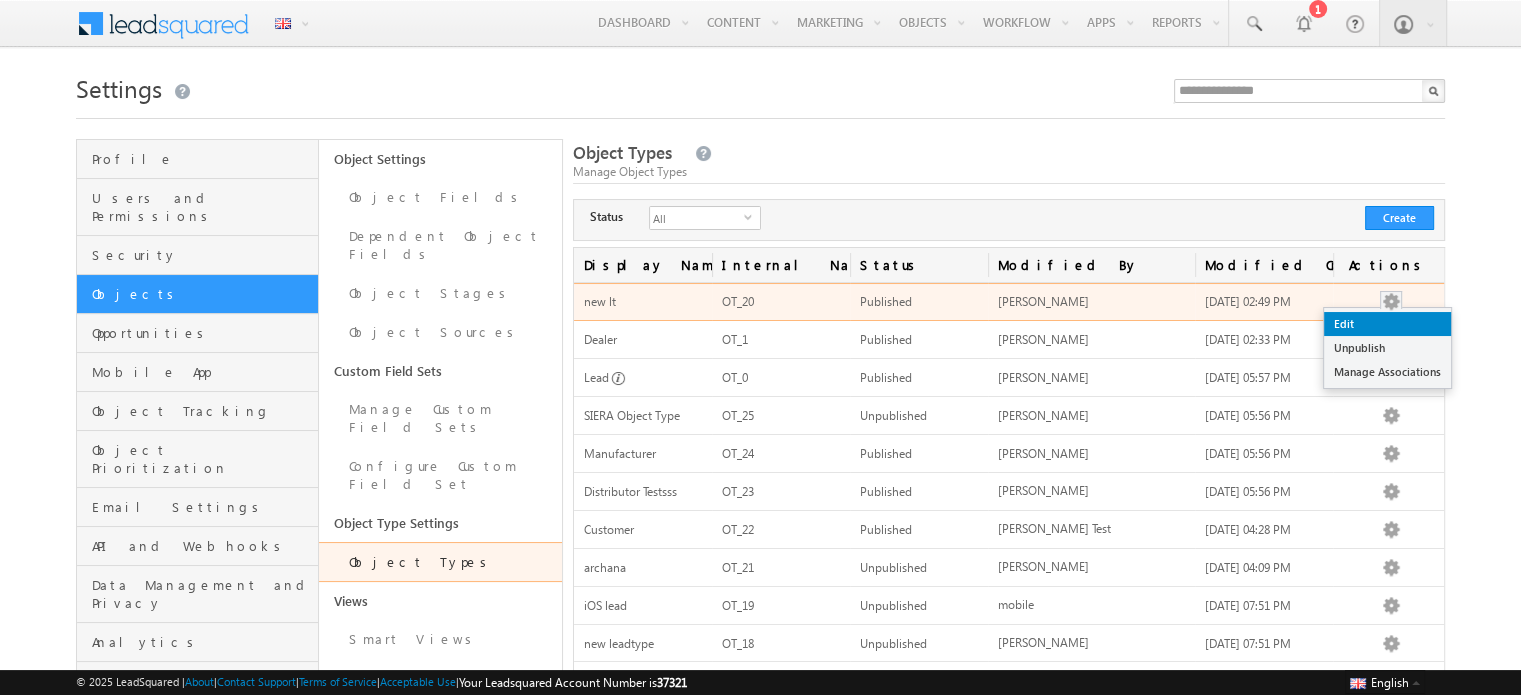 click on "Edit" at bounding box center [1387, 324] 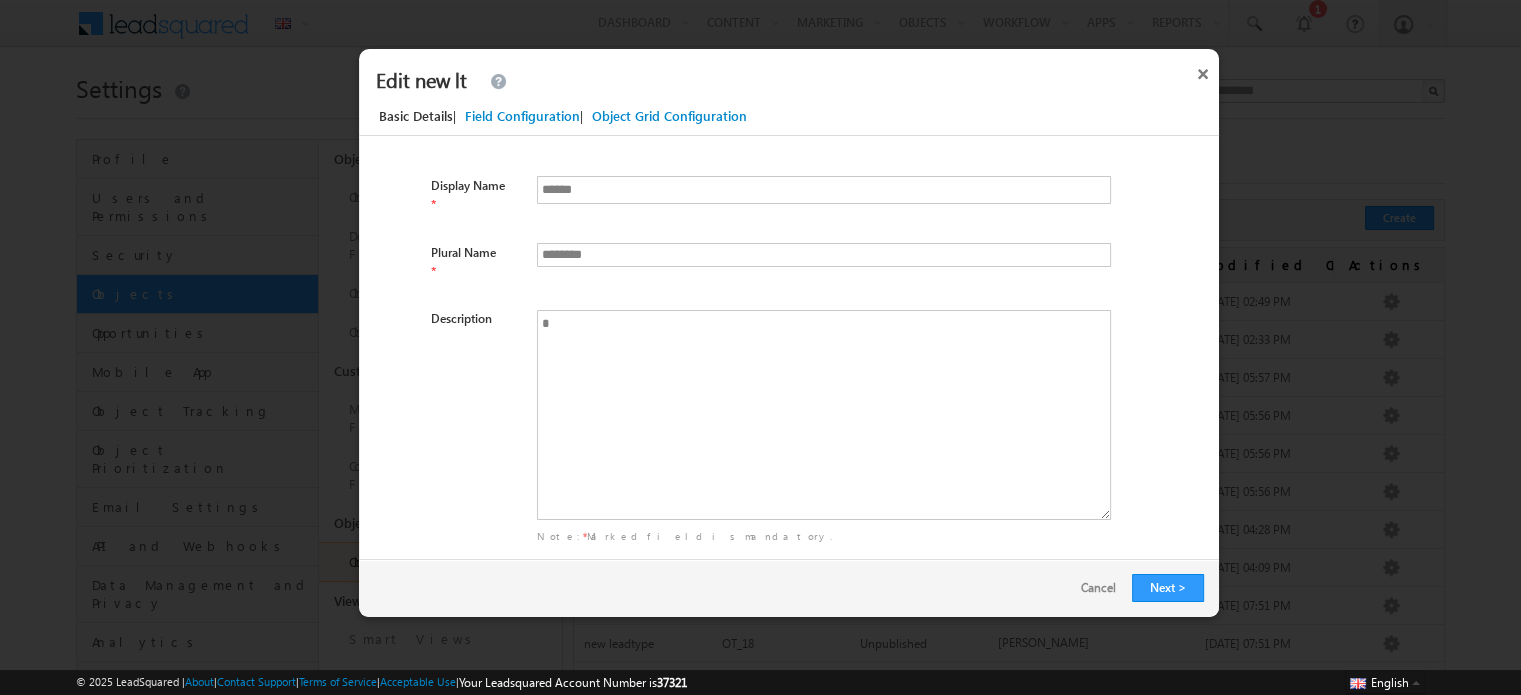 click on "Field Configuration" at bounding box center [522, 116] 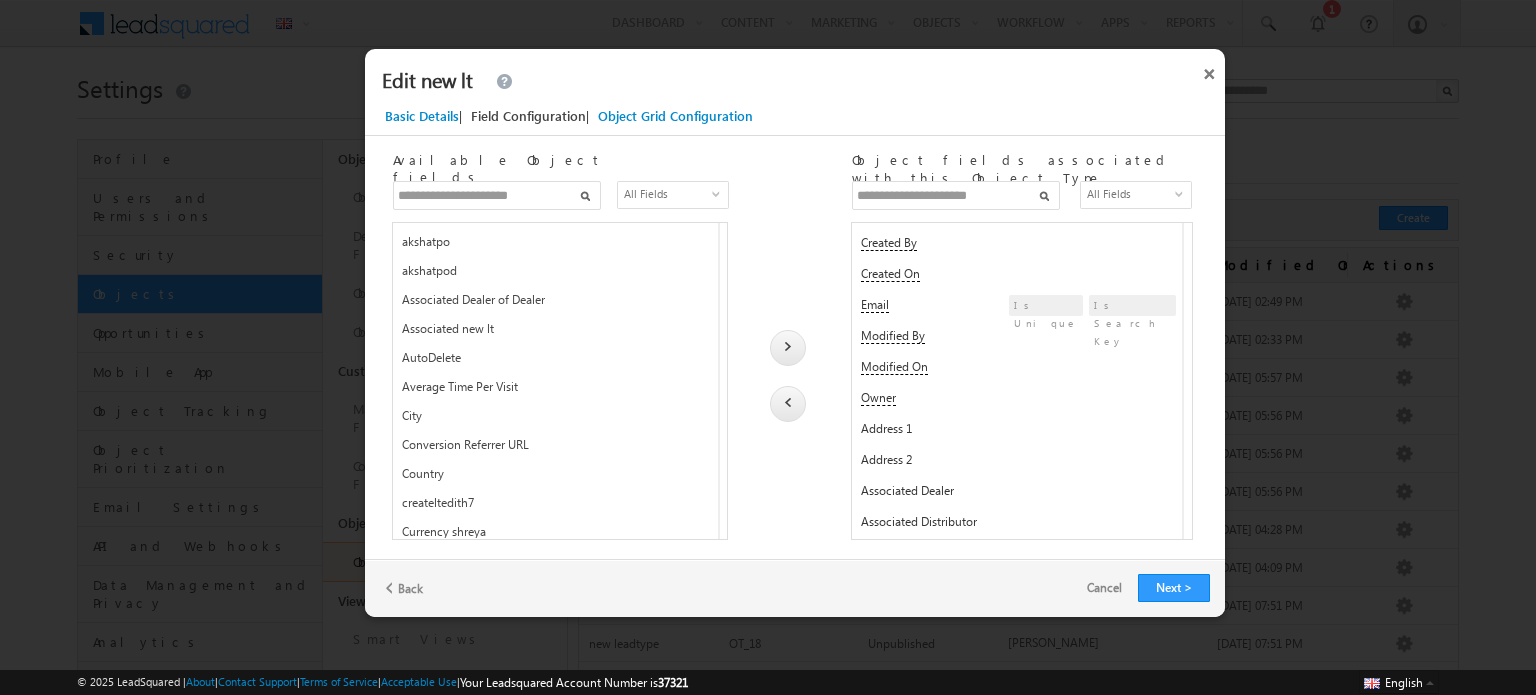 click at bounding box center (956, 195) 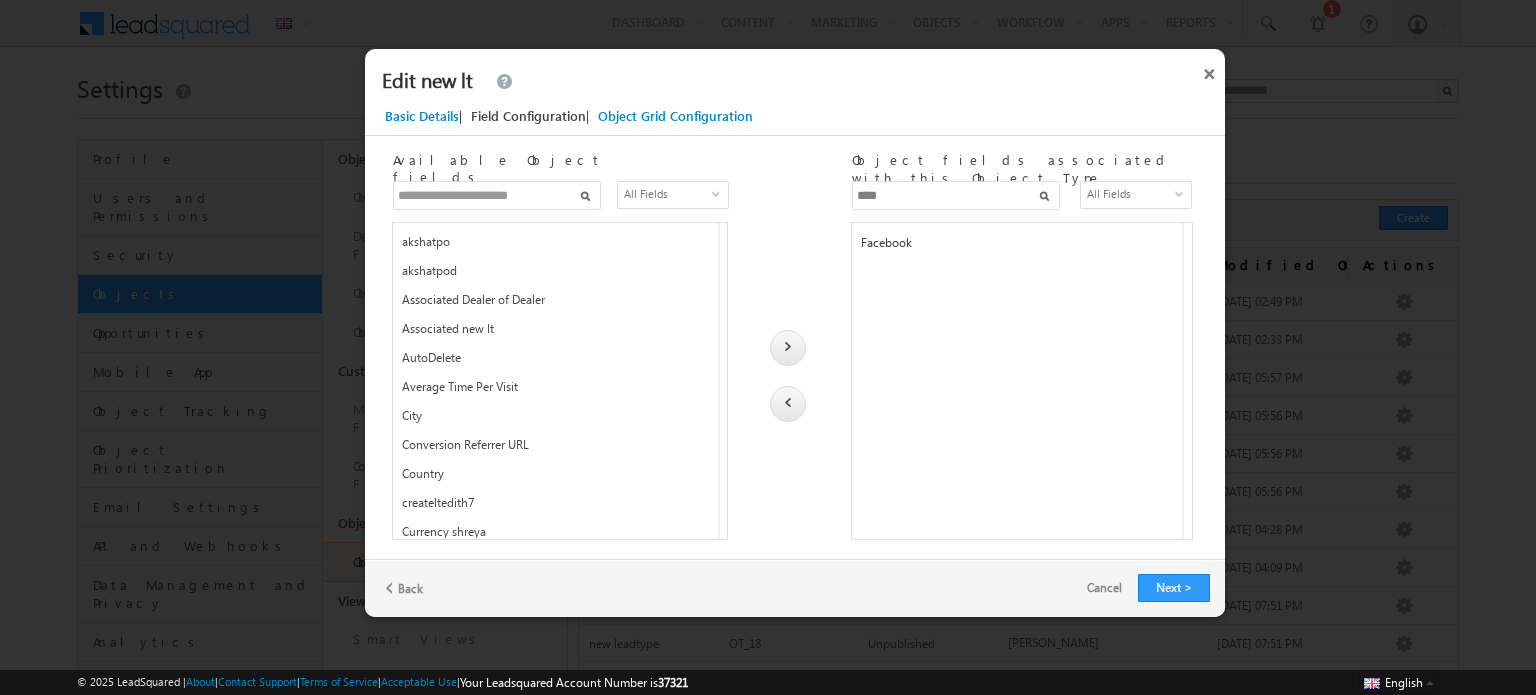 type on "****" 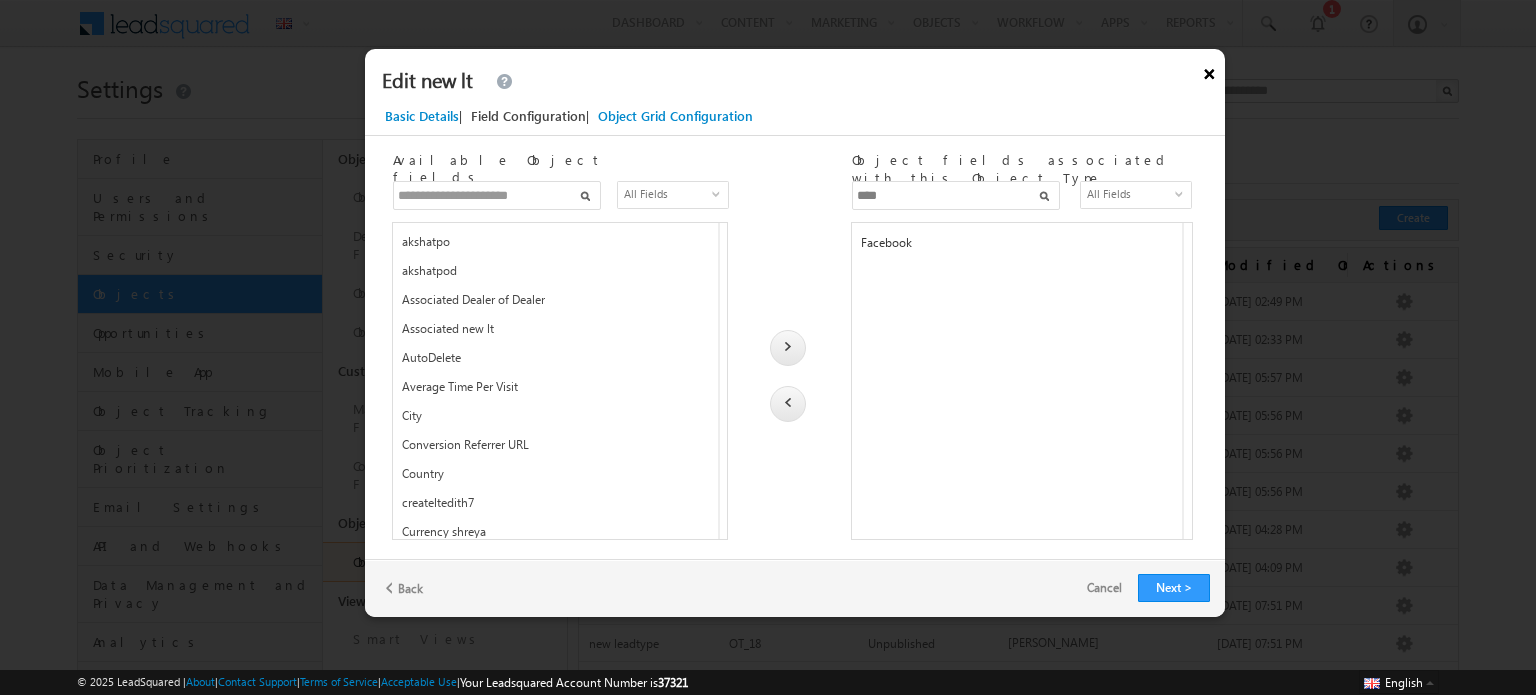 click on "×" at bounding box center [1209, 70] 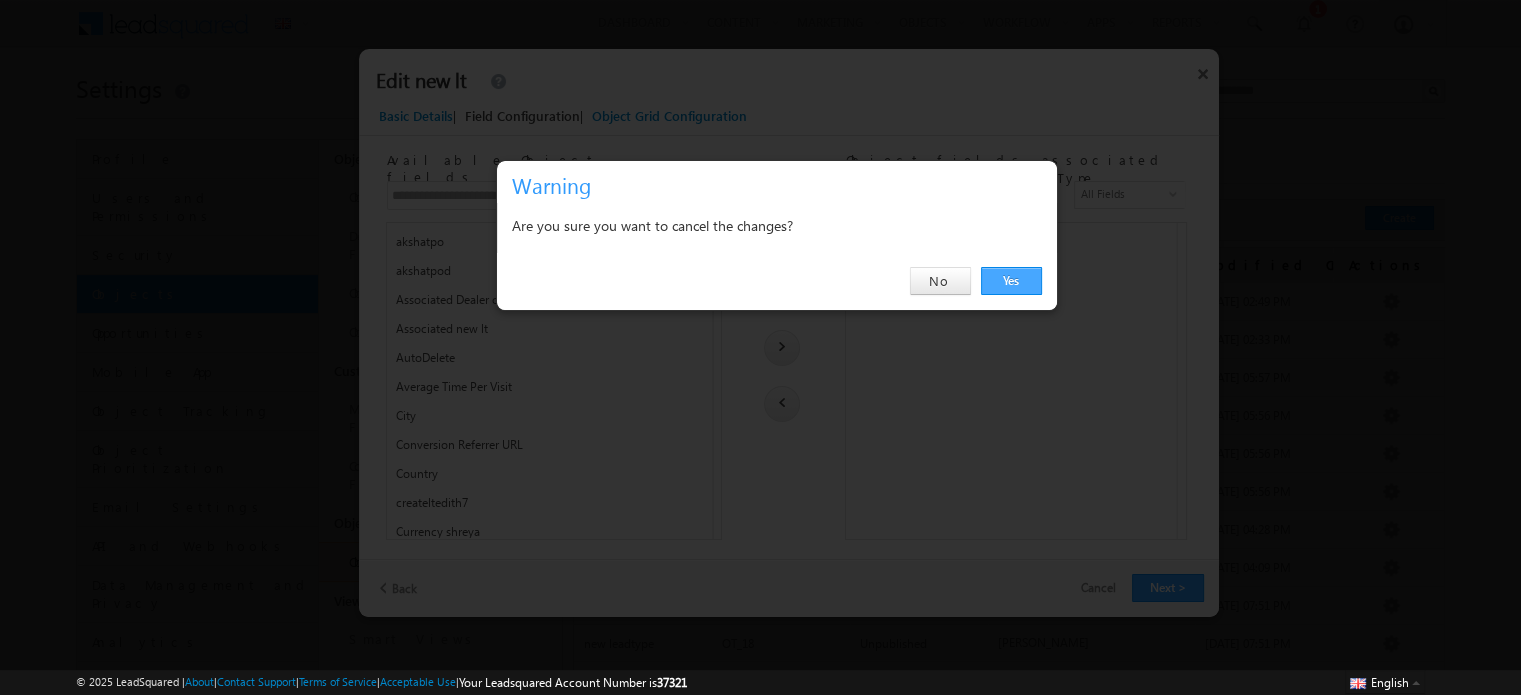 click on "Yes" at bounding box center (1011, 281) 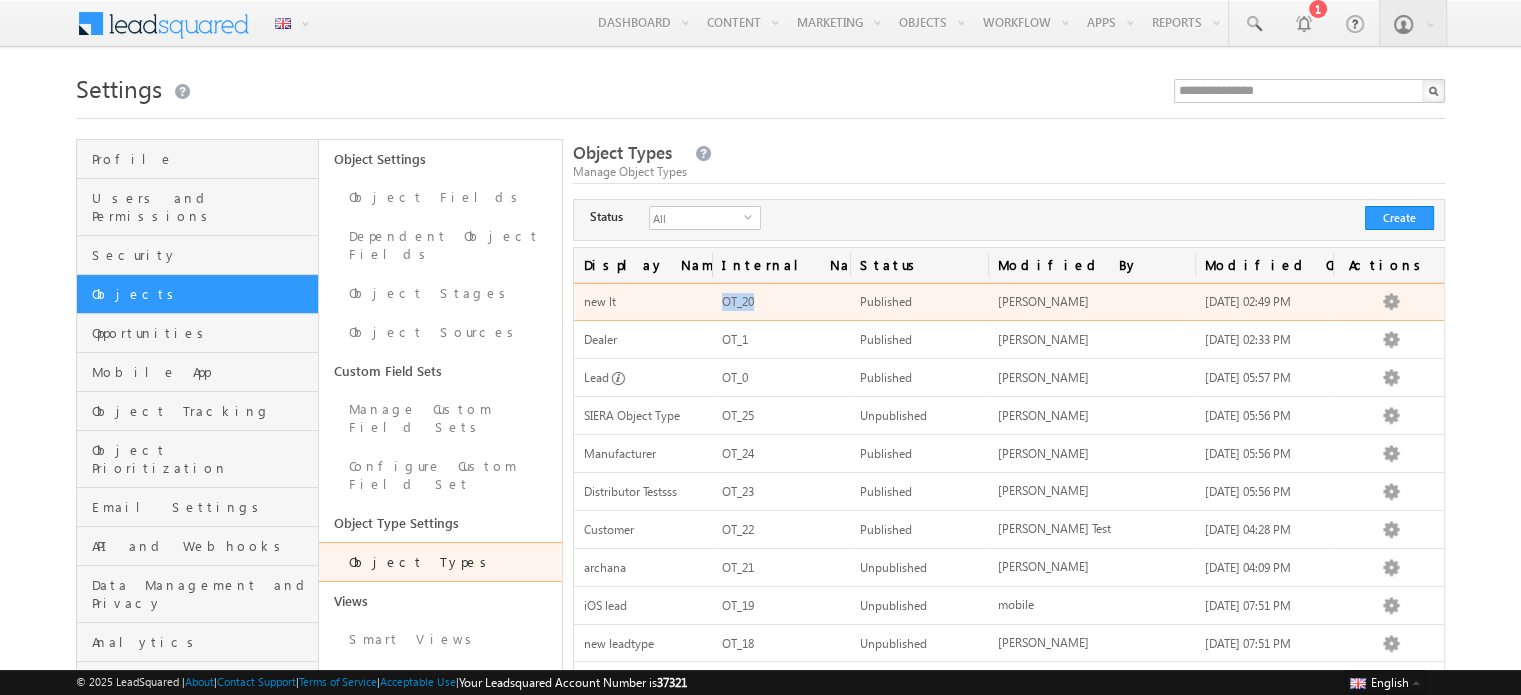 drag, startPoint x: 774, startPoint y: 299, endPoint x: 713, endPoint y: 291, distance: 61.522354 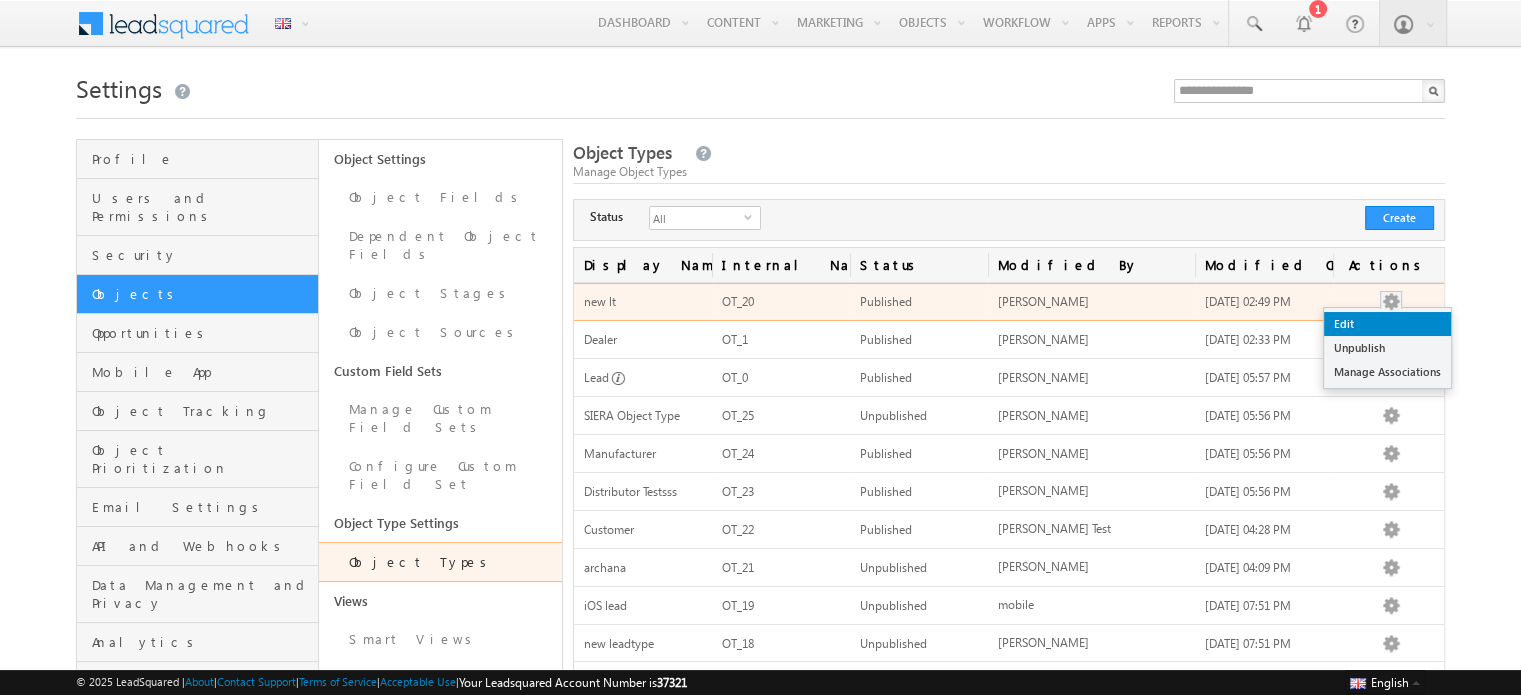 click on "Edit" at bounding box center (1387, 324) 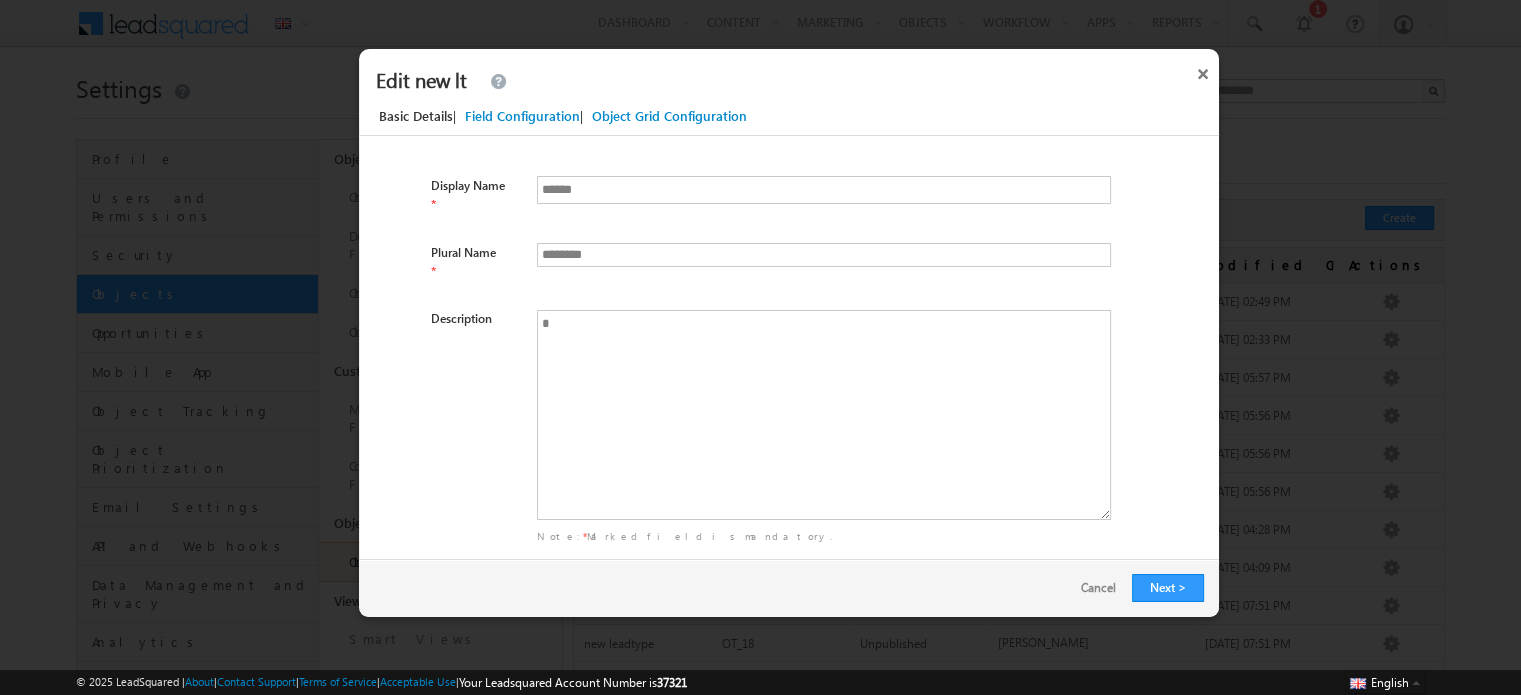 click on "Field Configuration" at bounding box center (522, 116) 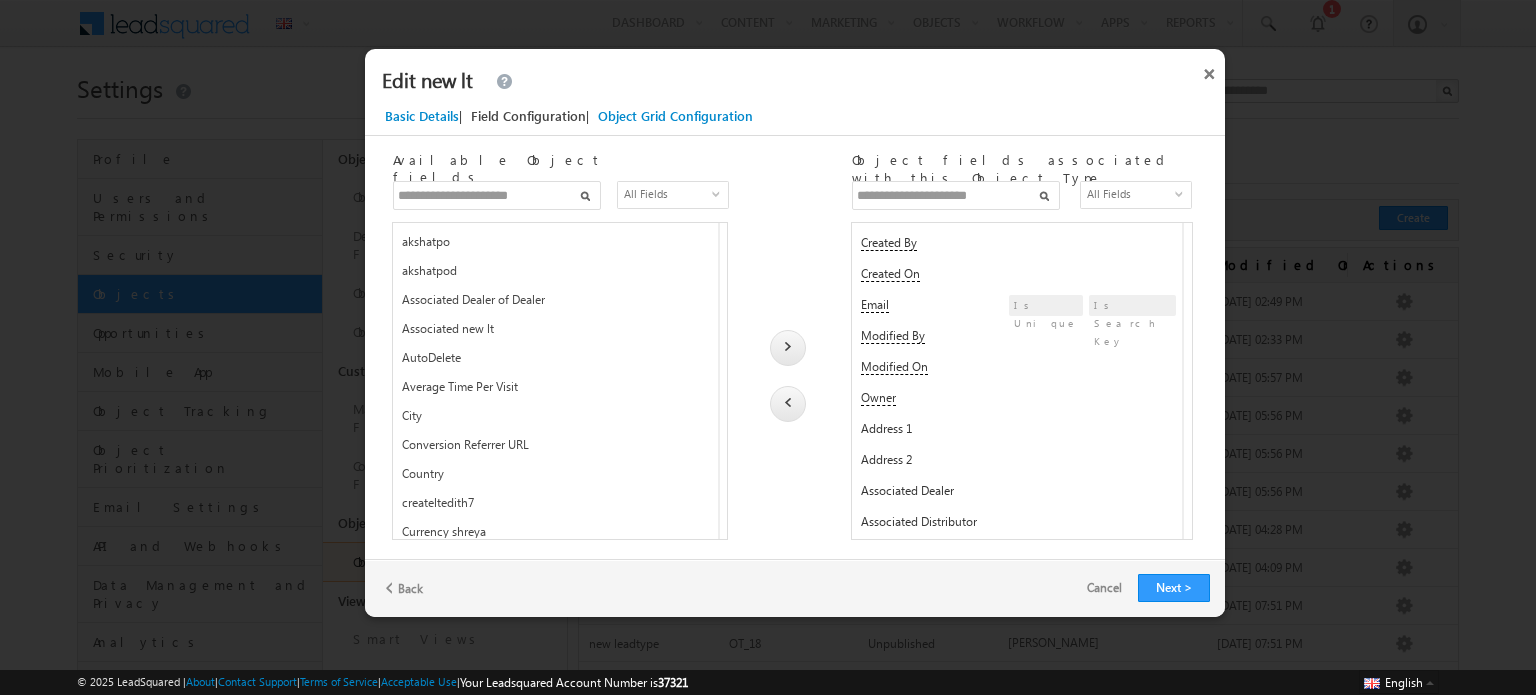click at bounding box center [956, 195] 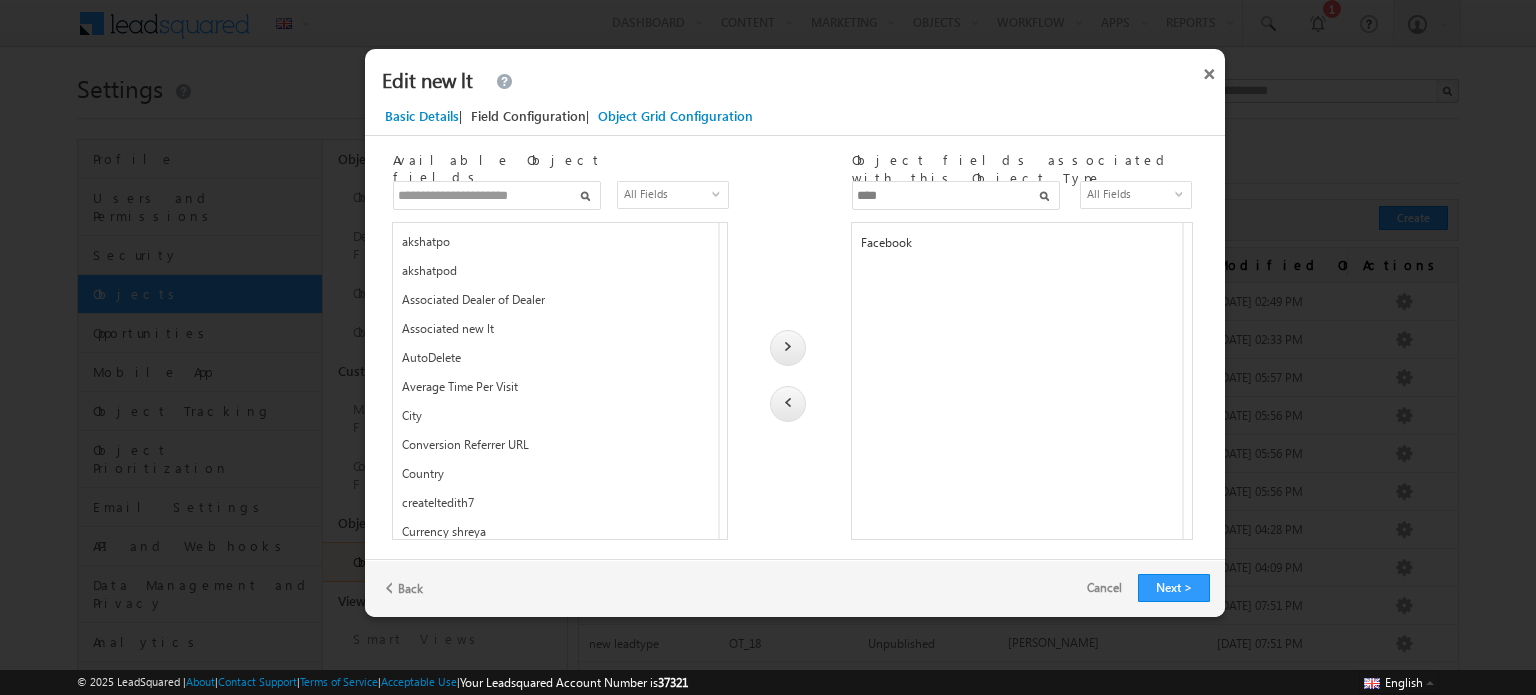 type on "****" 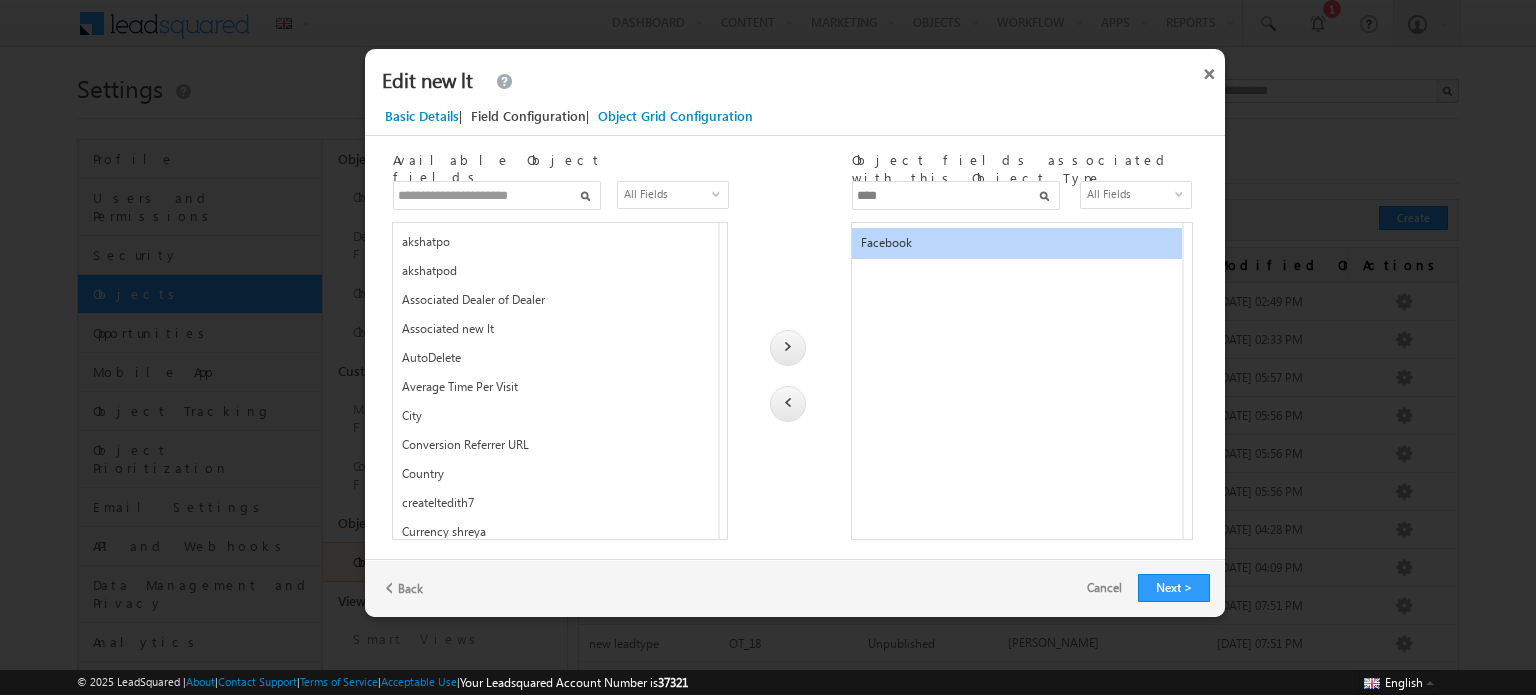 click at bounding box center (784, 307) 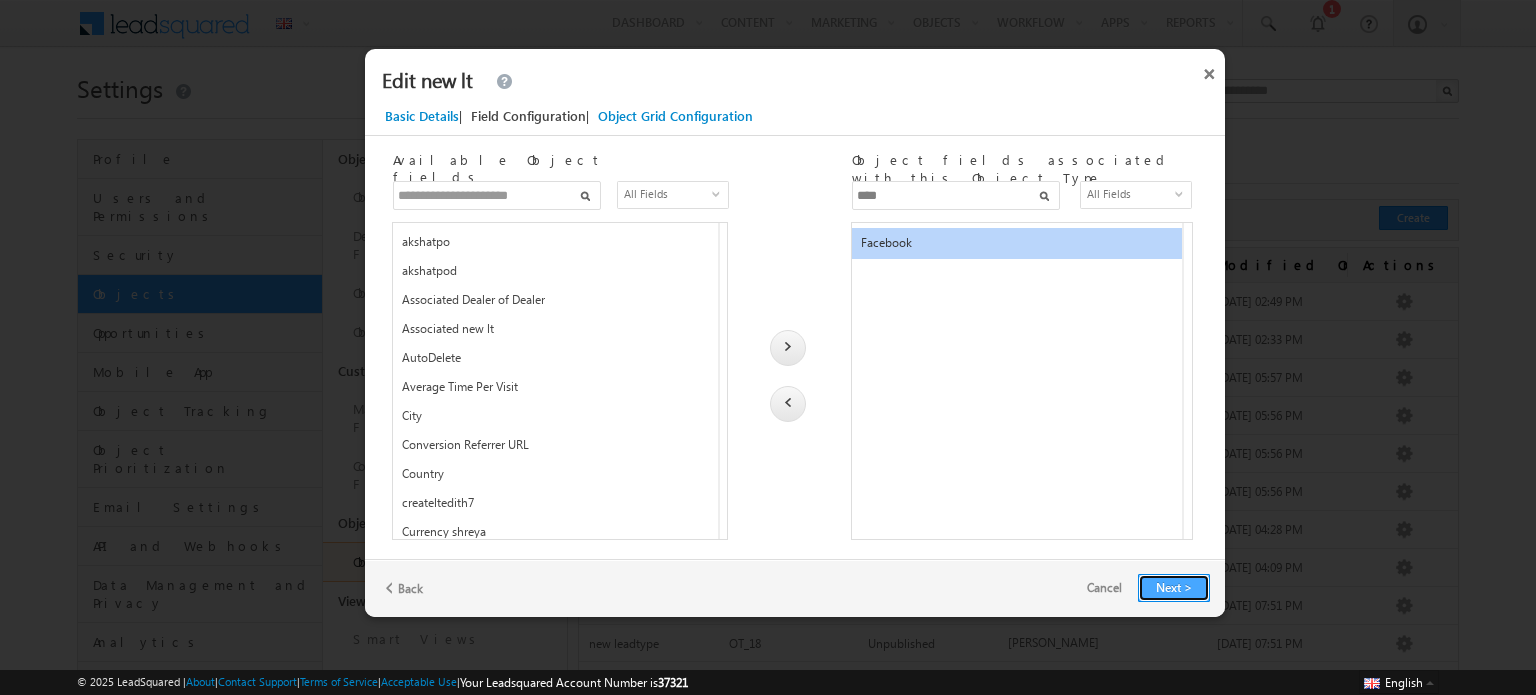 click on "Next >" at bounding box center [1174, 588] 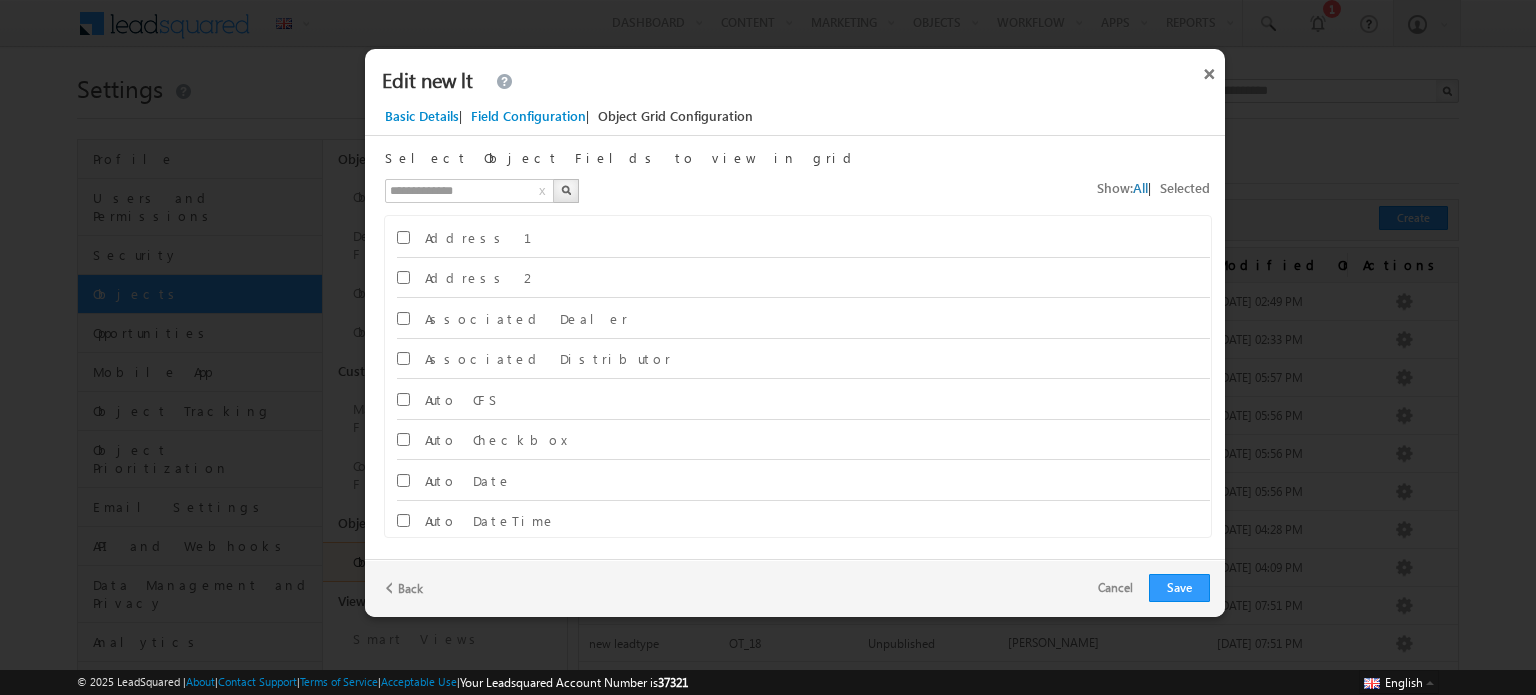 click on "**********" at bounding box center (797, 174) 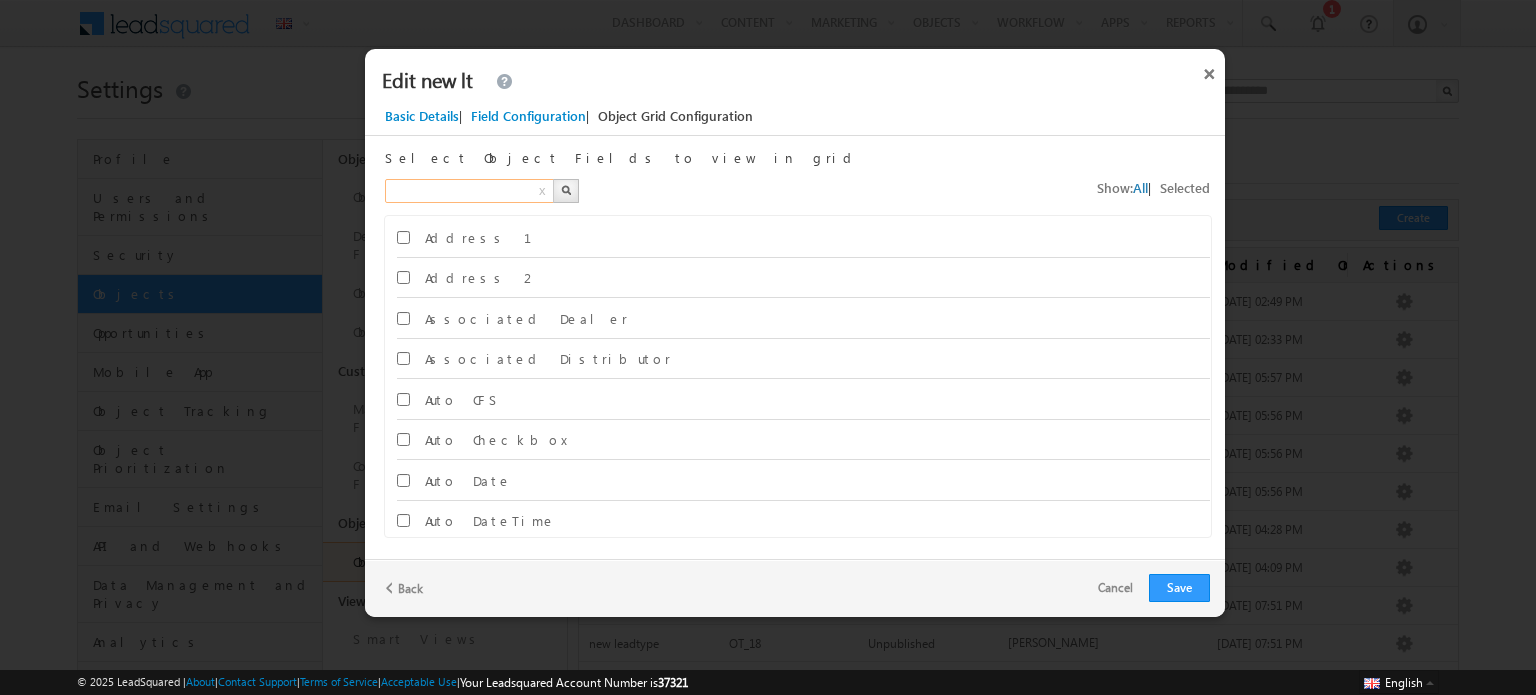 click at bounding box center (470, 191) 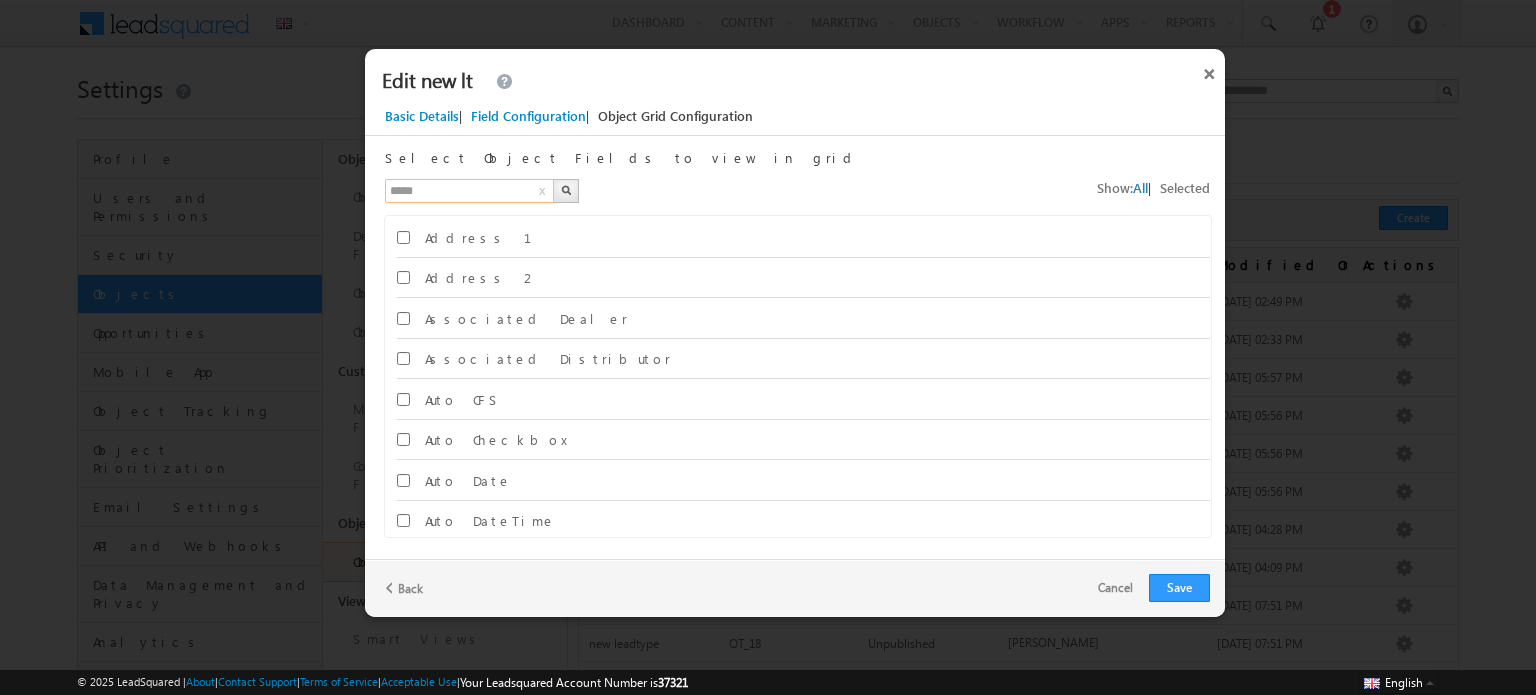 type on "*****" 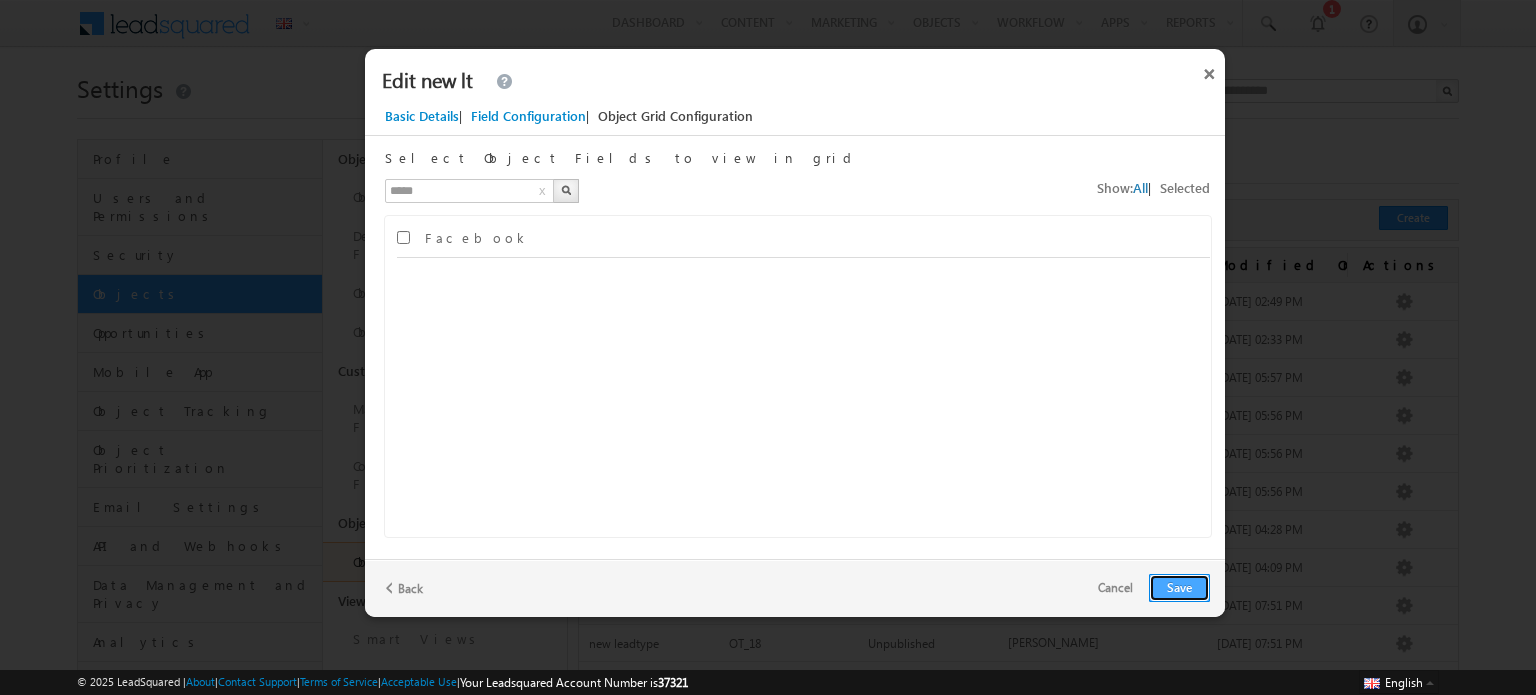 click on "Save" at bounding box center [1179, 588] 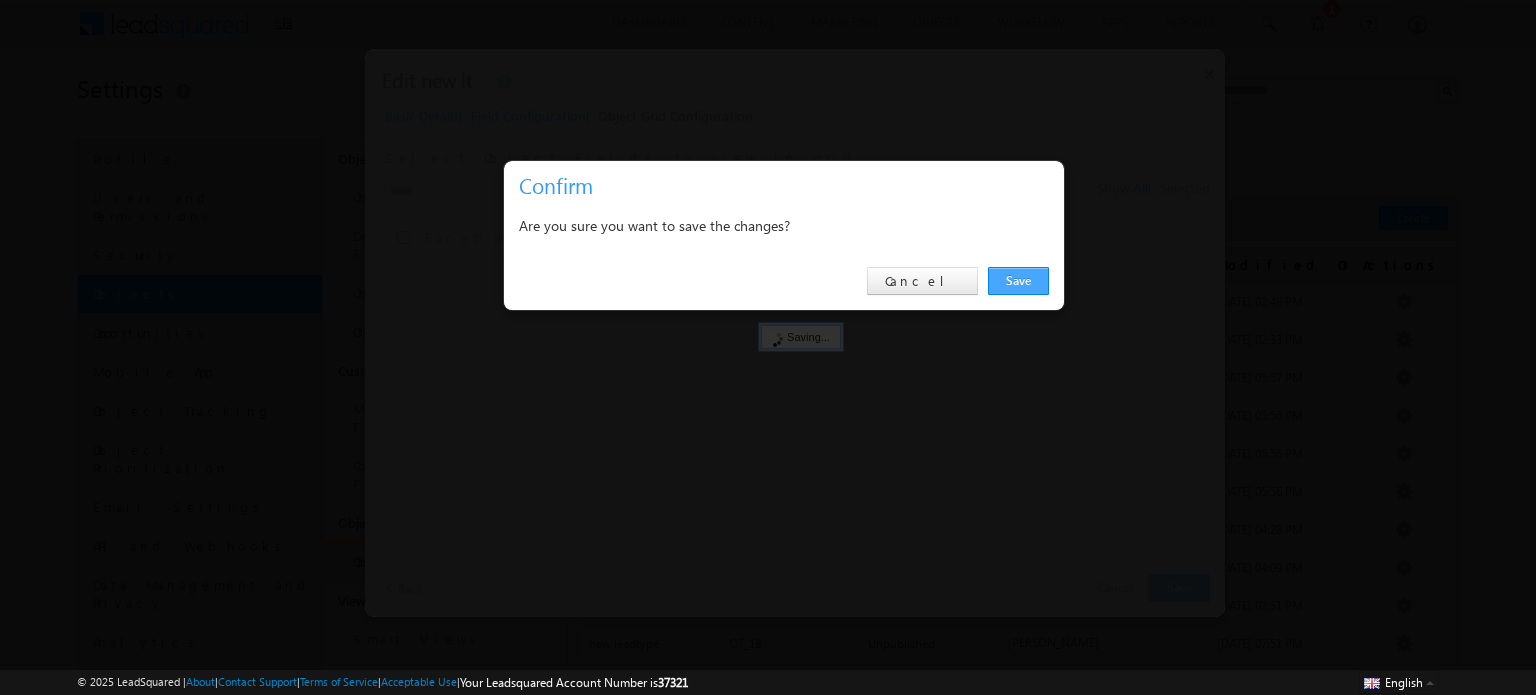 click on "Save" at bounding box center (1018, 281) 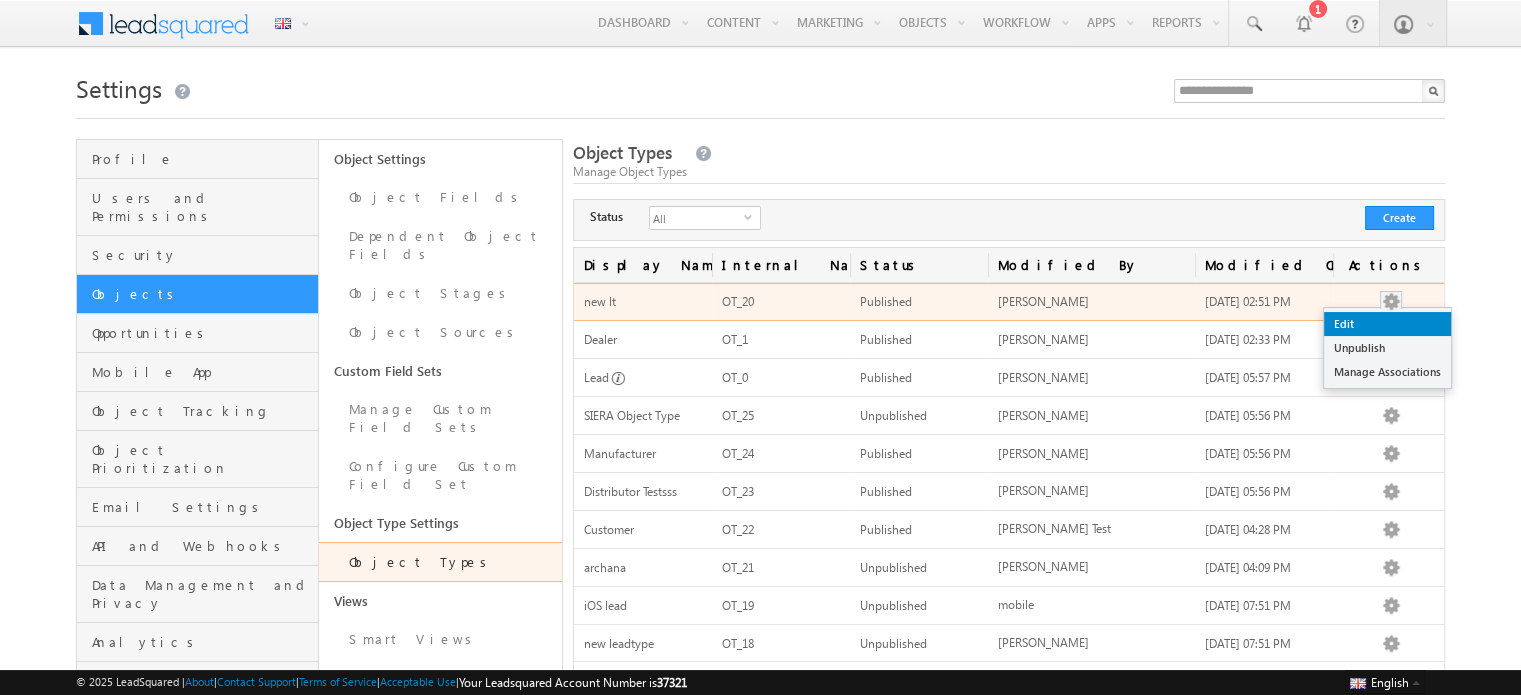 click on "Edit" at bounding box center [1387, 324] 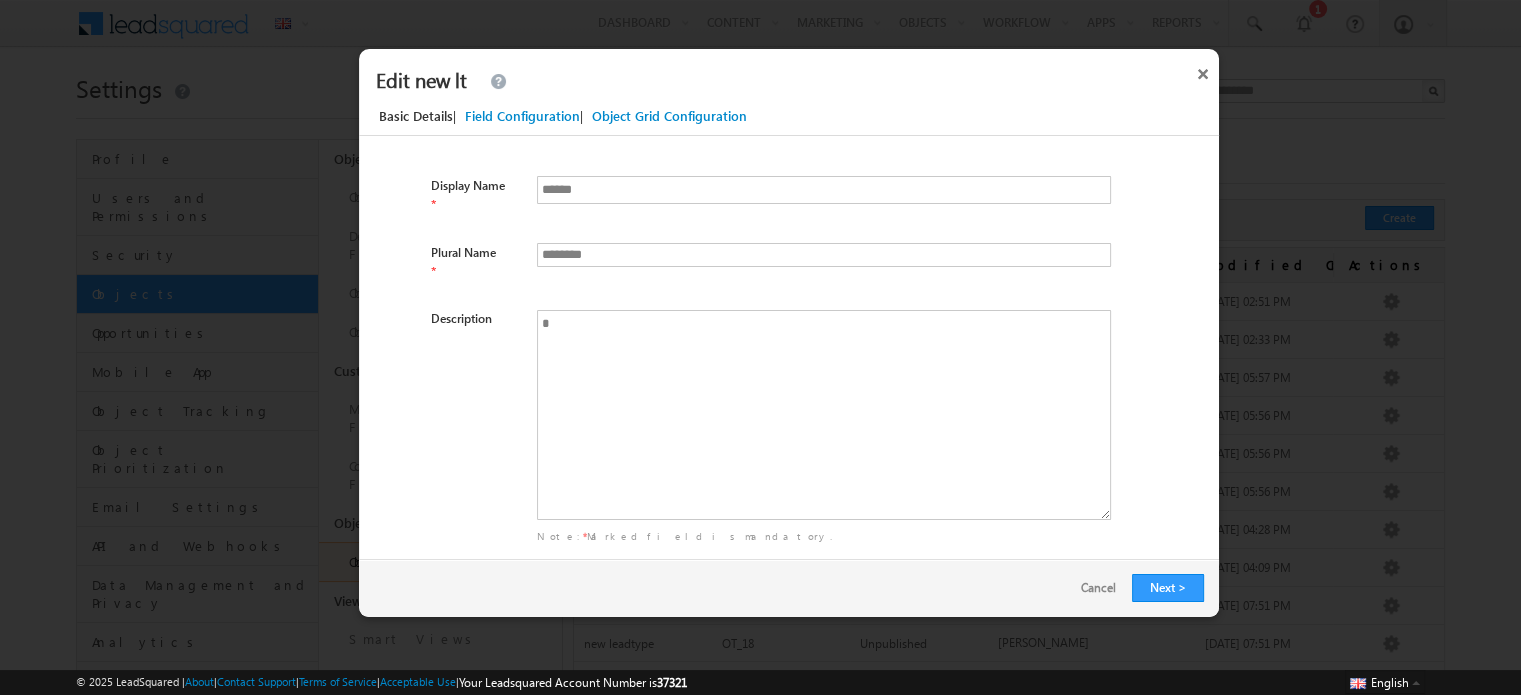 click on "Field Configuration" at bounding box center [522, 116] 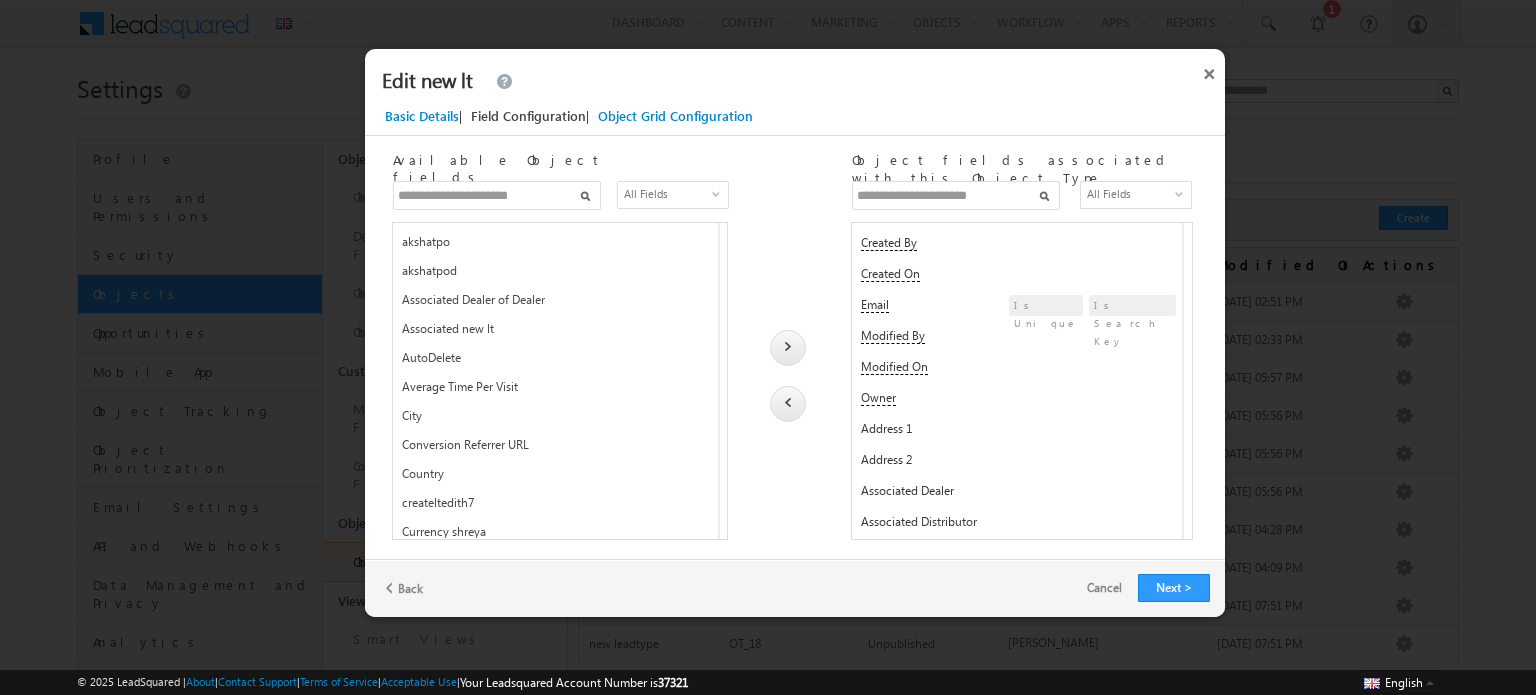 click on "All Fields" at bounding box center (1129, 194) 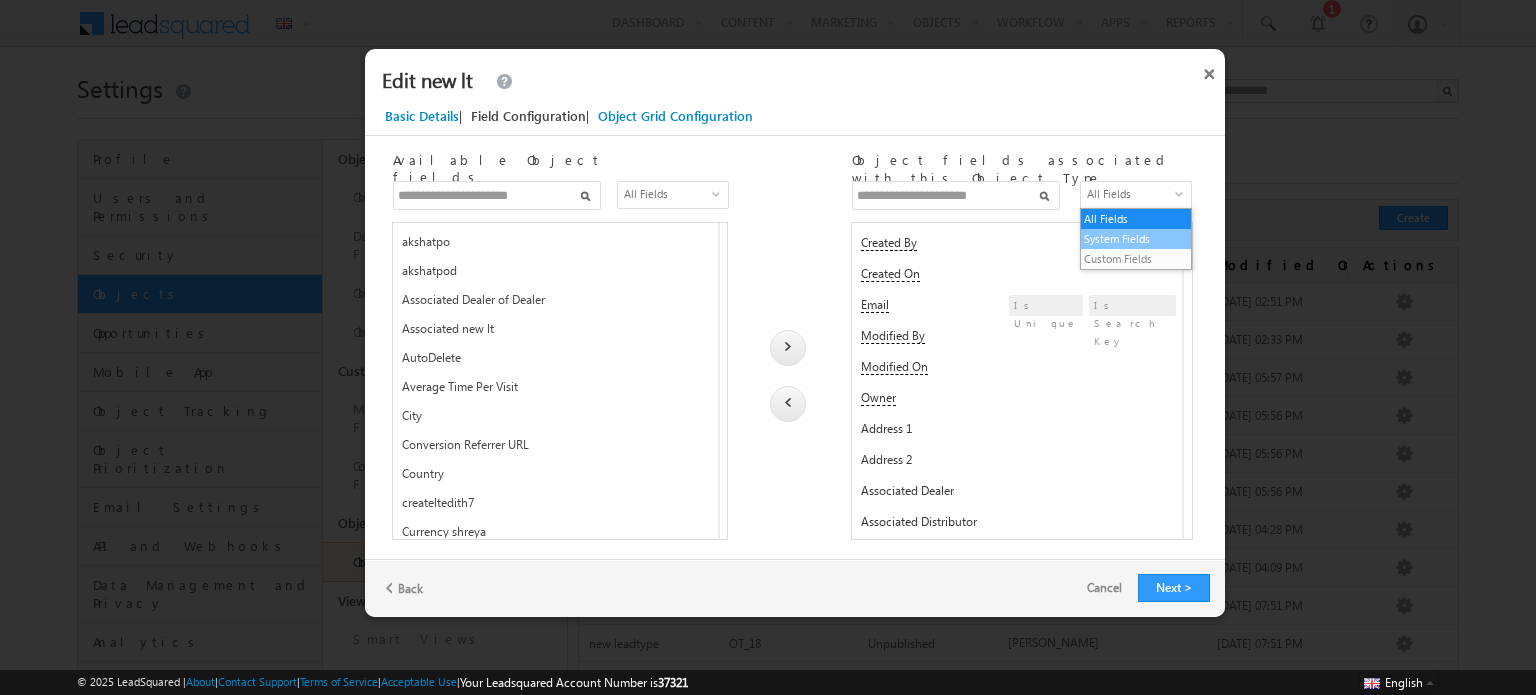 click on "System Fields" at bounding box center (1136, 239) 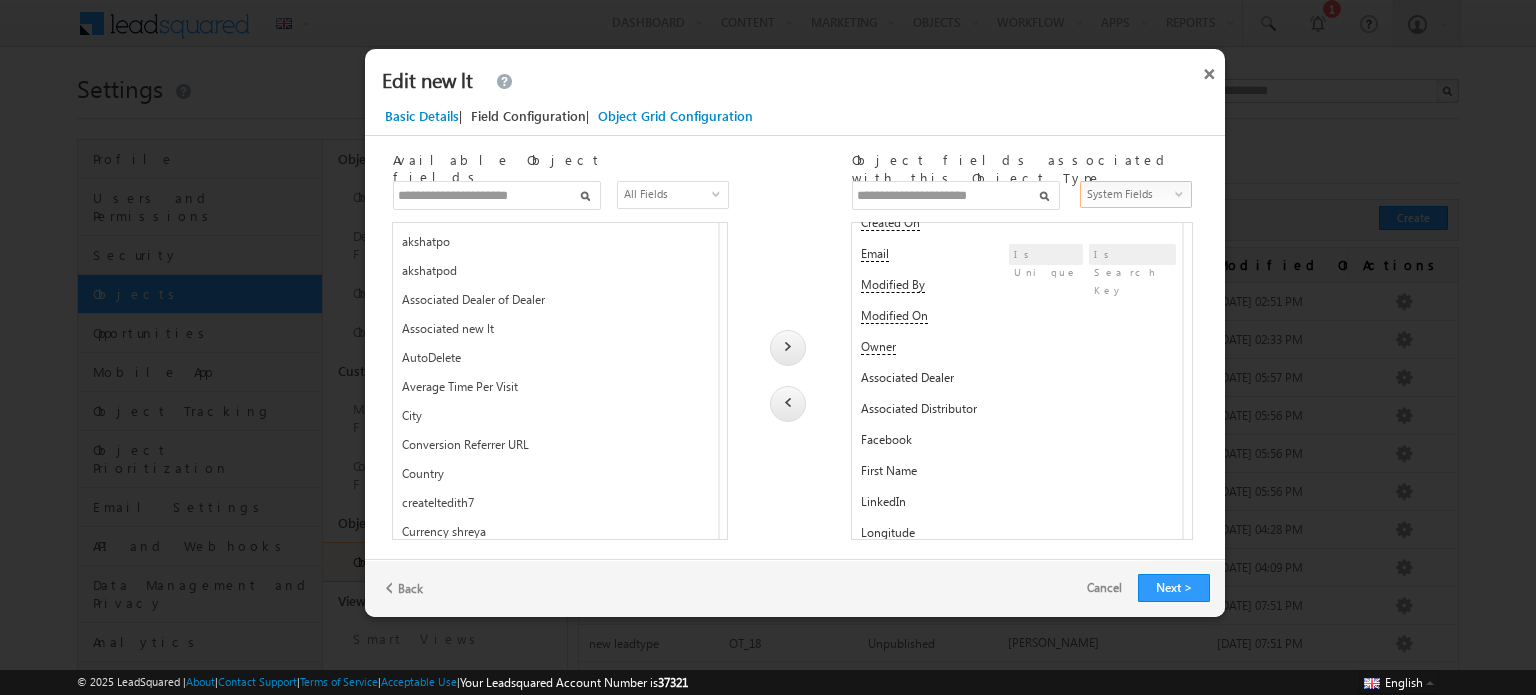 scroll, scrollTop: 0, scrollLeft: 0, axis: both 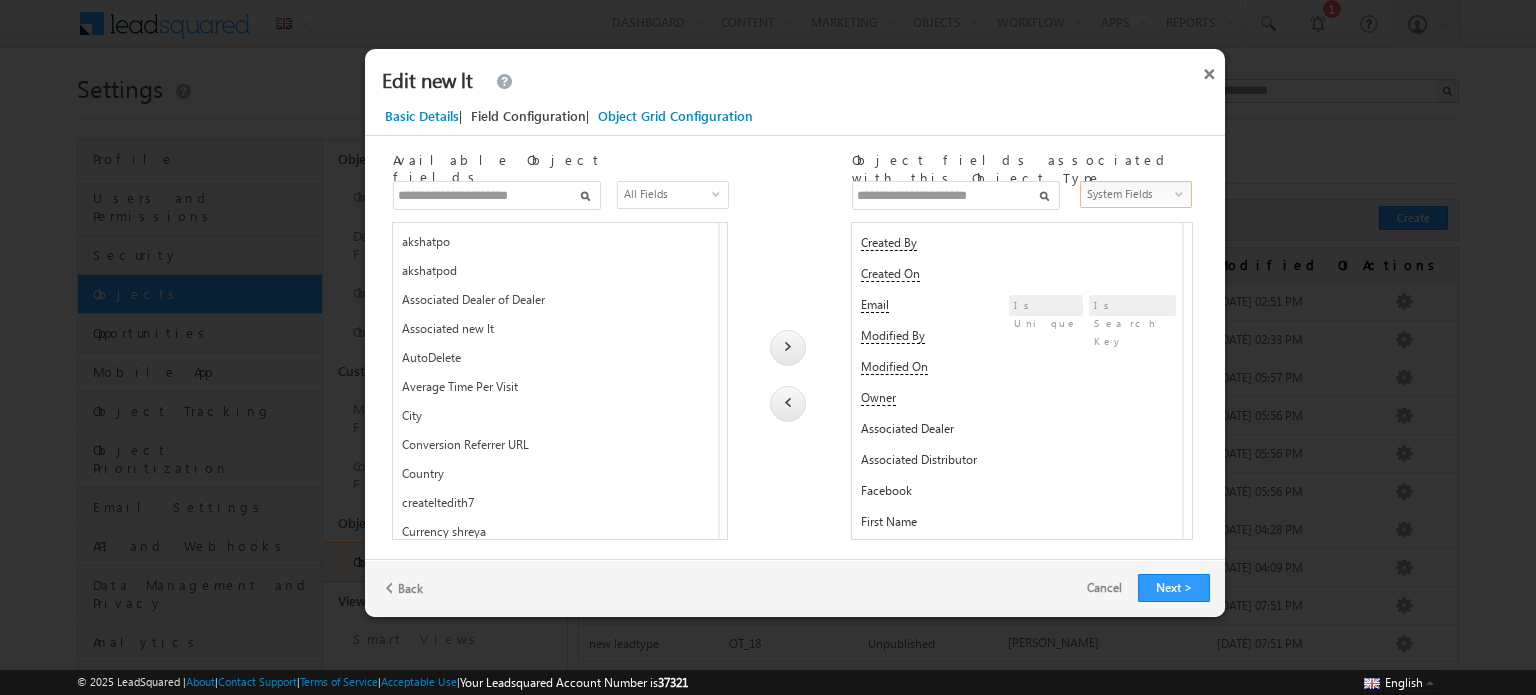 click on "Associated Dealer" at bounding box center [907, 428] 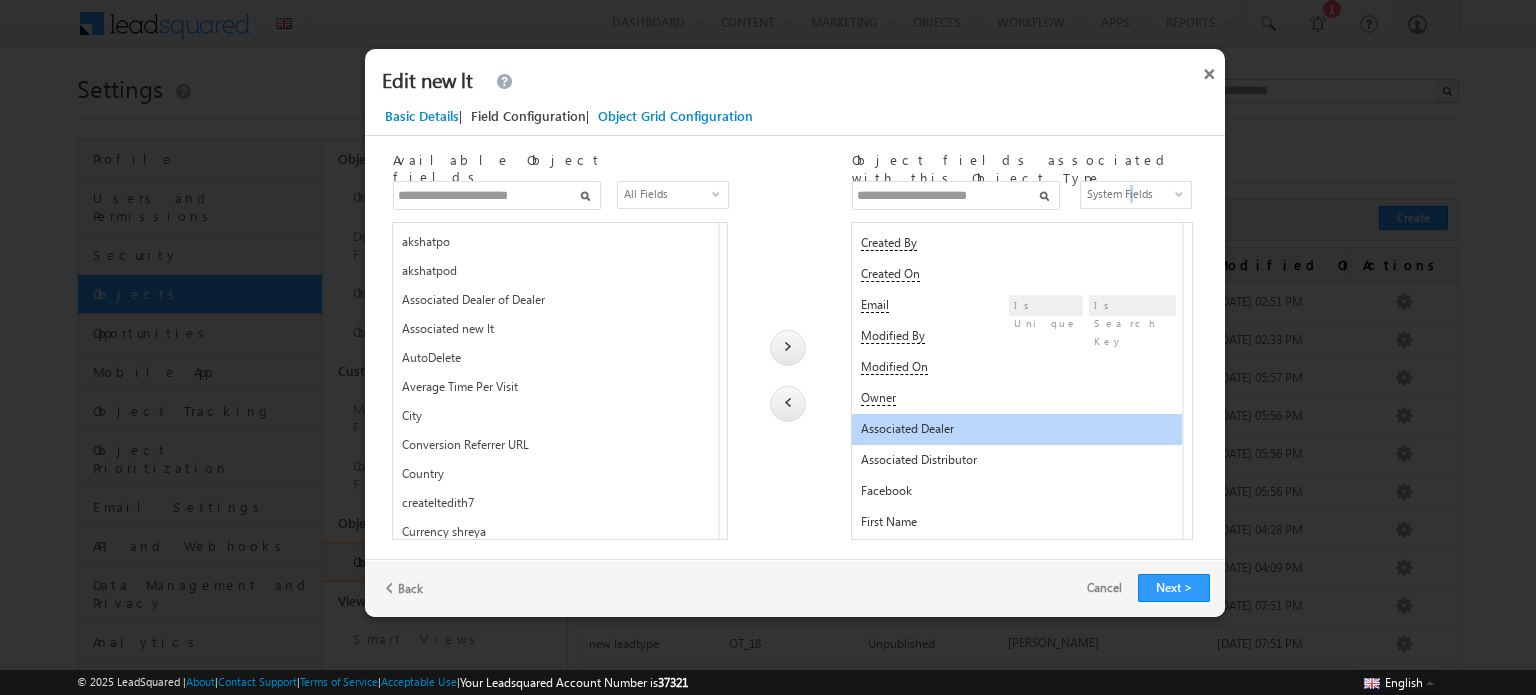 click on "System Fields" at bounding box center [1129, 194] 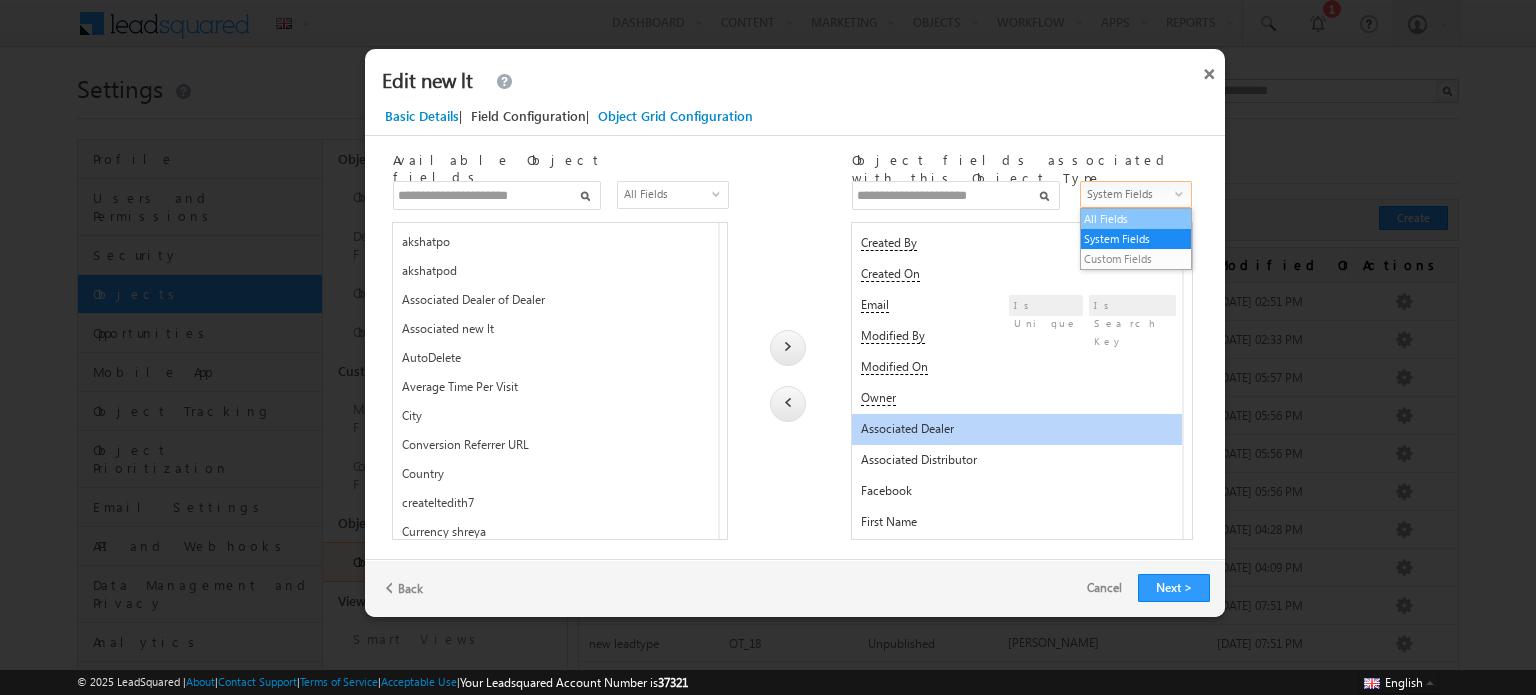 click on "All Fields" at bounding box center (1136, 219) 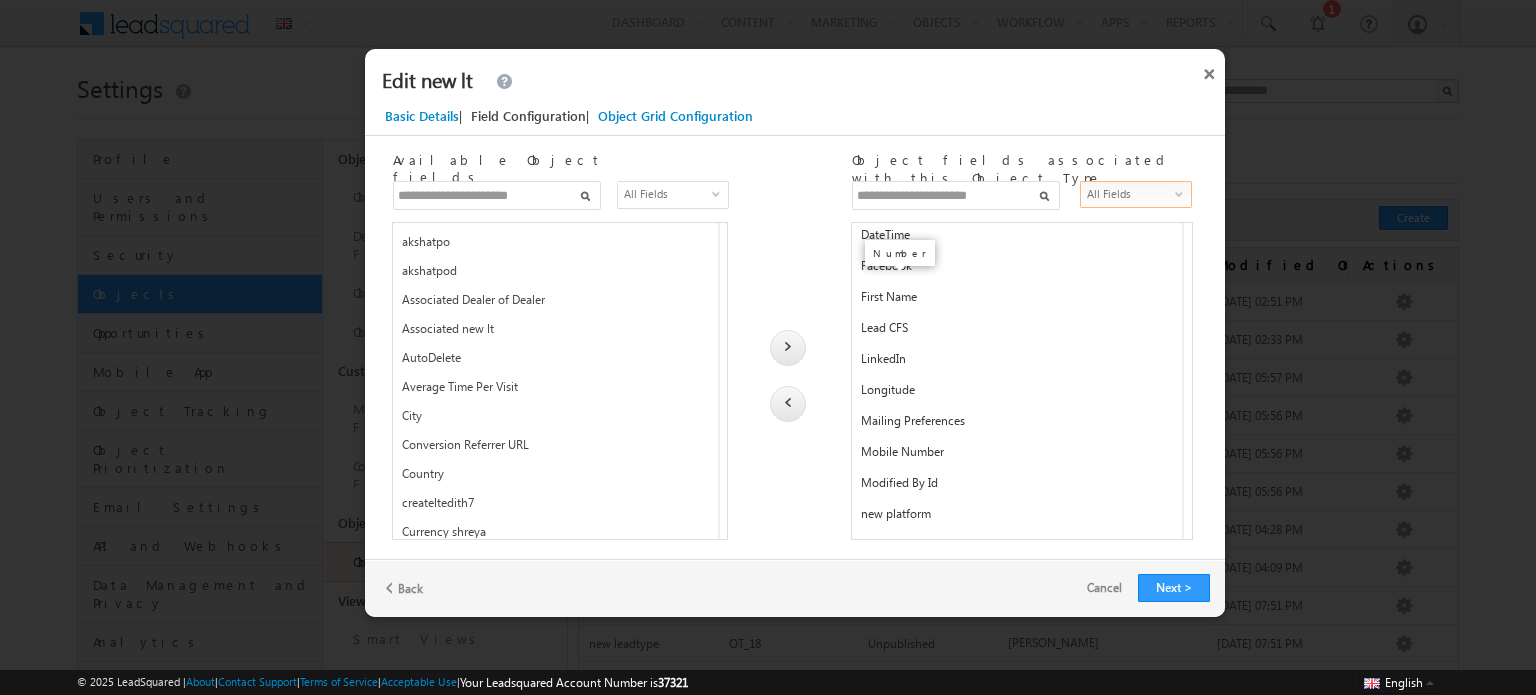 scroll, scrollTop: 872, scrollLeft: 0, axis: vertical 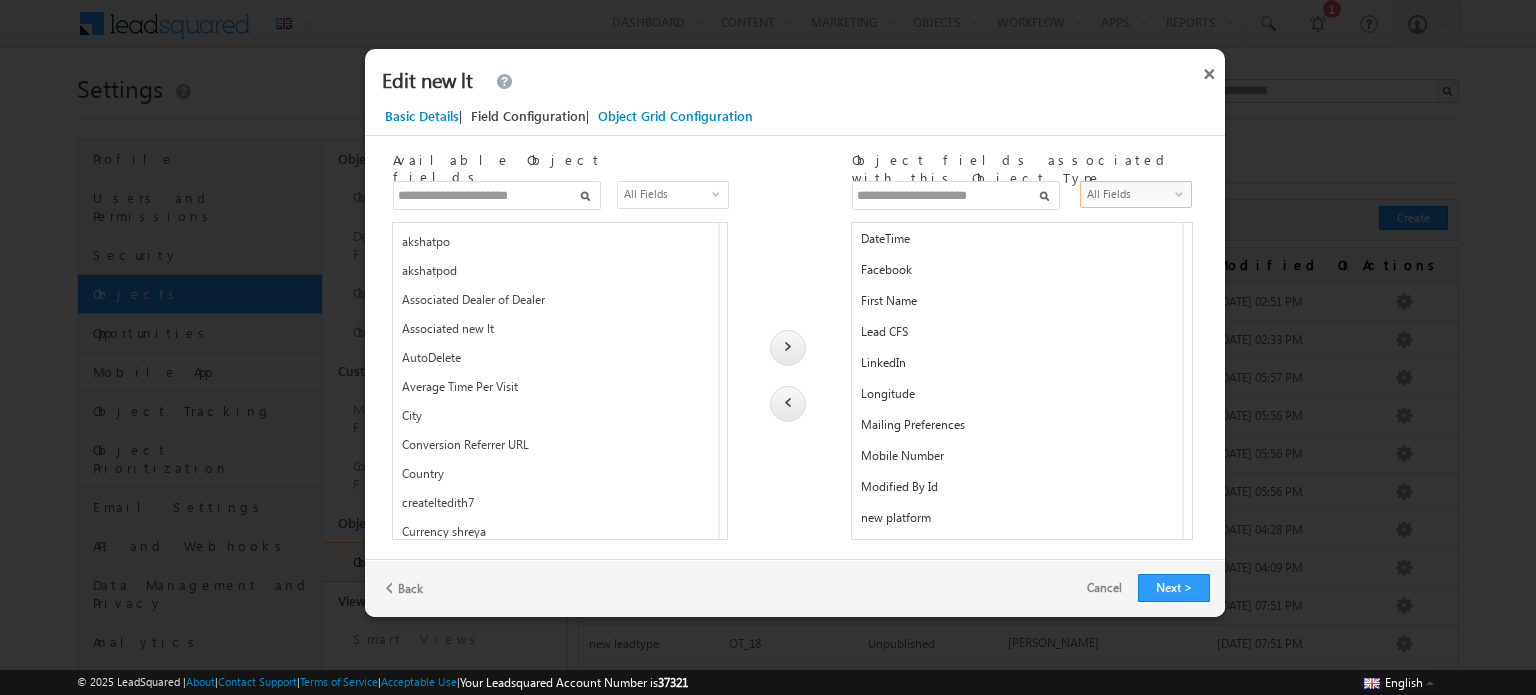 click at bounding box center [956, 195] 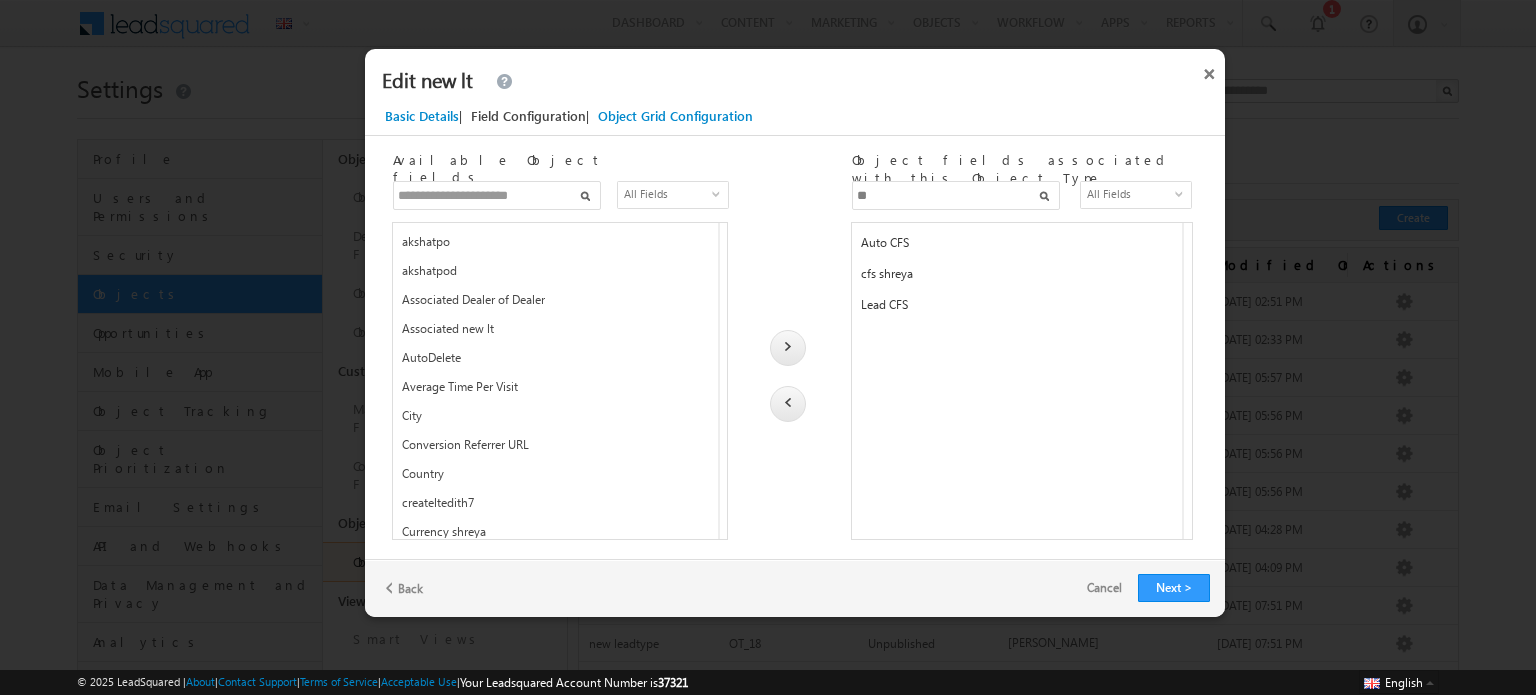scroll, scrollTop: 0, scrollLeft: 0, axis: both 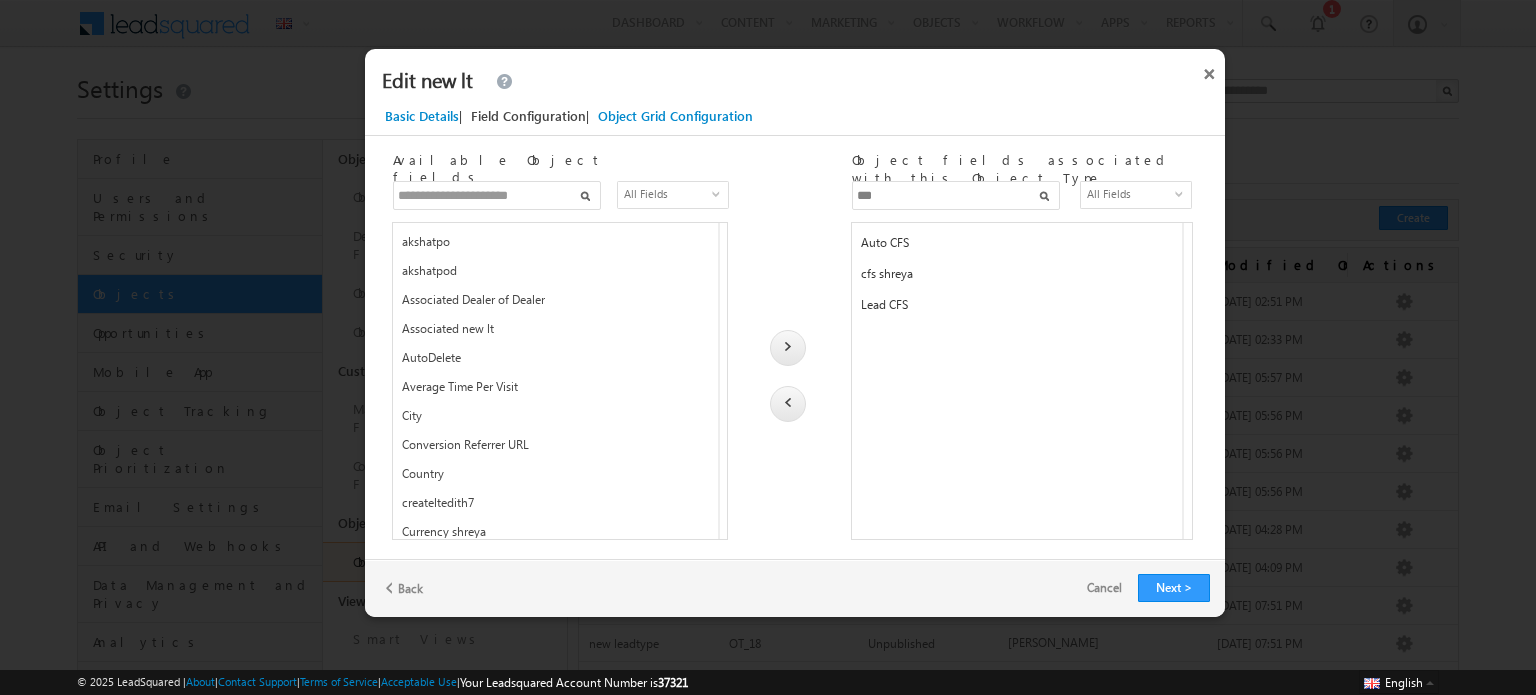 type on "***" 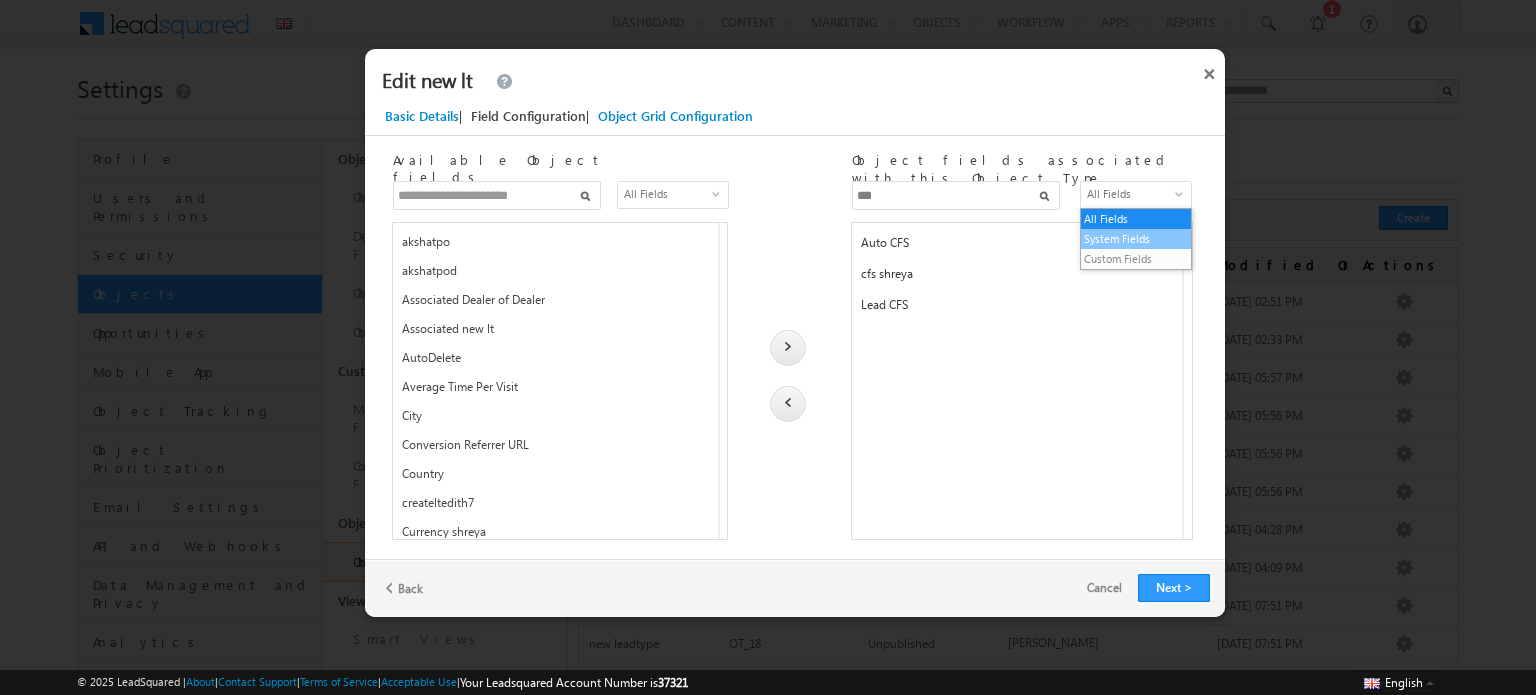 click on "System Fields" at bounding box center (1136, 239) 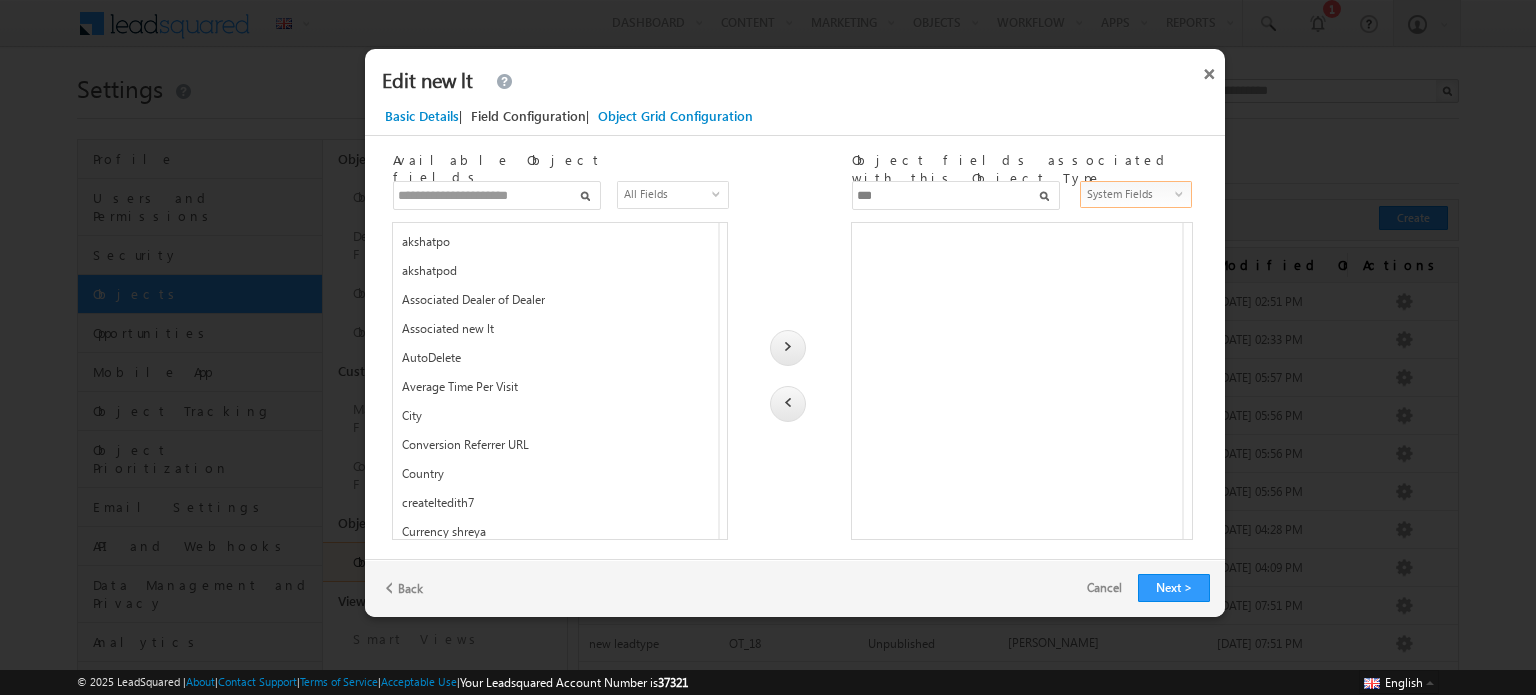 click on "***" at bounding box center [956, 195] 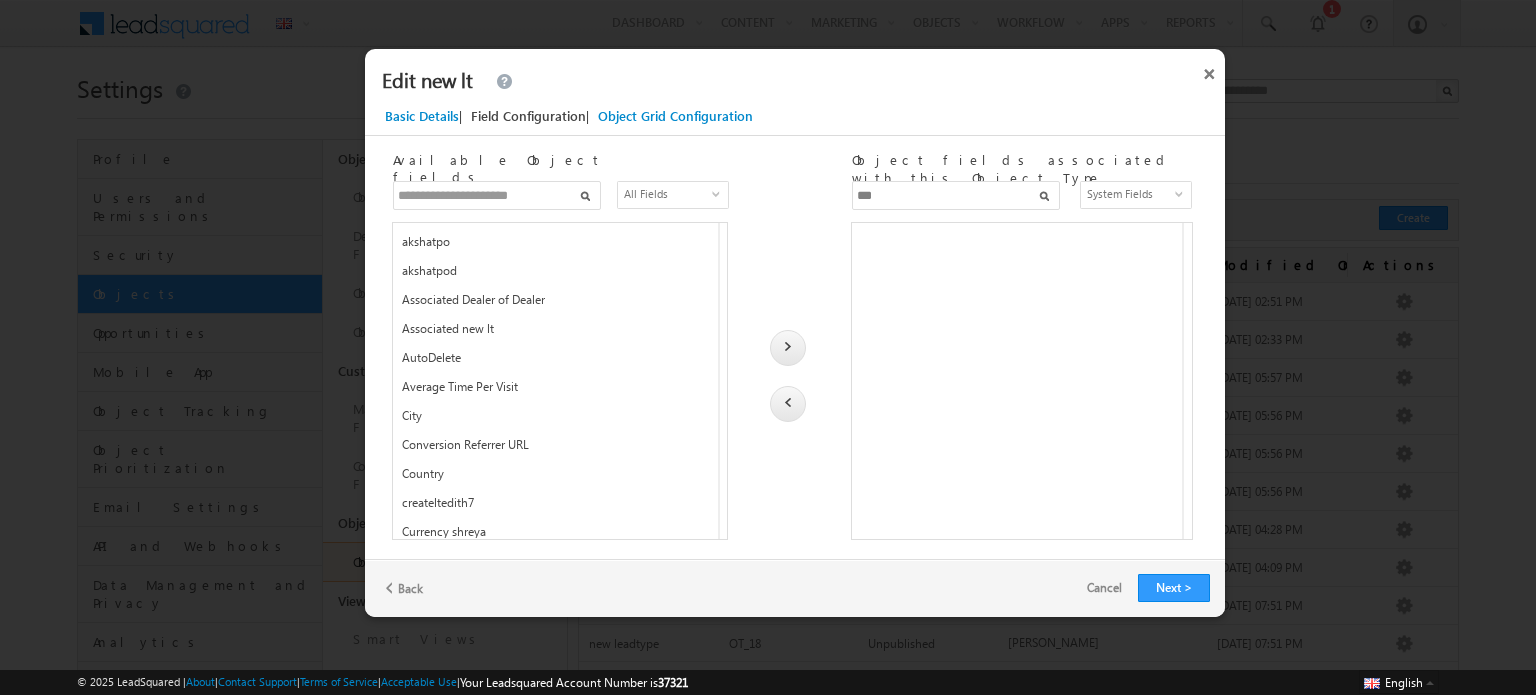 click on "***" at bounding box center (956, 195) 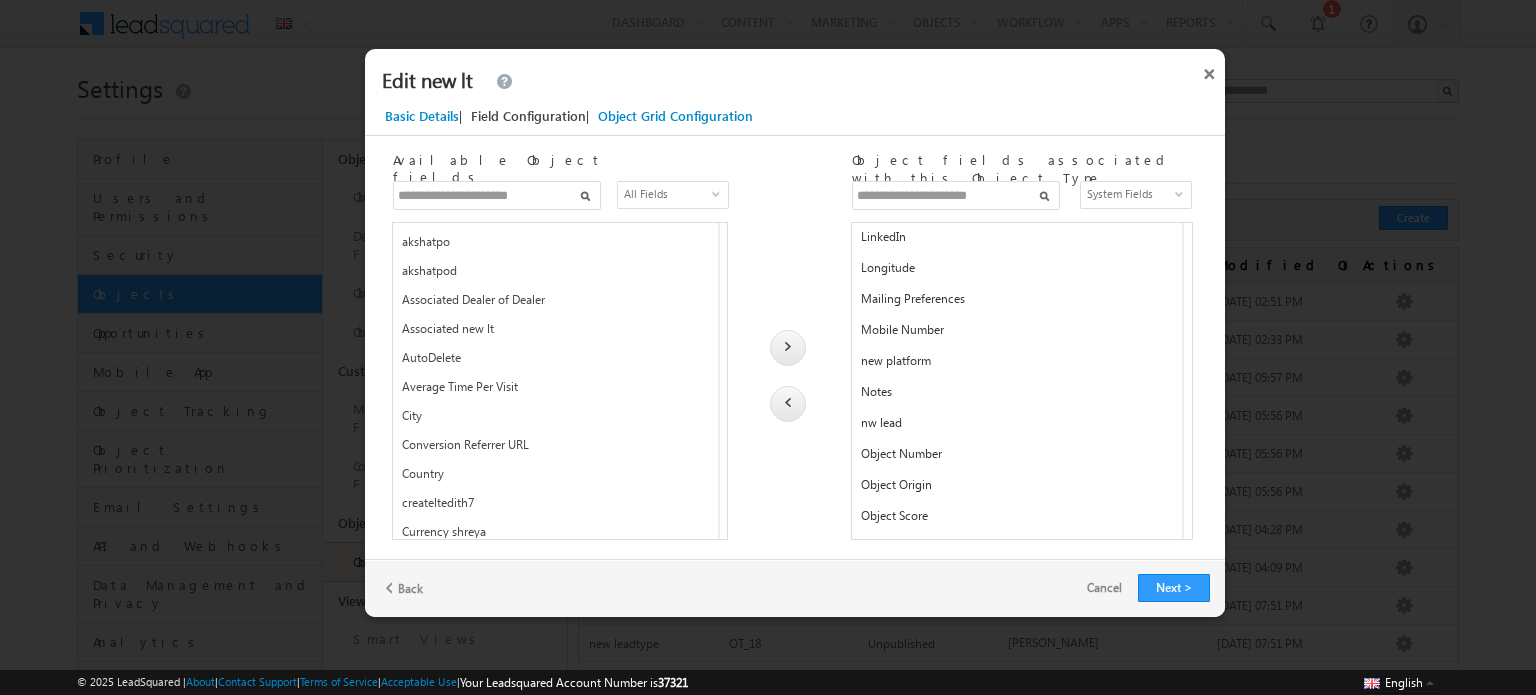 scroll, scrollTop: 284, scrollLeft: 0, axis: vertical 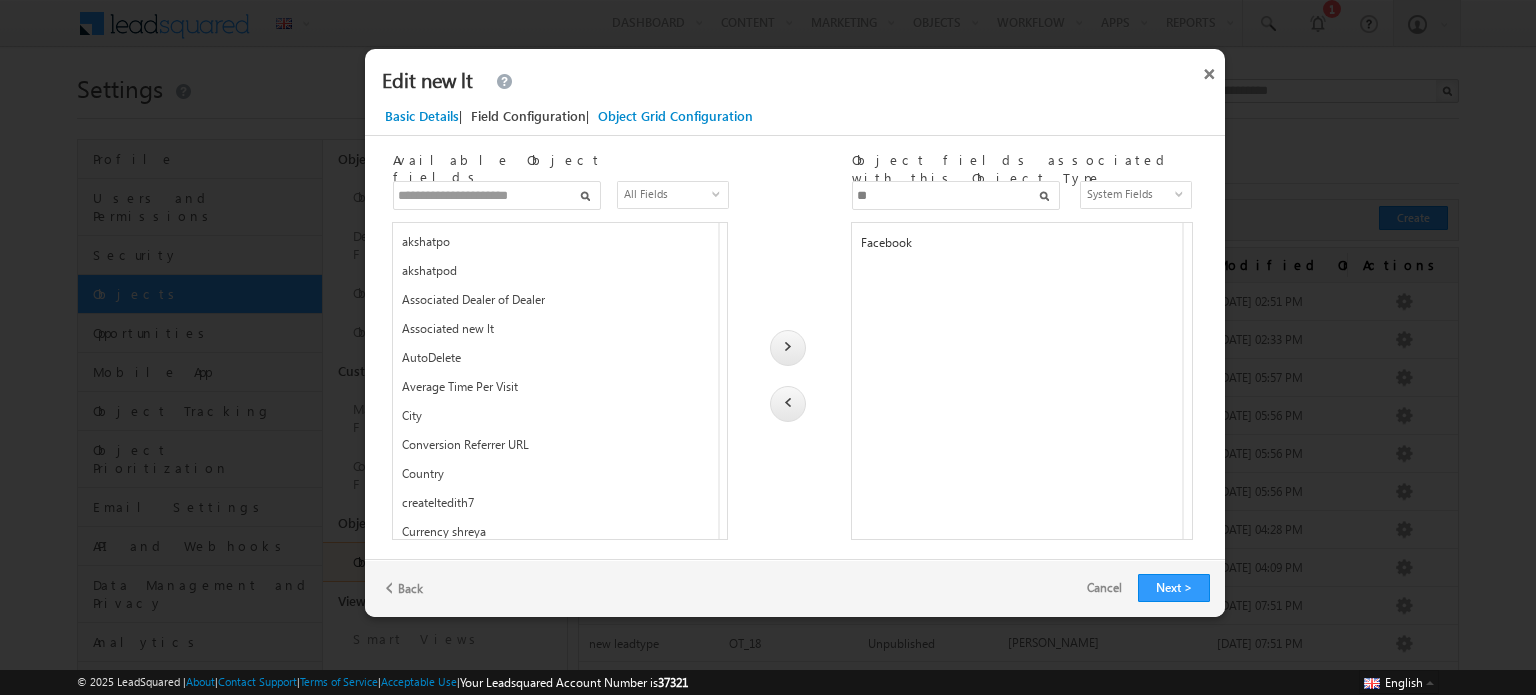 type on "*" 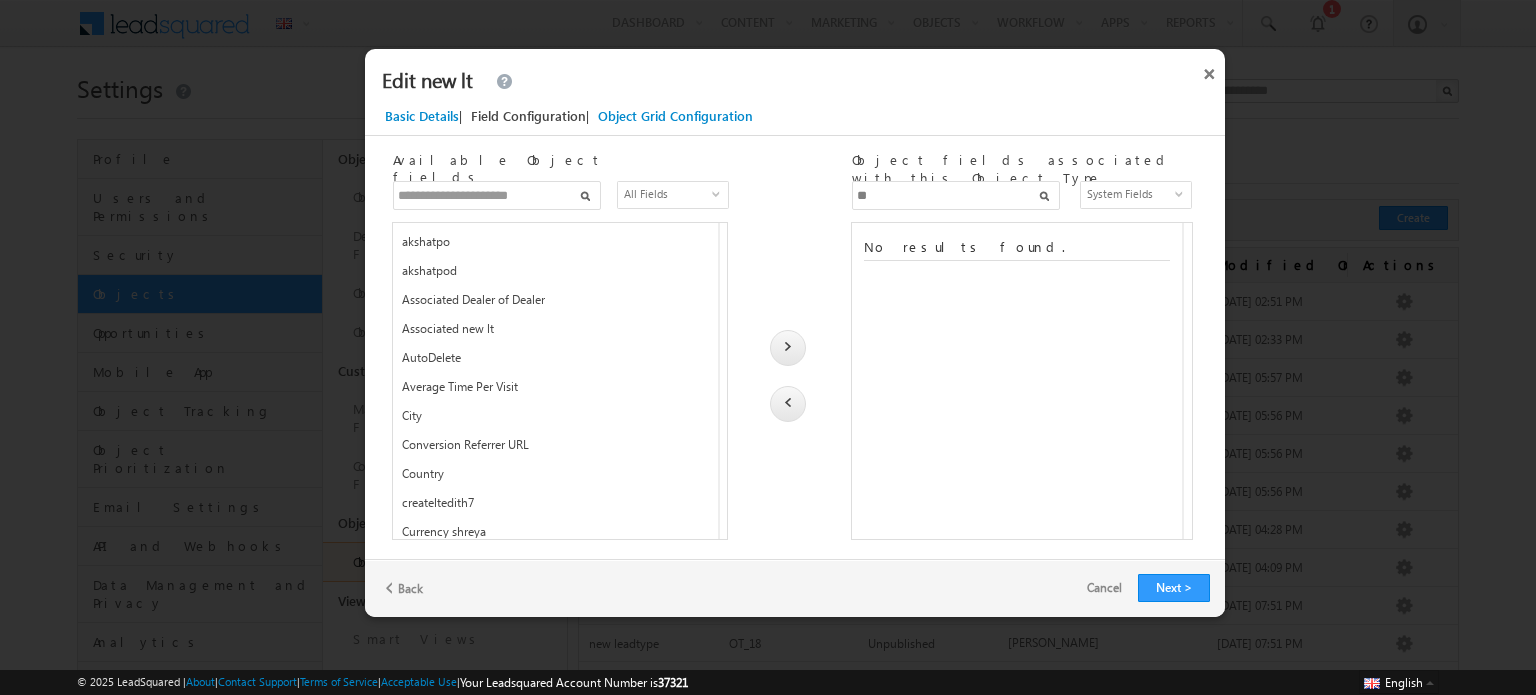 type on "*" 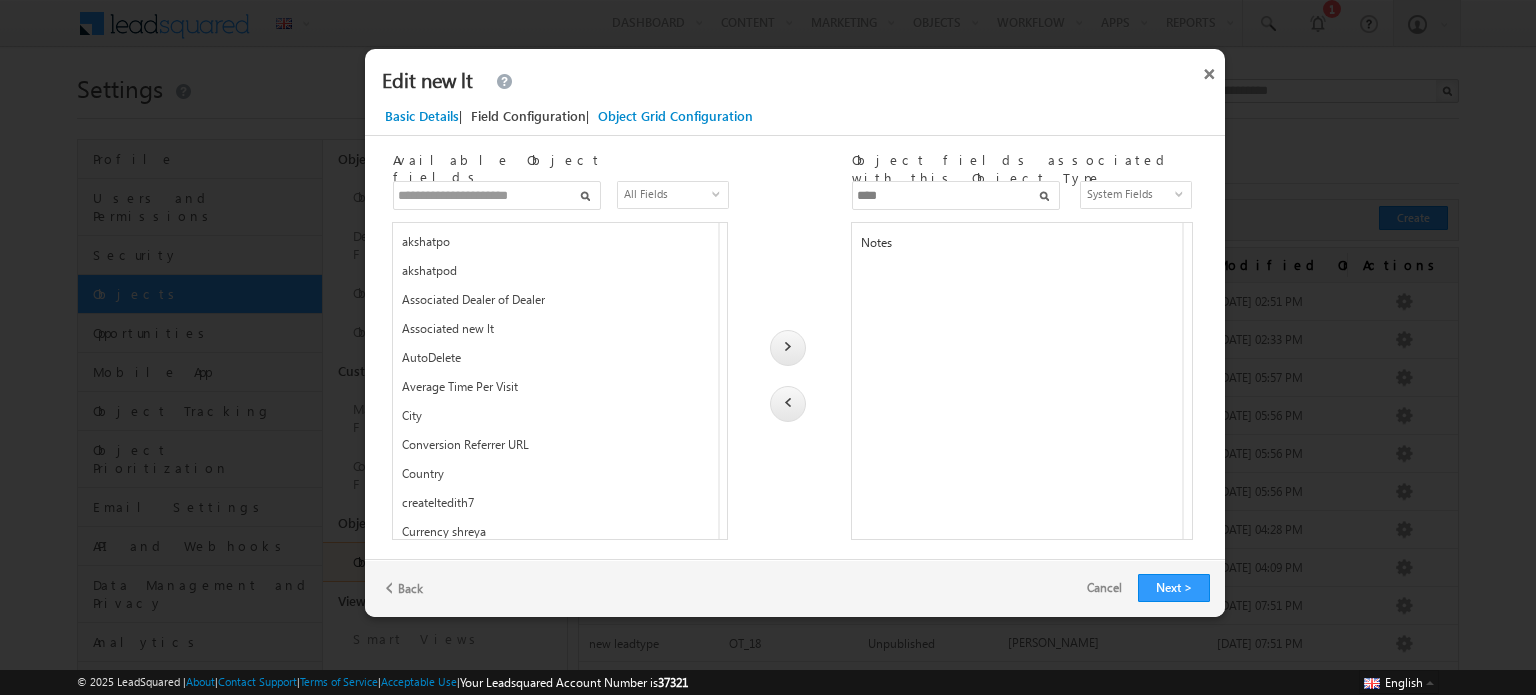 click on "Notes" at bounding box center [1015, 247] 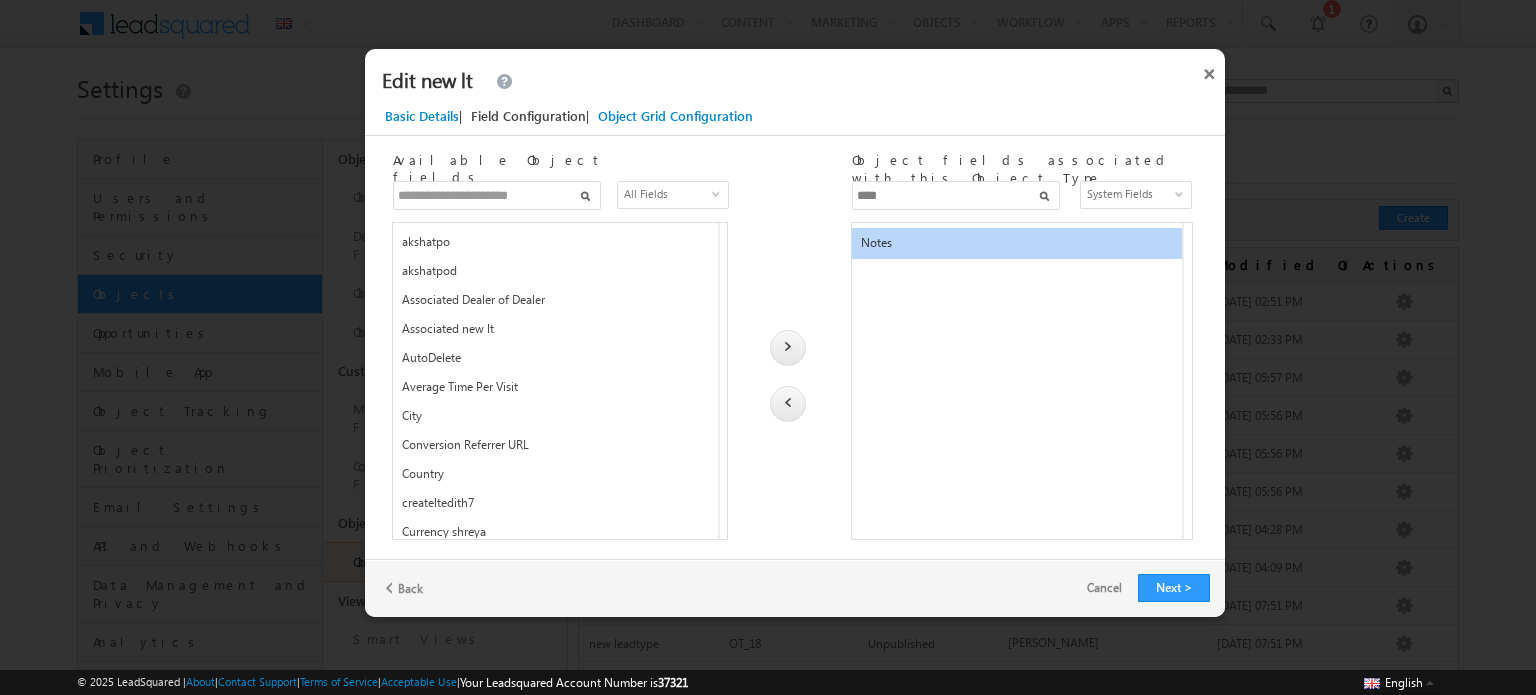 click at bounding box center [788, 404] 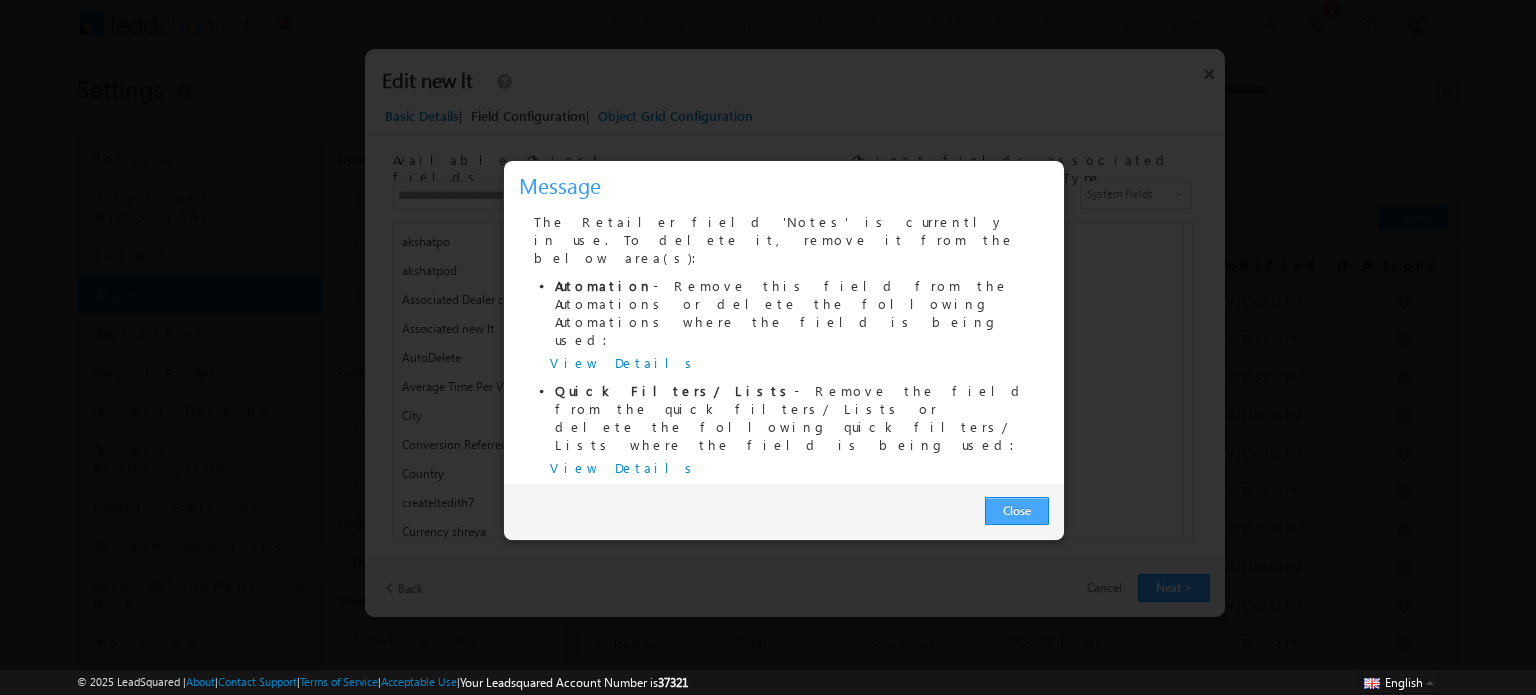 click on "Close" at bounding box center (1017, 511) 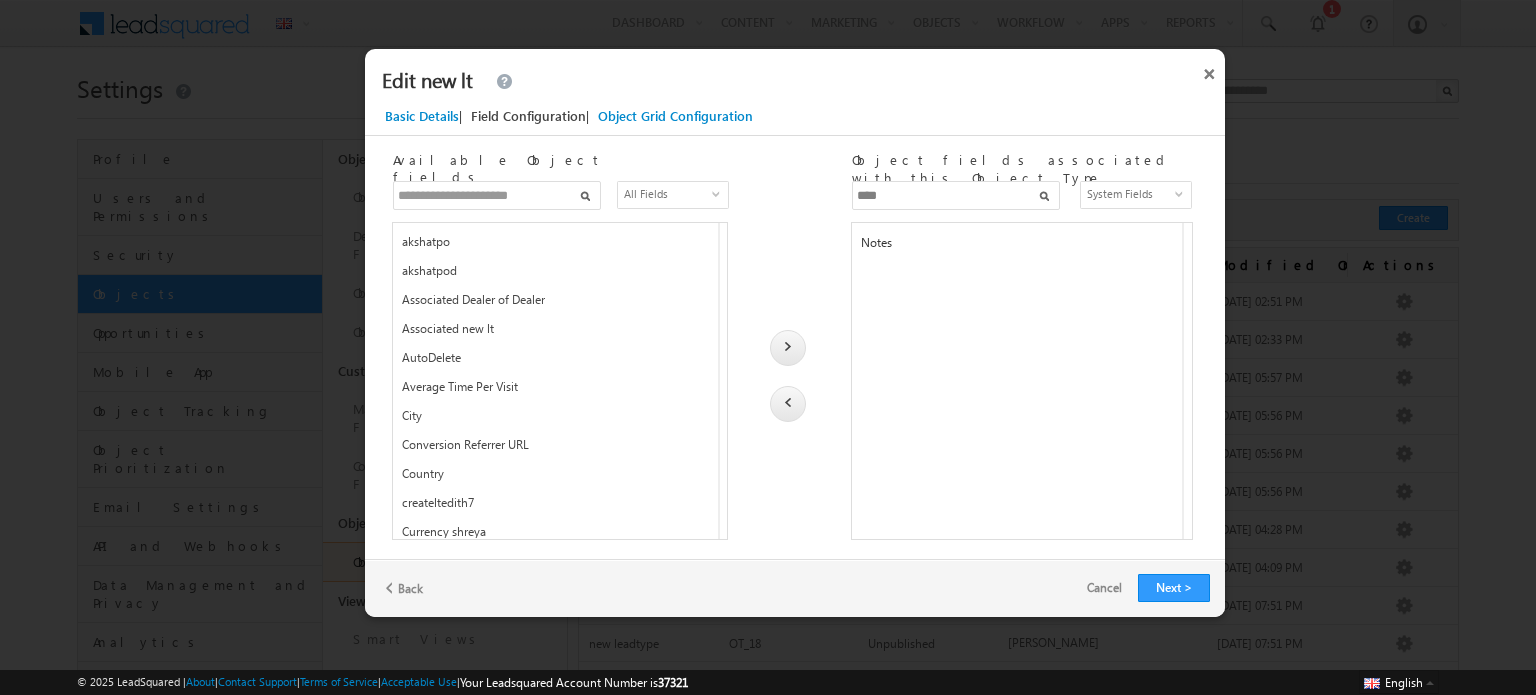 click on "Notes" at bounding box center (1015, 247) 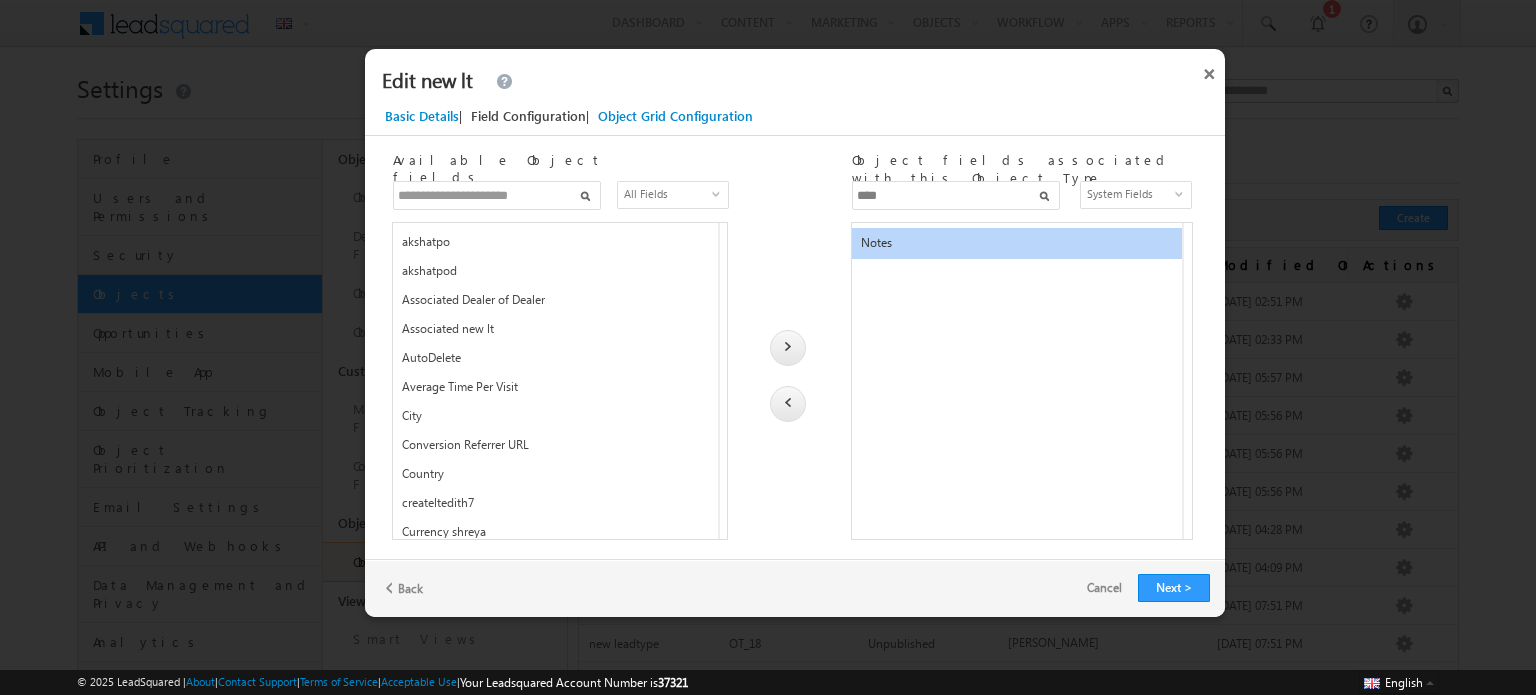 click at bounding box center [788, 404] 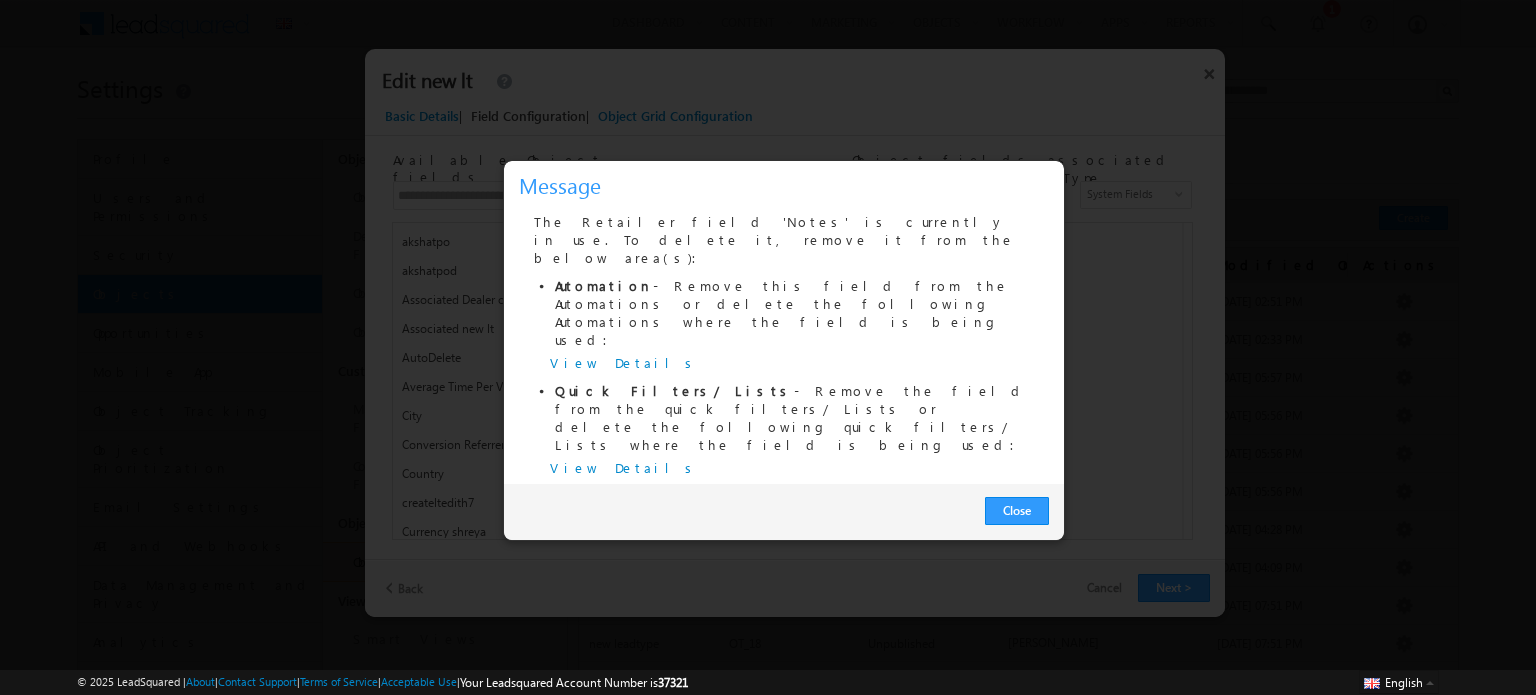 click on "View Details" at bounding box center [624, 362] 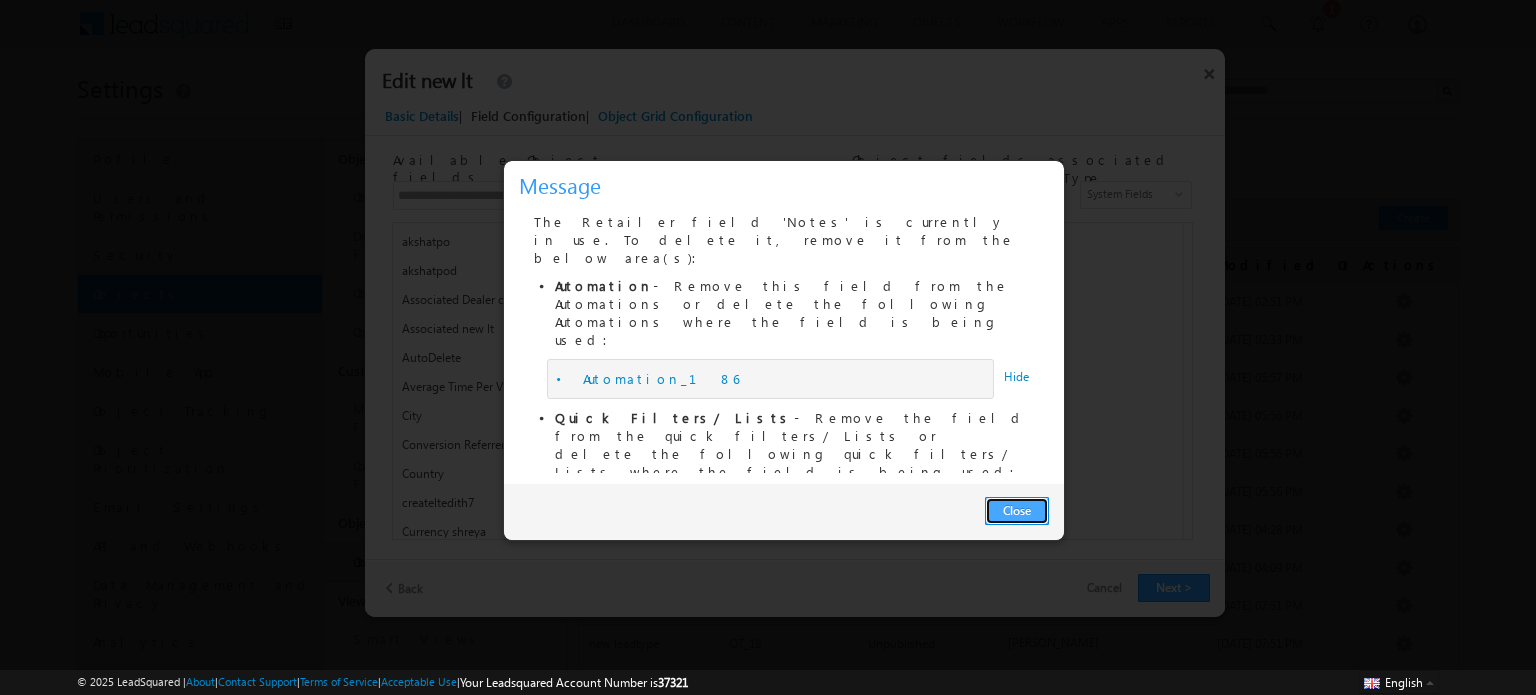 click on "Close" at bounding box center (1017, 511) 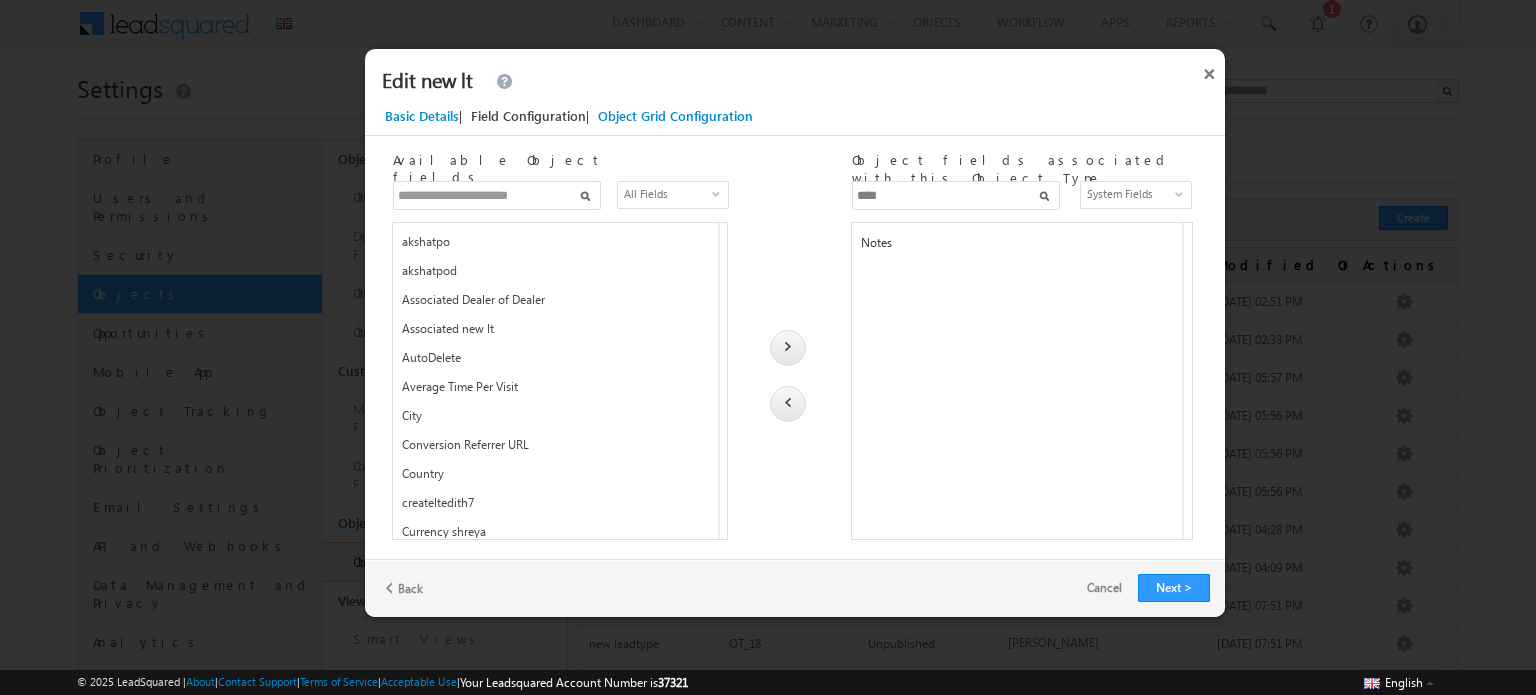 click on "Notes" at bounding box center [1015, 247] 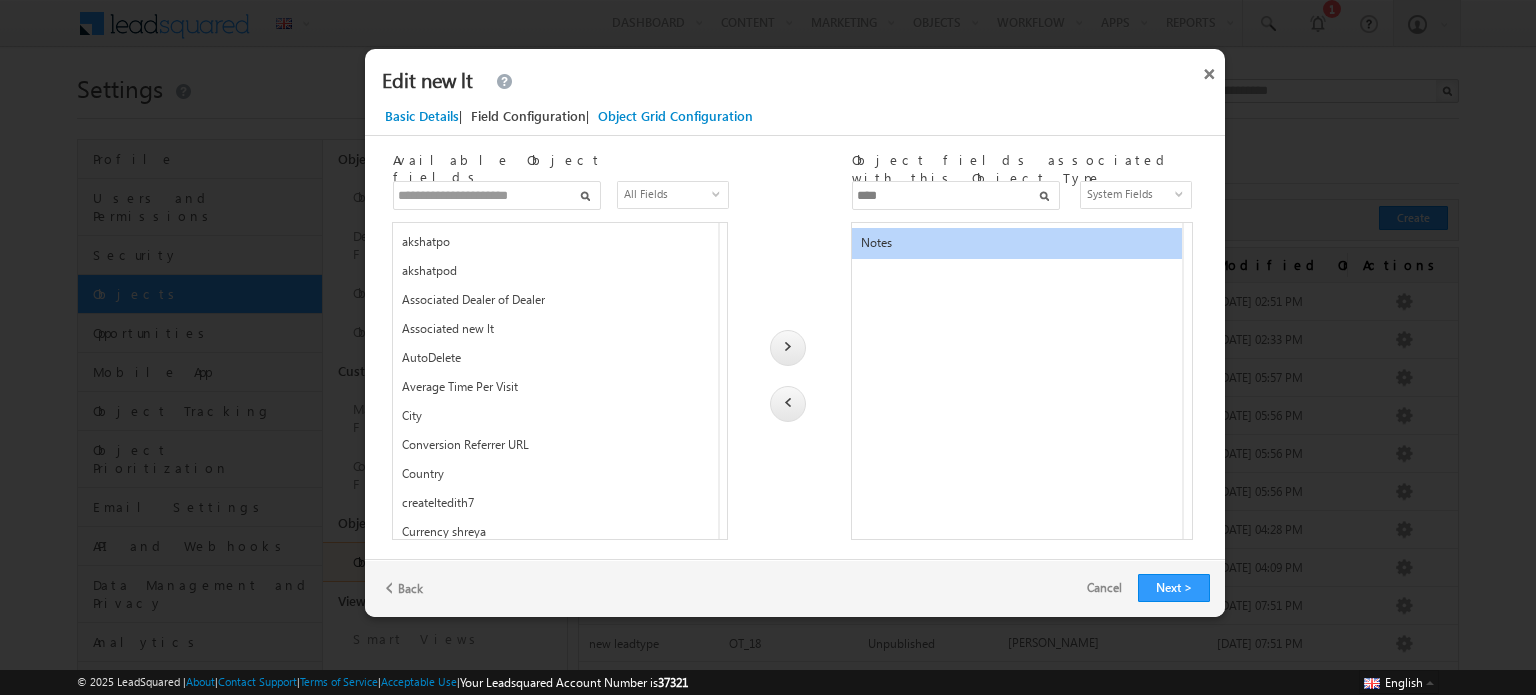 click at bounding box center [788, 404] 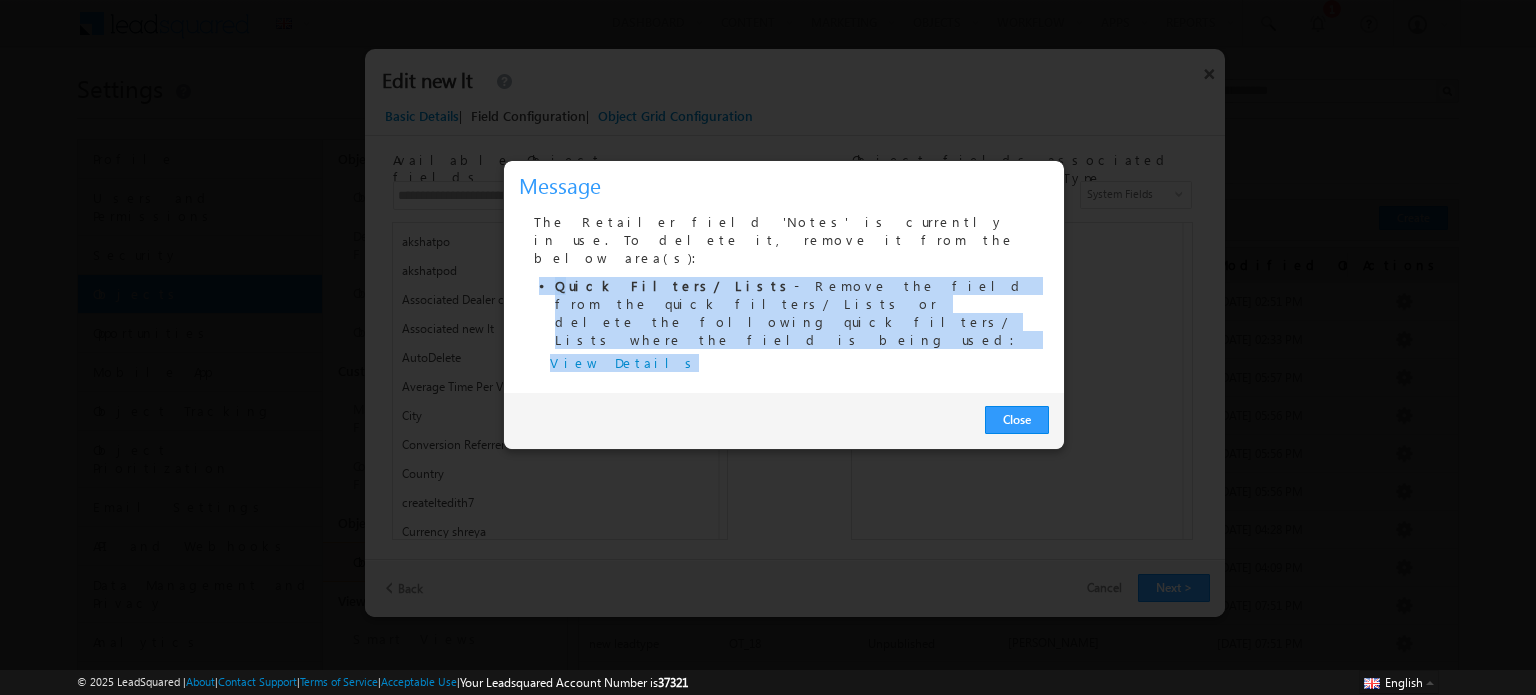 drag, startPoint x: 897, startPoint y: 301, endPoint x: 536, endPoint y: 275, distance: 361.9351 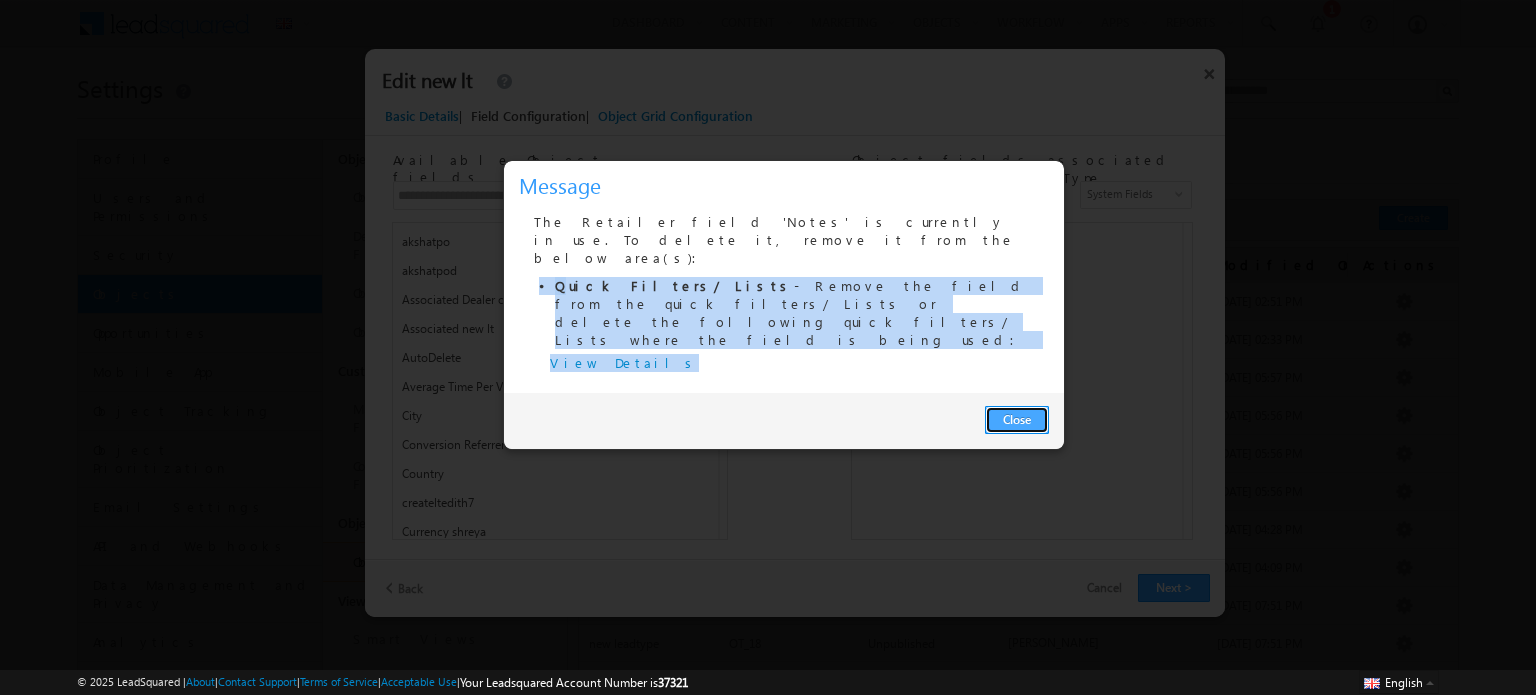 click on "Close" at bounding box center [1017, 420] 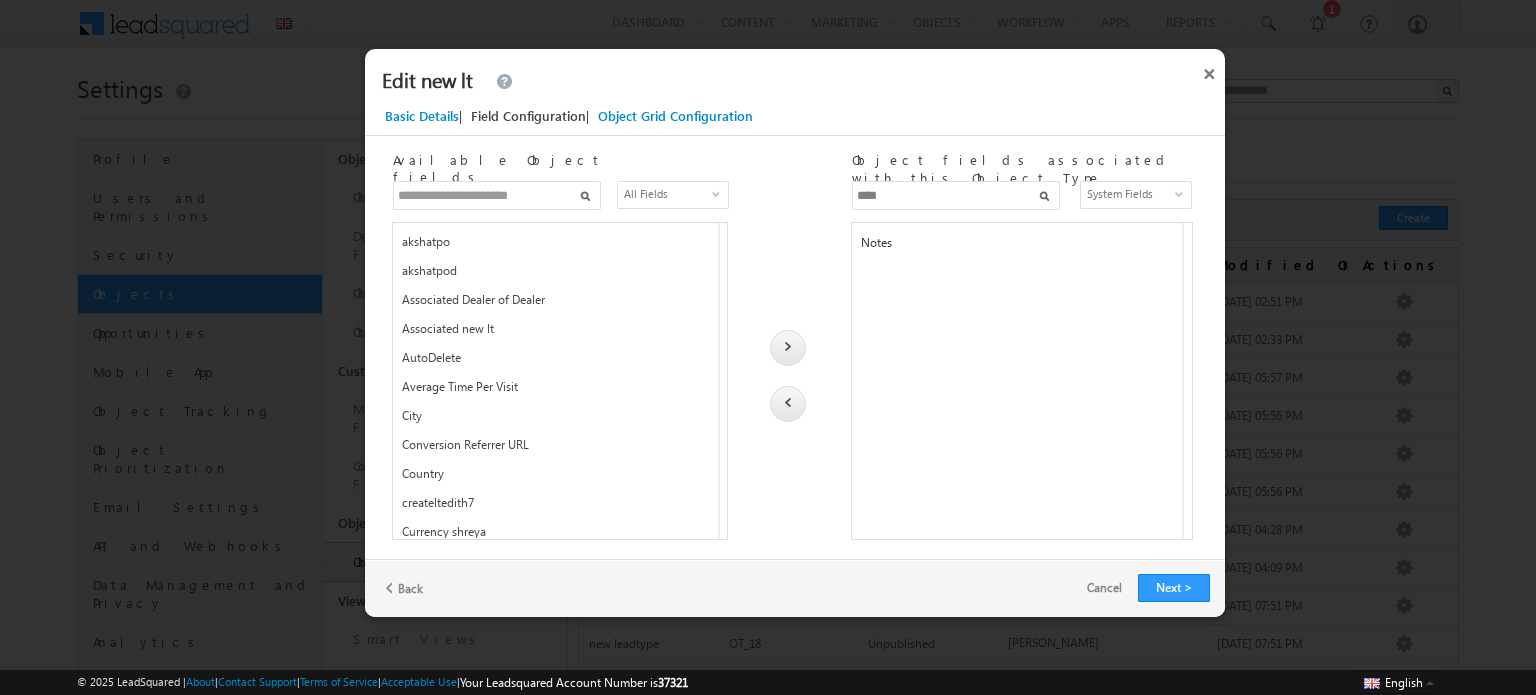 click on "****
System Fields select *" at bounding box center [1022, 201] 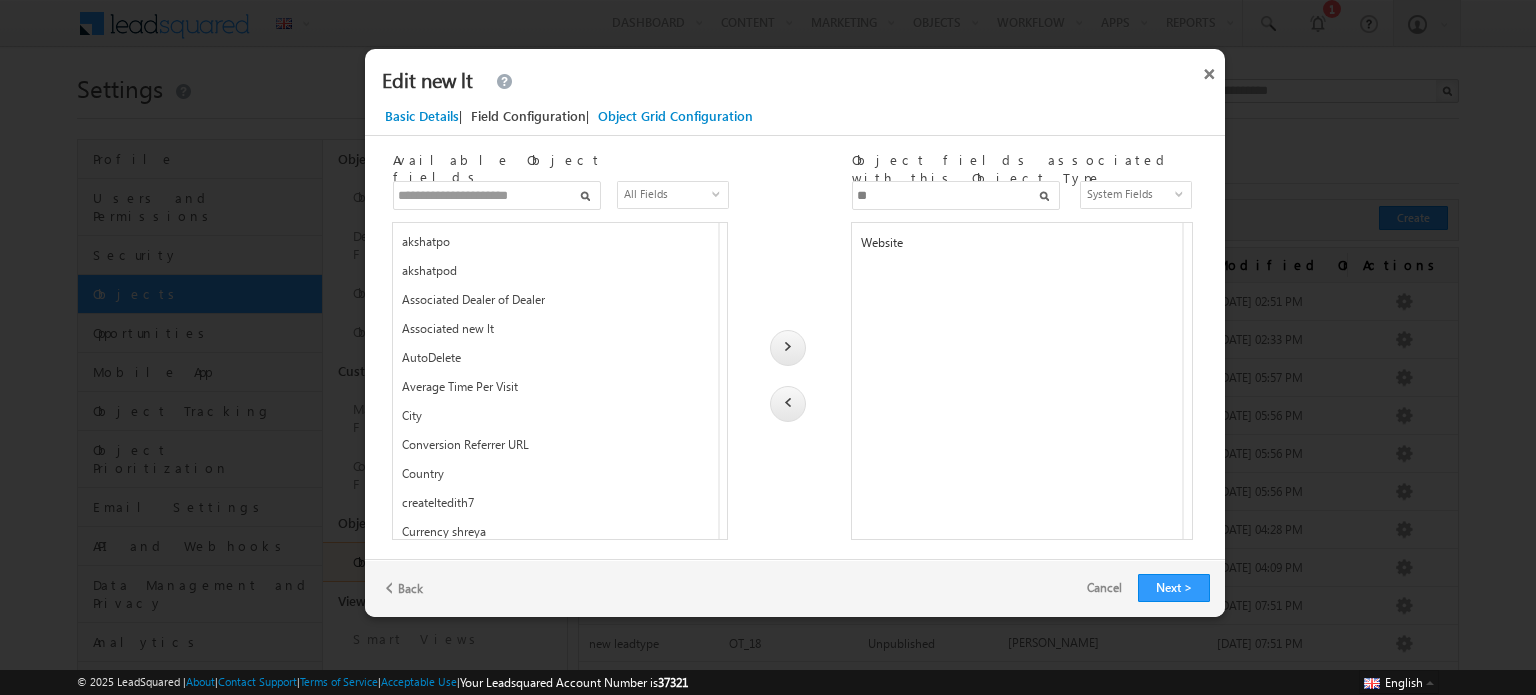 type on "**" 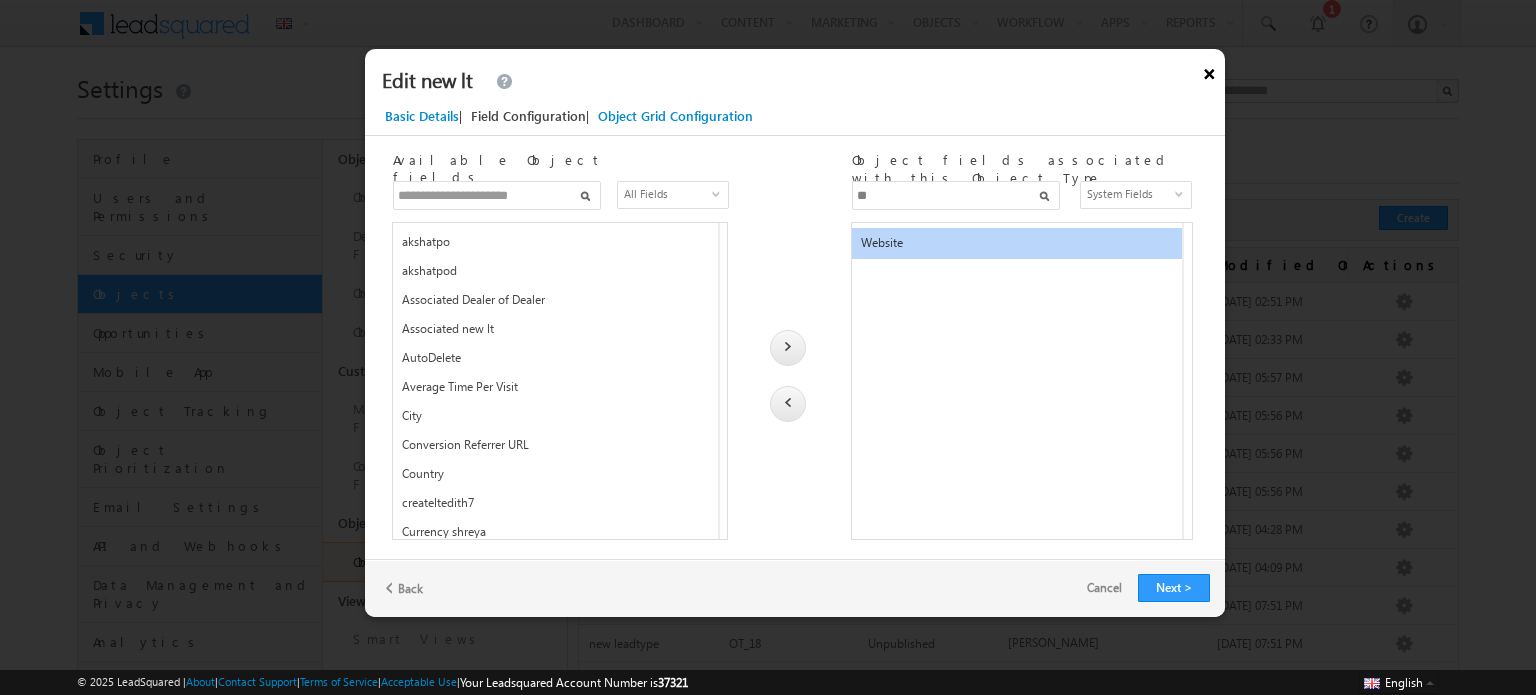 click on "×" at bounding box center [1209, 70] 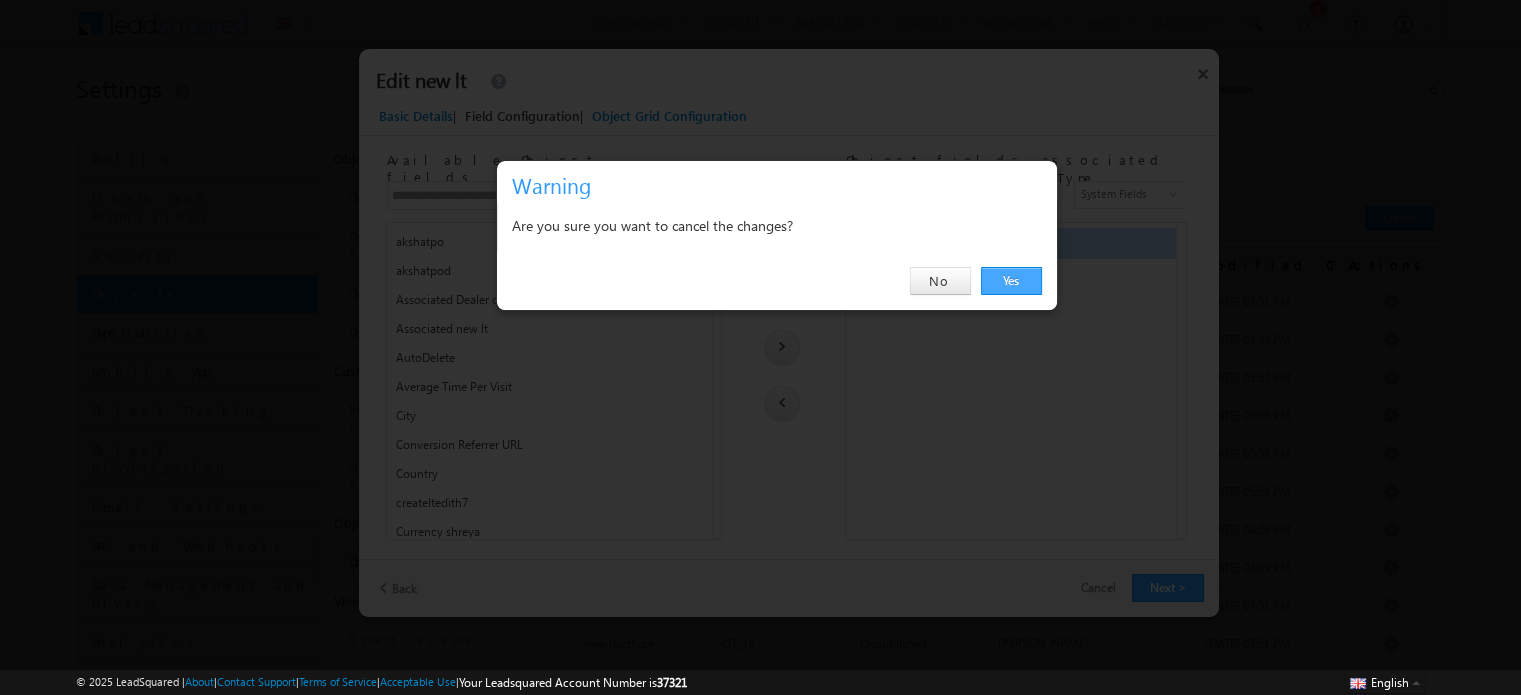 click on "Yes" at bounding box center [1011, 281] 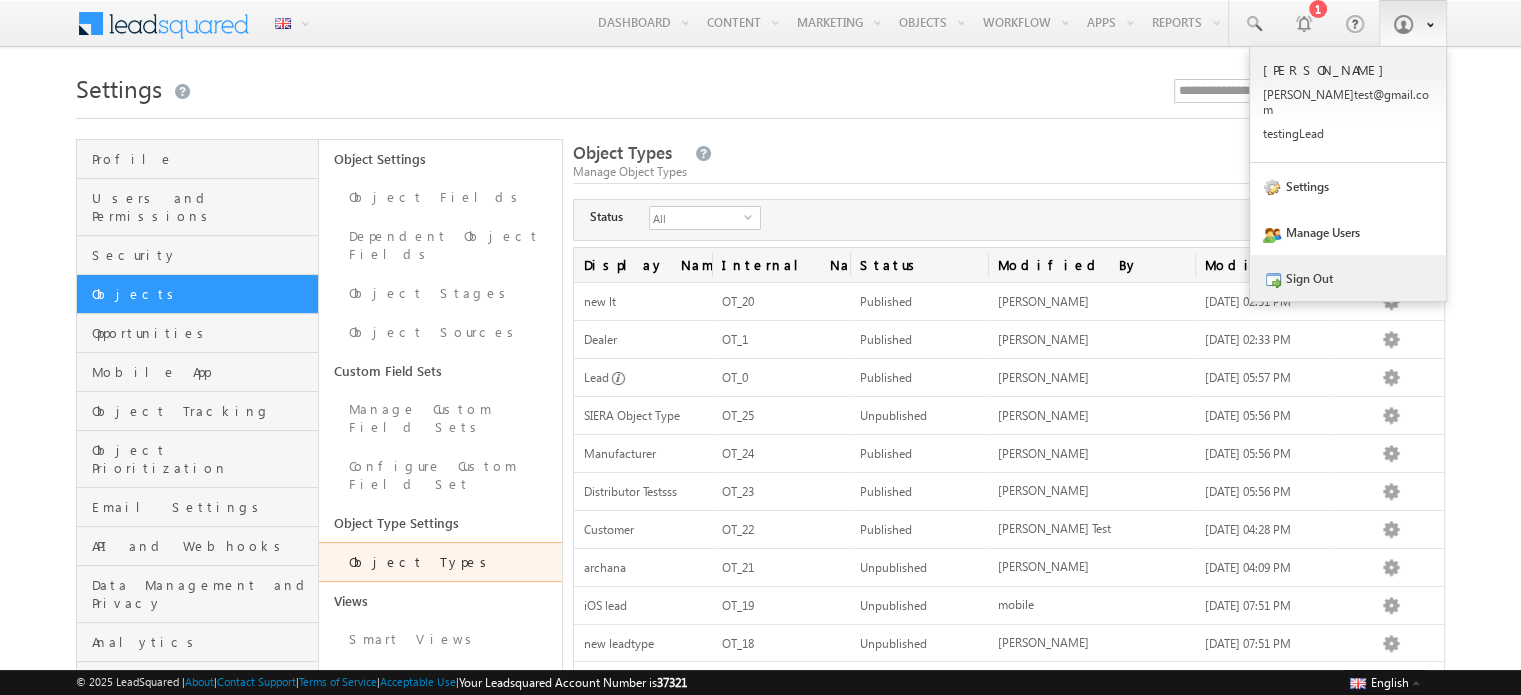 click on "Sign Out" at bounding box center (1348, 278) 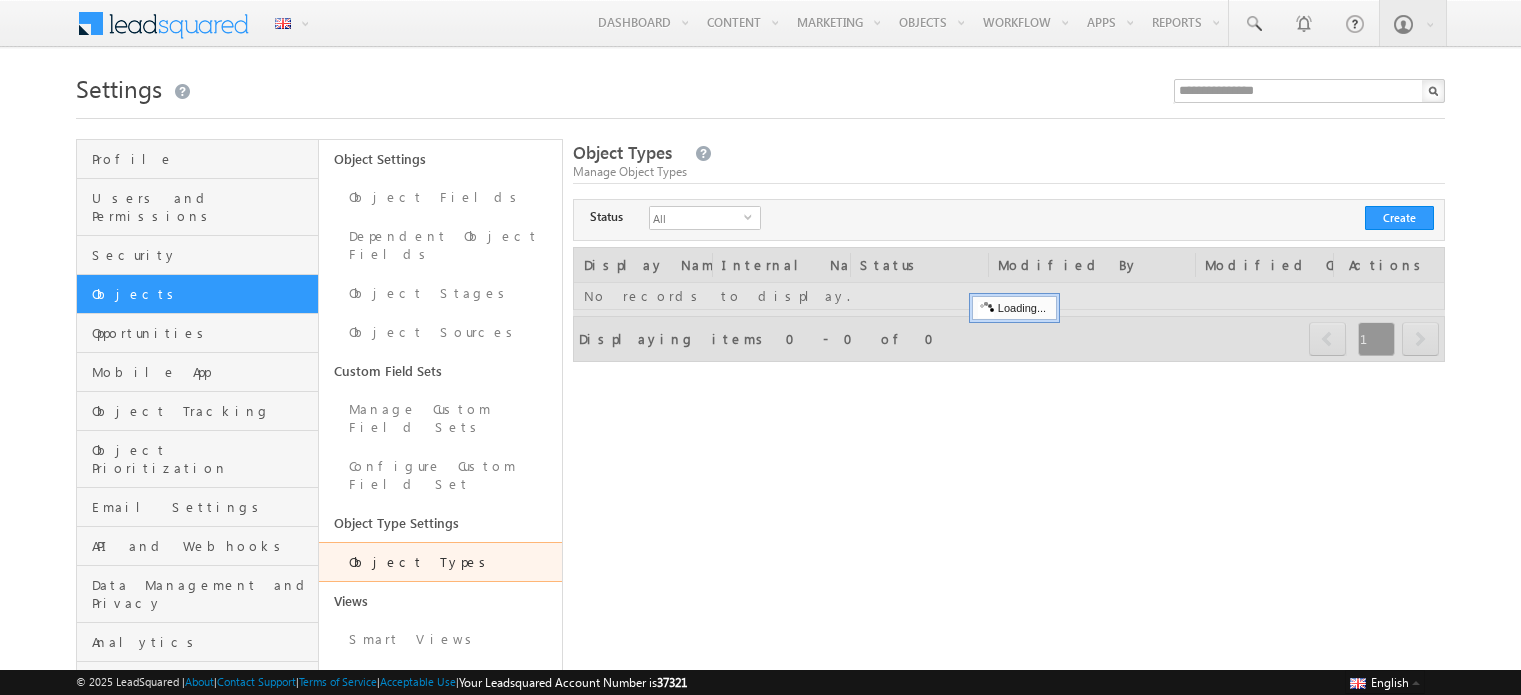 scroll, scrollTop: 0, scrollLeft: 0, axis: both 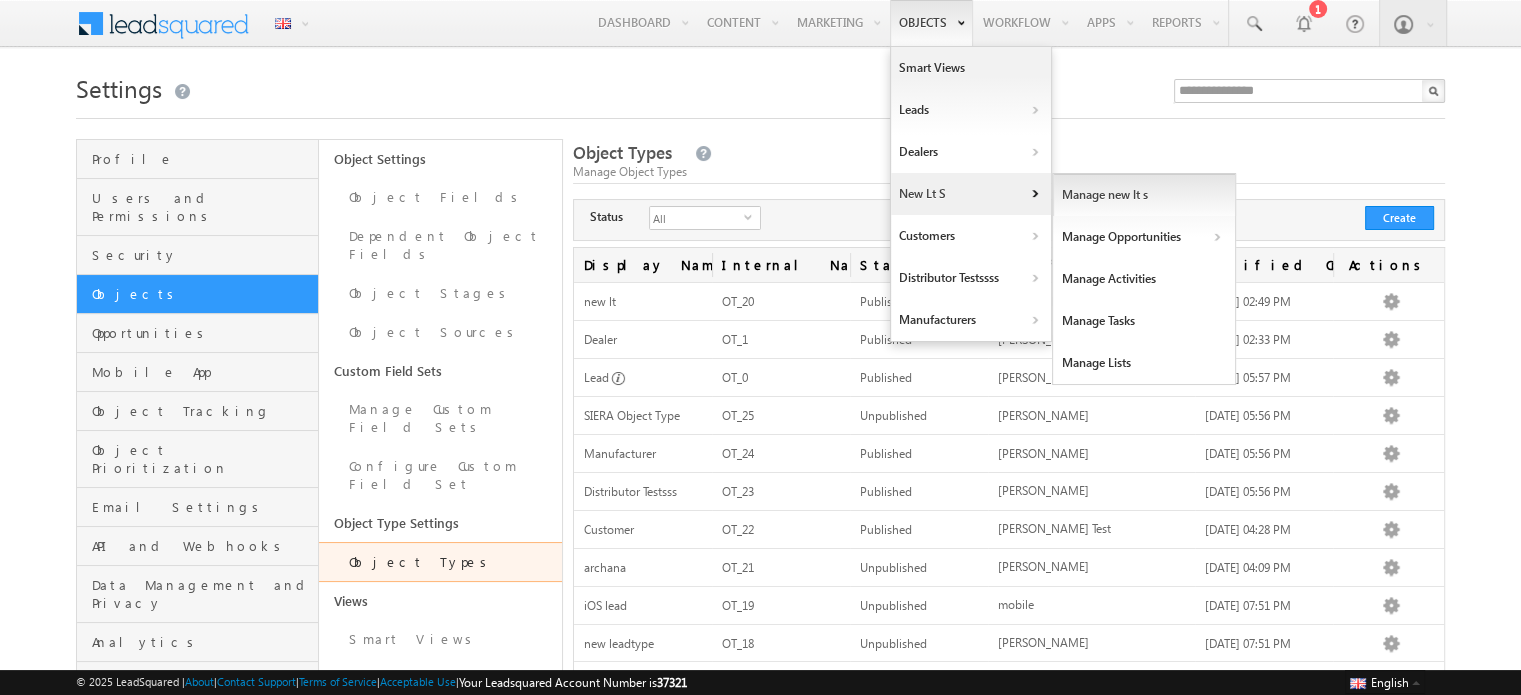 click on "Manage new lt s" at bounding box center (1144, 195) 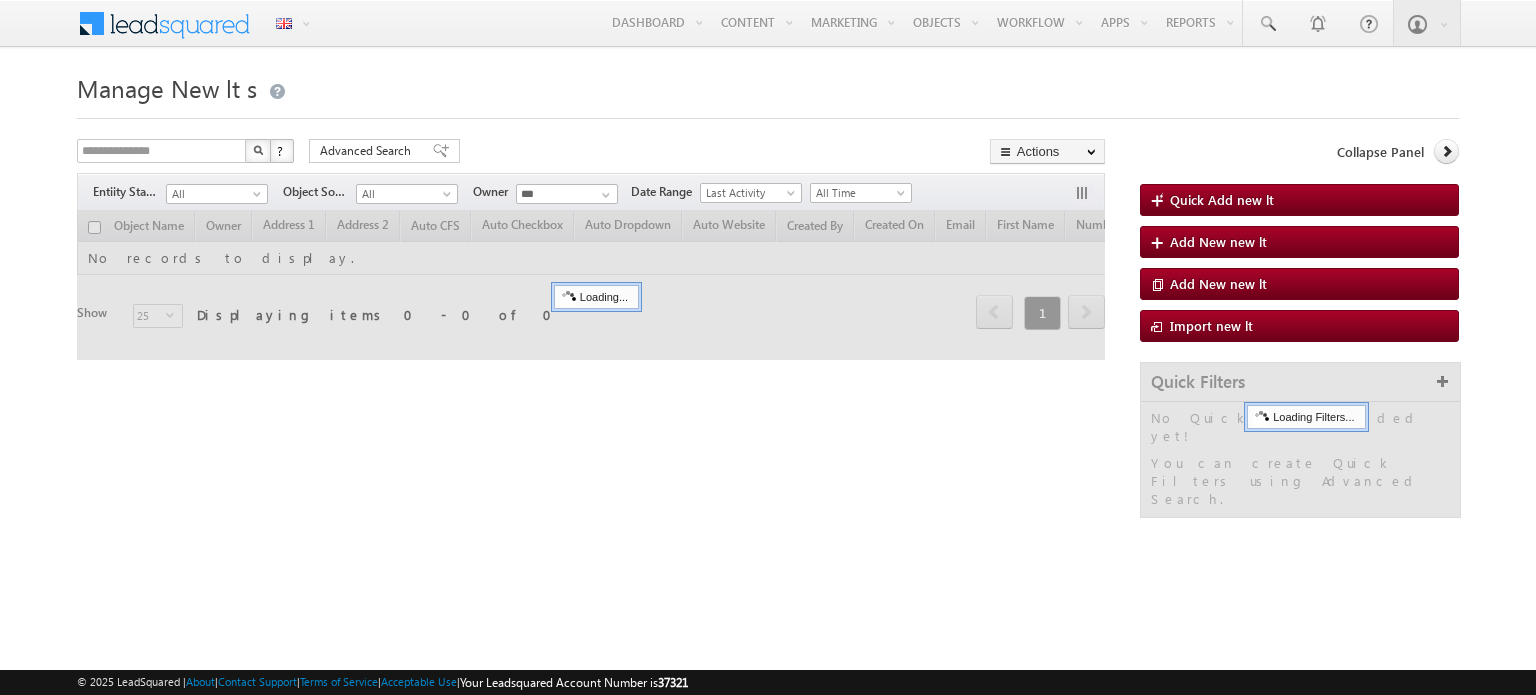 scroll, scrollTop: 0, scrollLeft: 0, axis: both 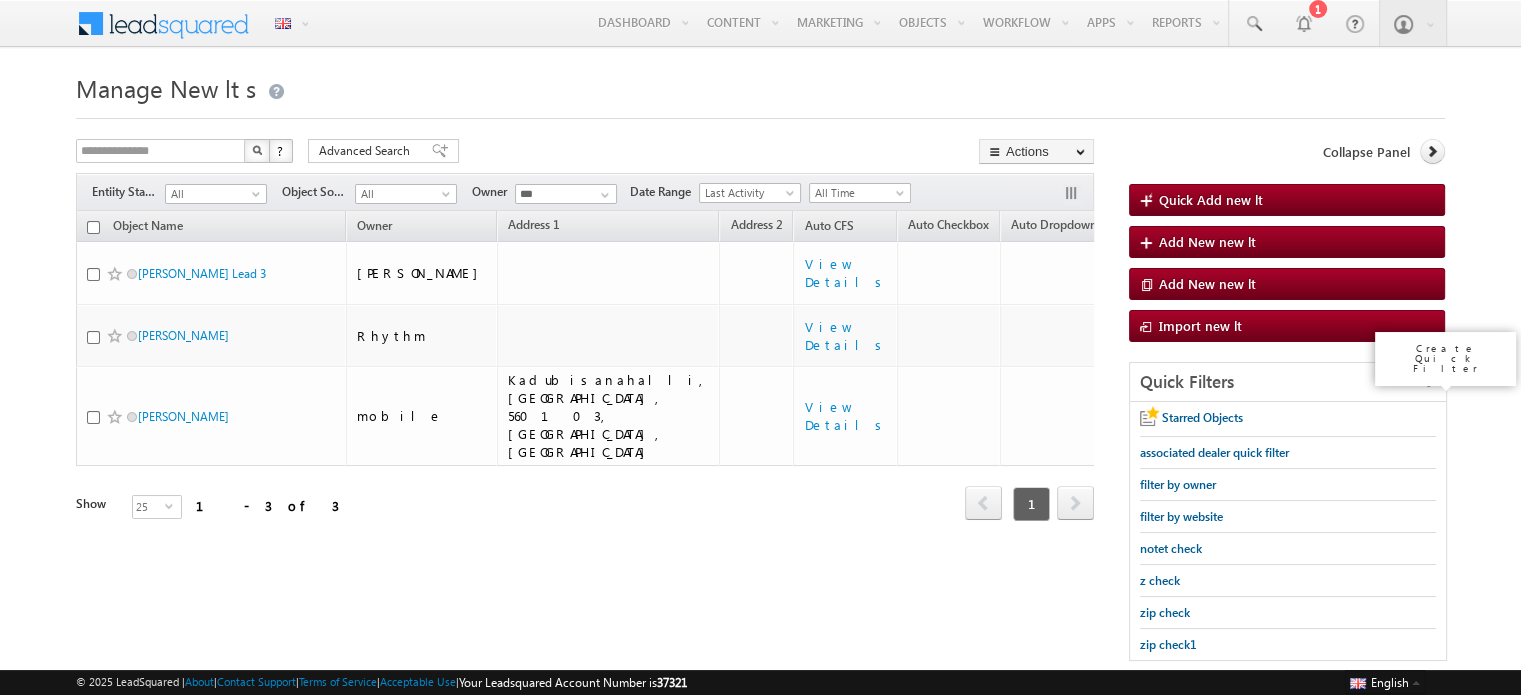 click at bounding box center (1429, 381) 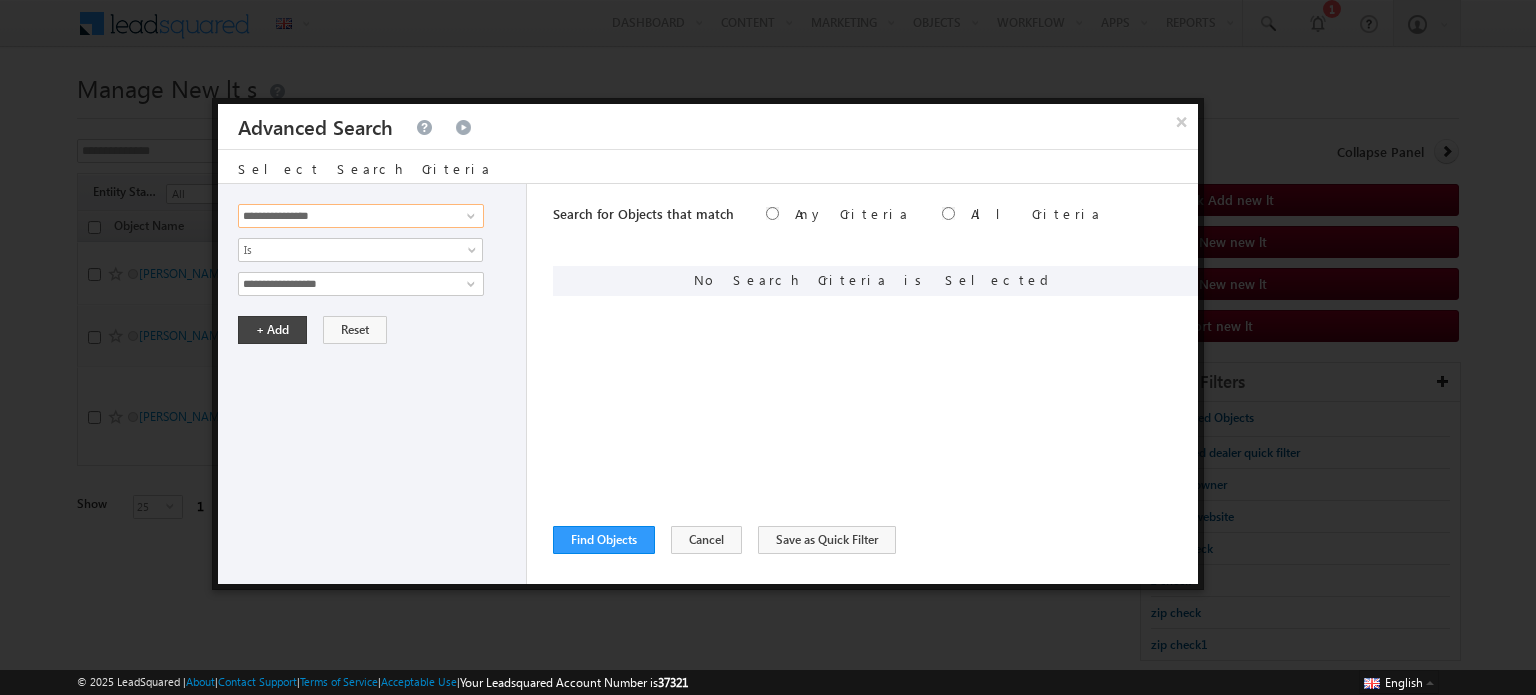 click on "**********" at bounding box center [361, 216] 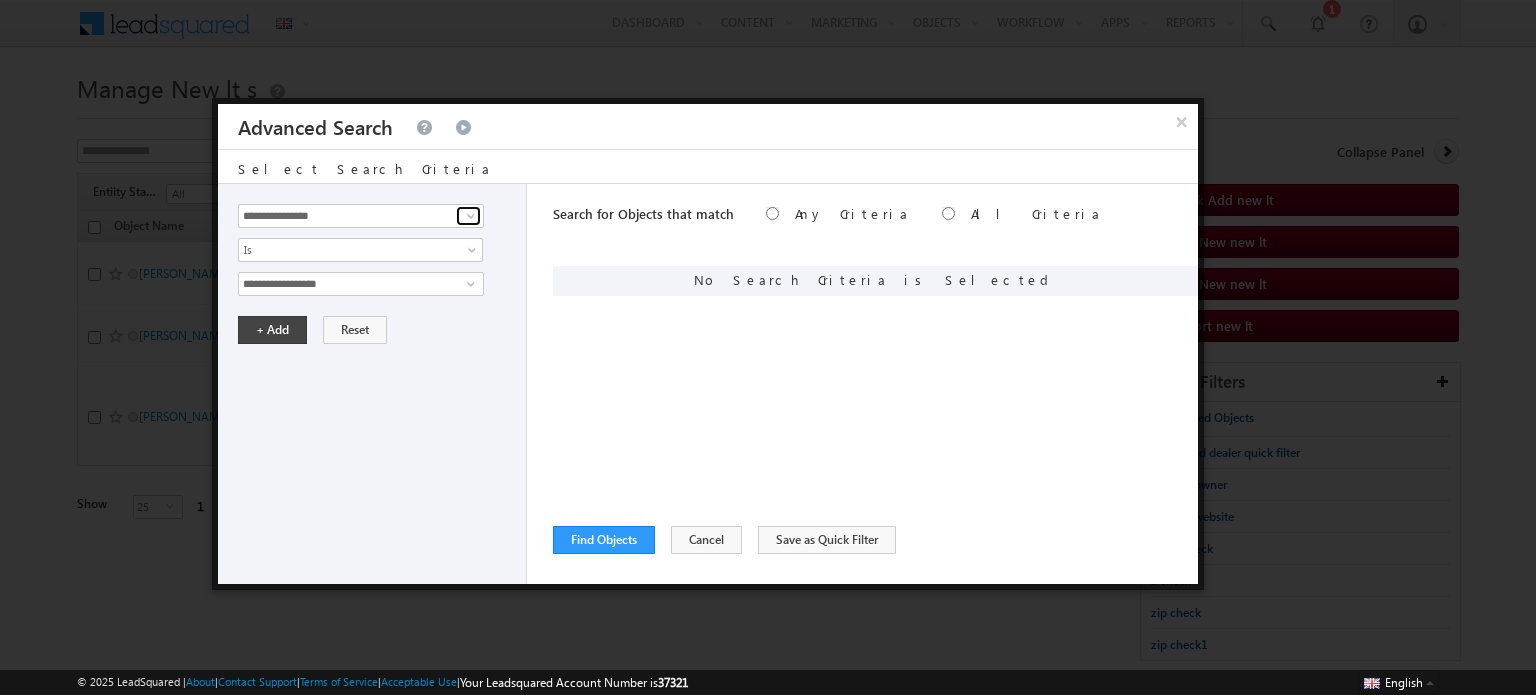 click at bounding box center [471, 216] 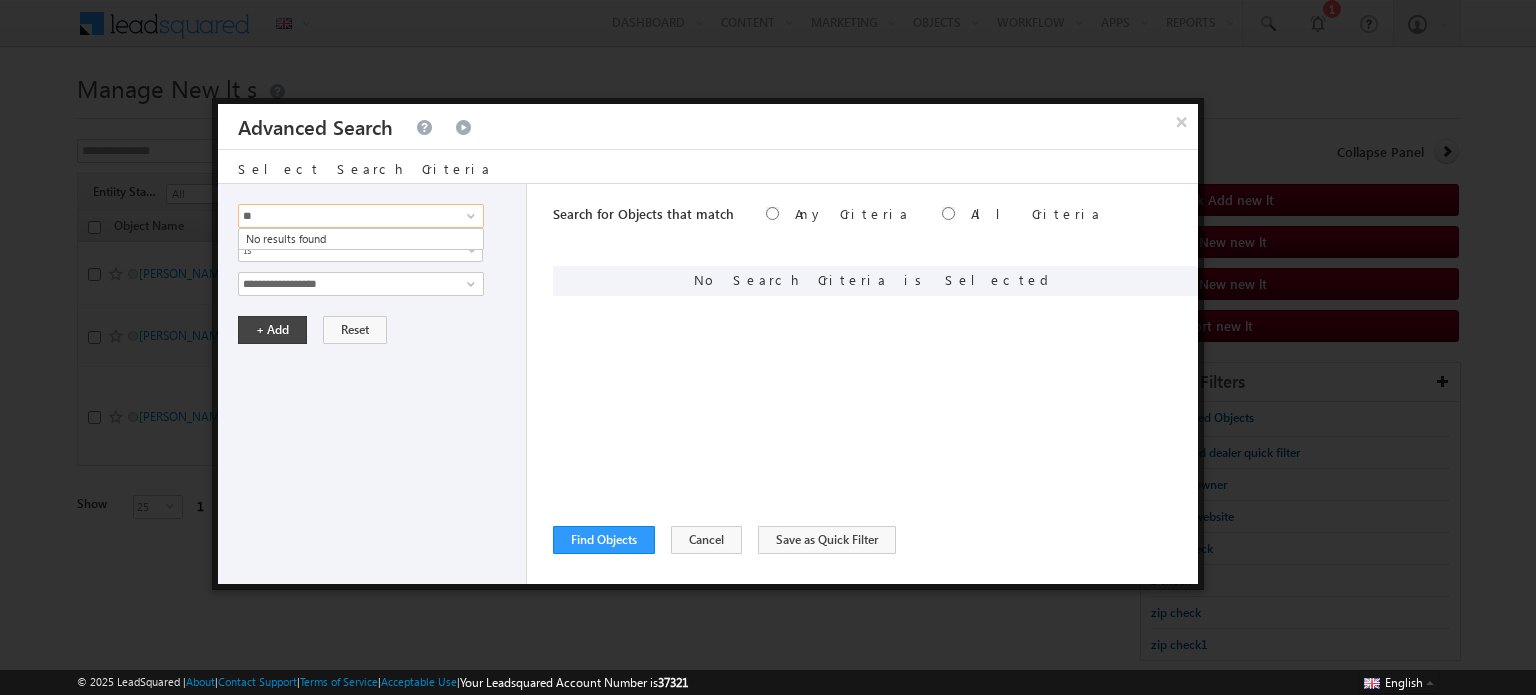 type on "*" 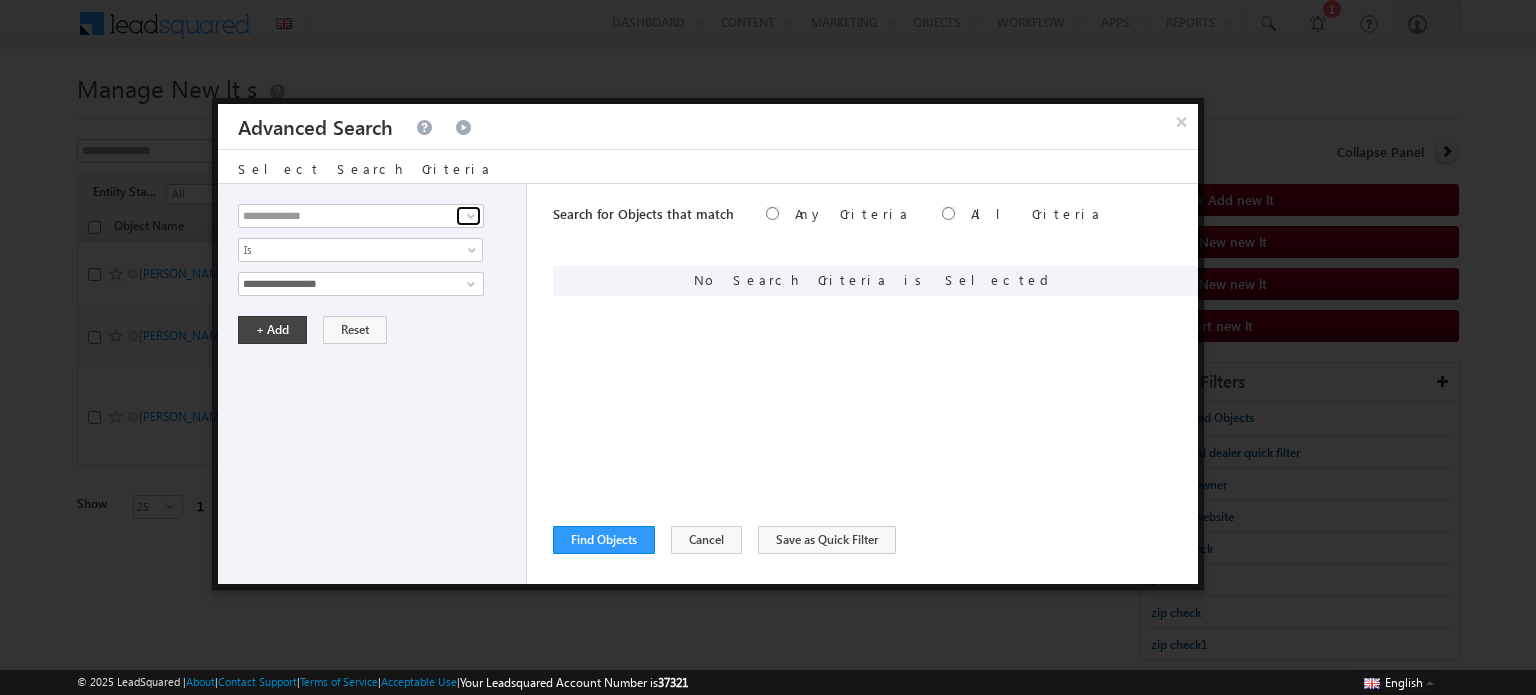 click at bounding box center [471, 216] 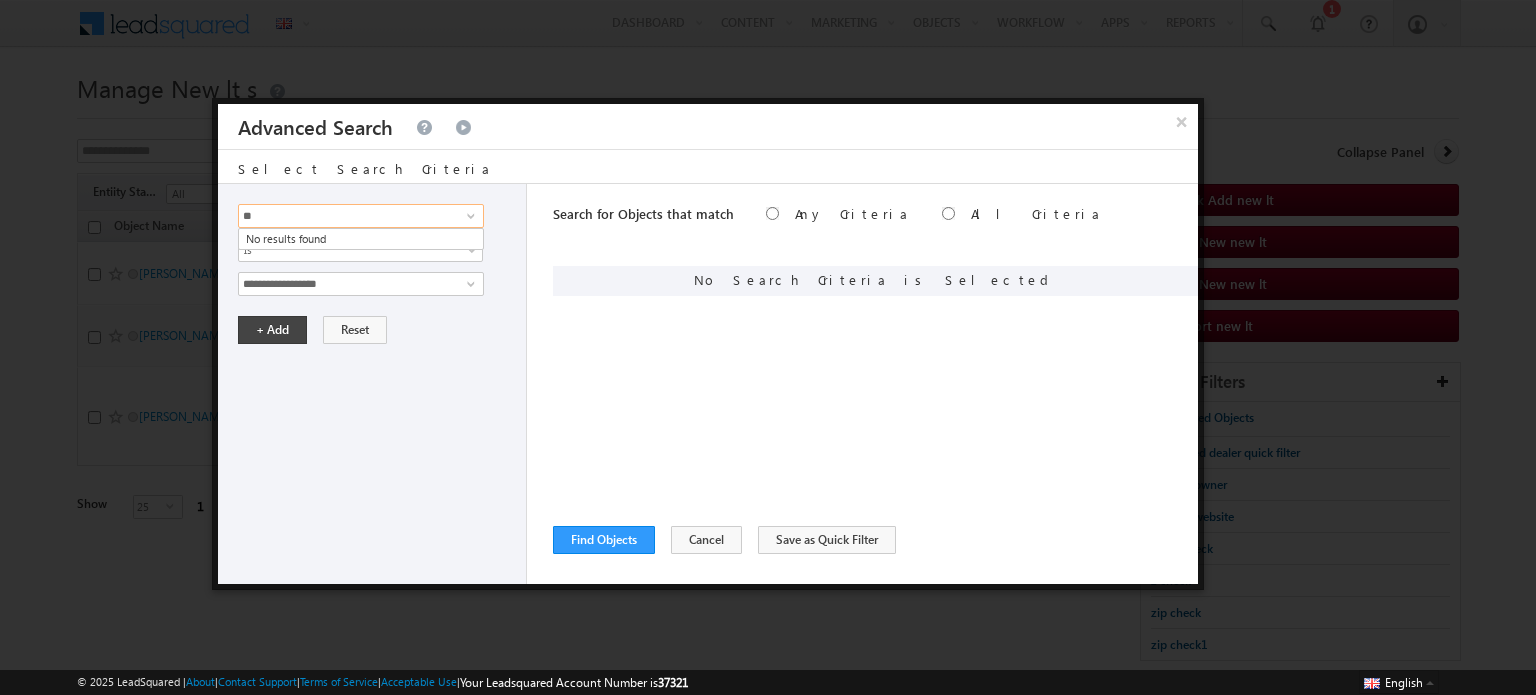 type on "*" 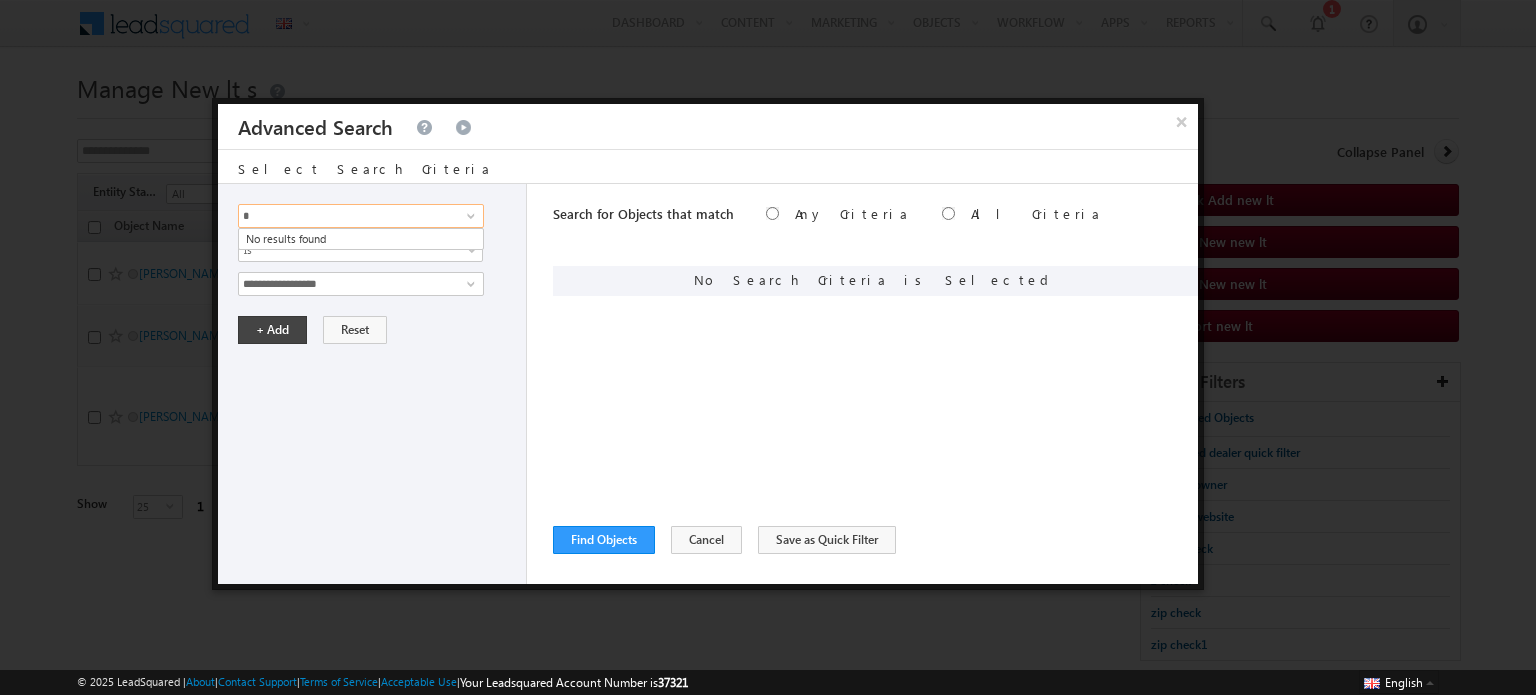 type 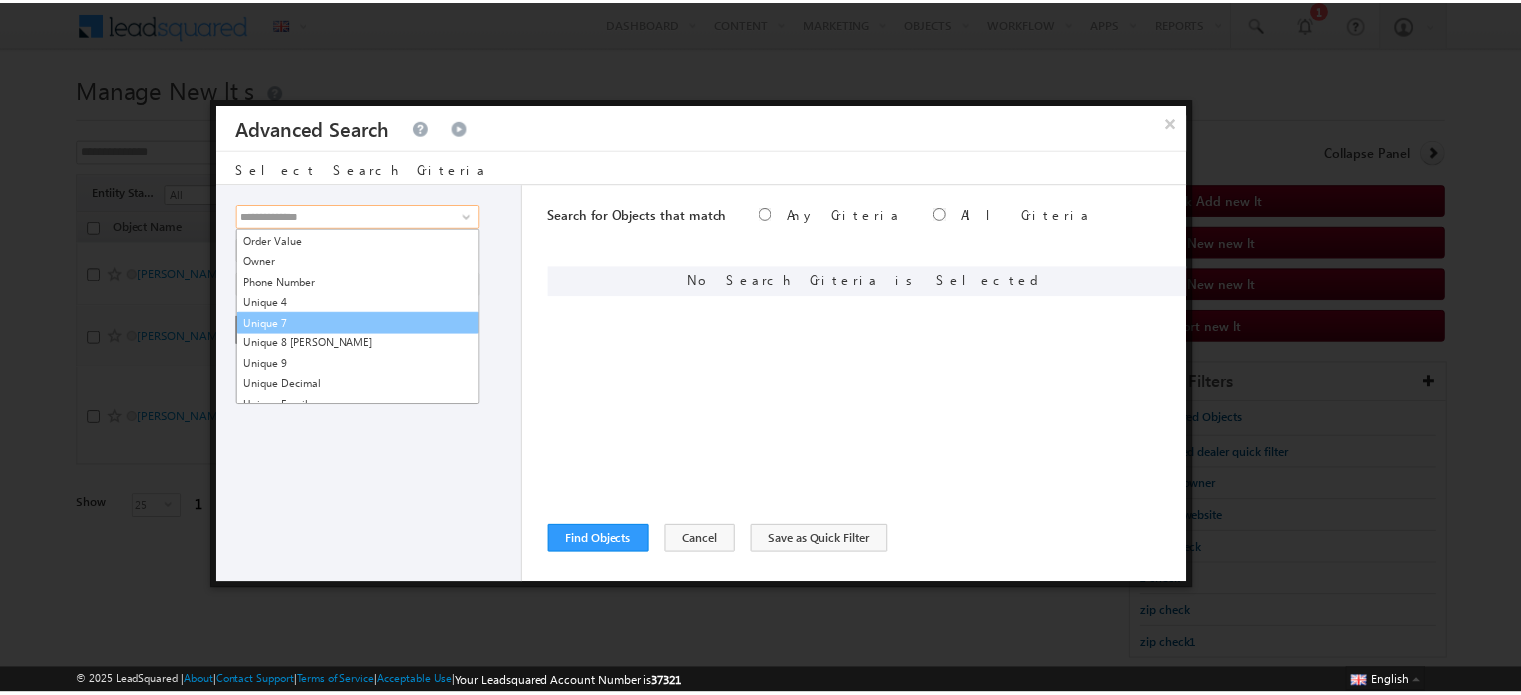 scroll, scrollTop: 1441, scrollLeft: 0, axis: vertical 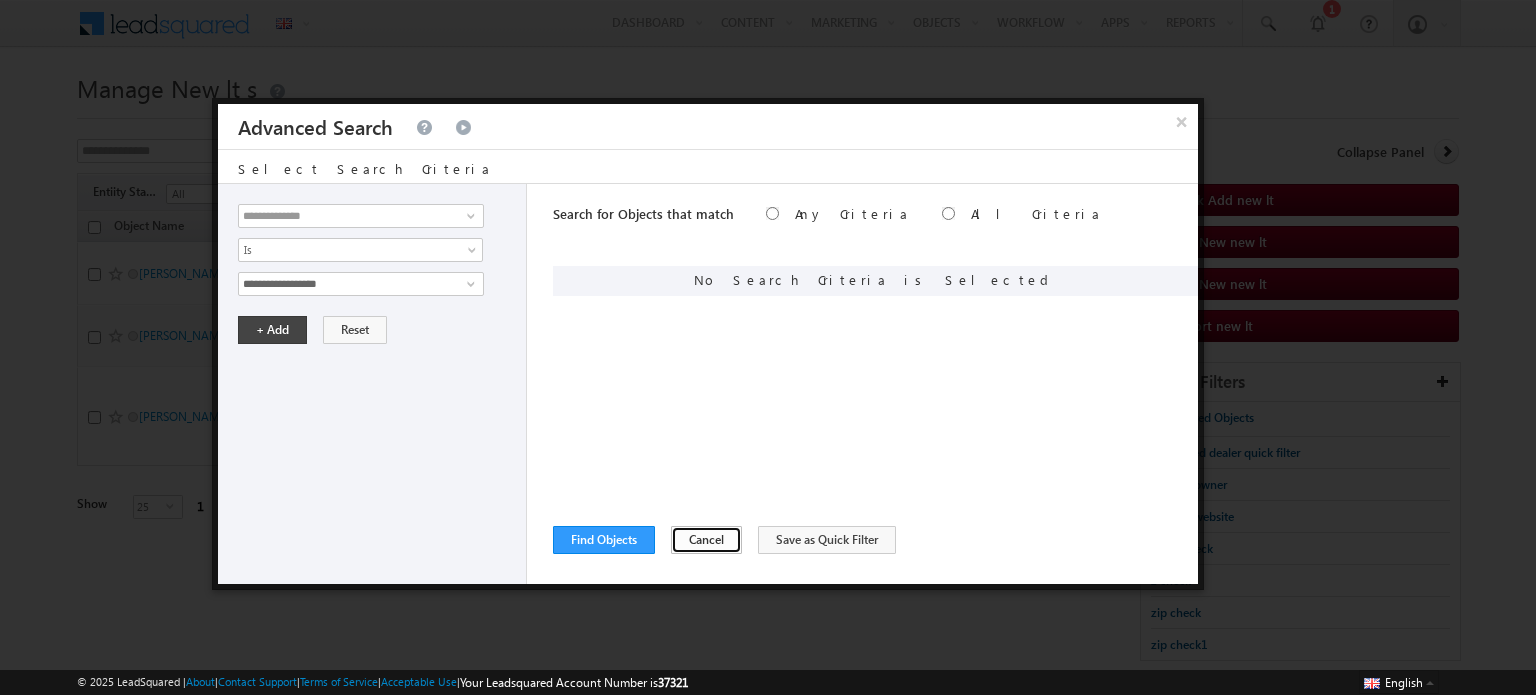 click on "Cancel" at bounding box center [706, 540] 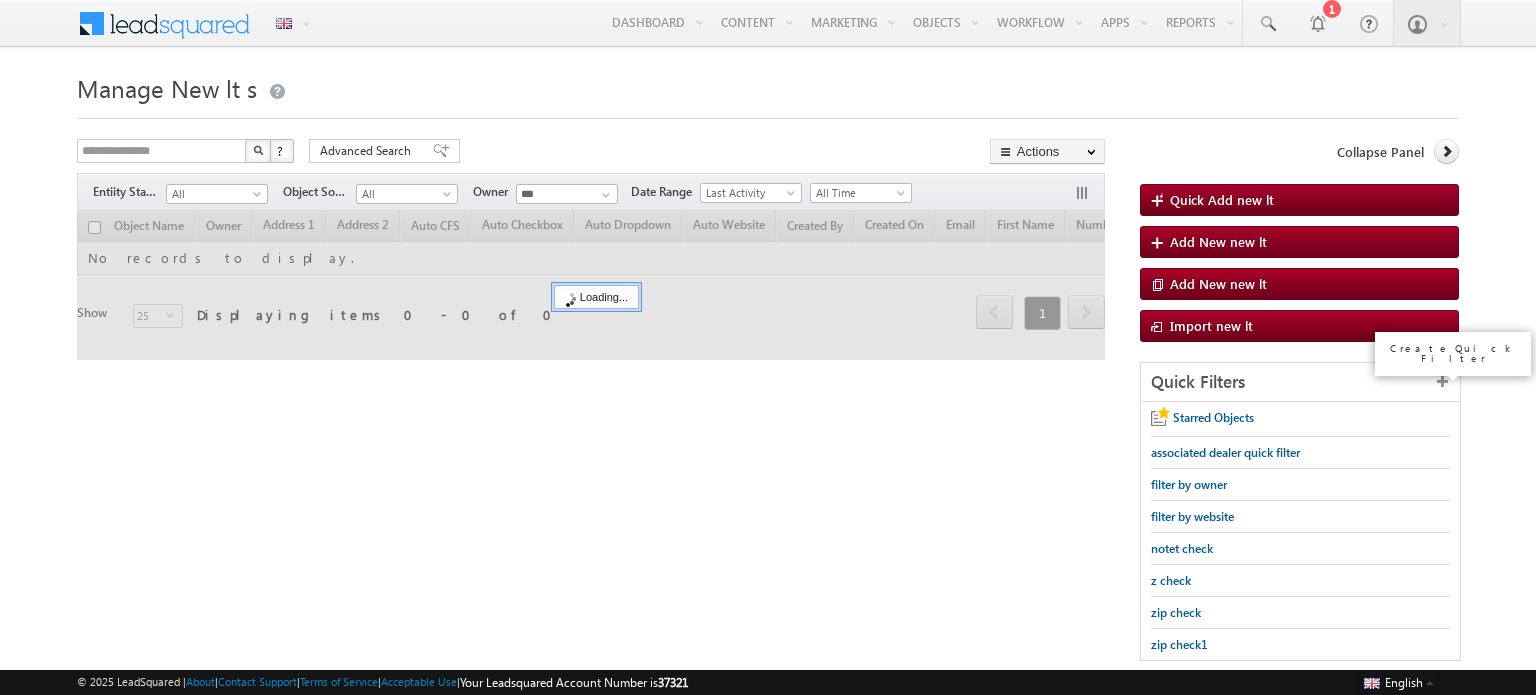 scroll, scrollTop: 0, scrollLeft: 0, axis: both 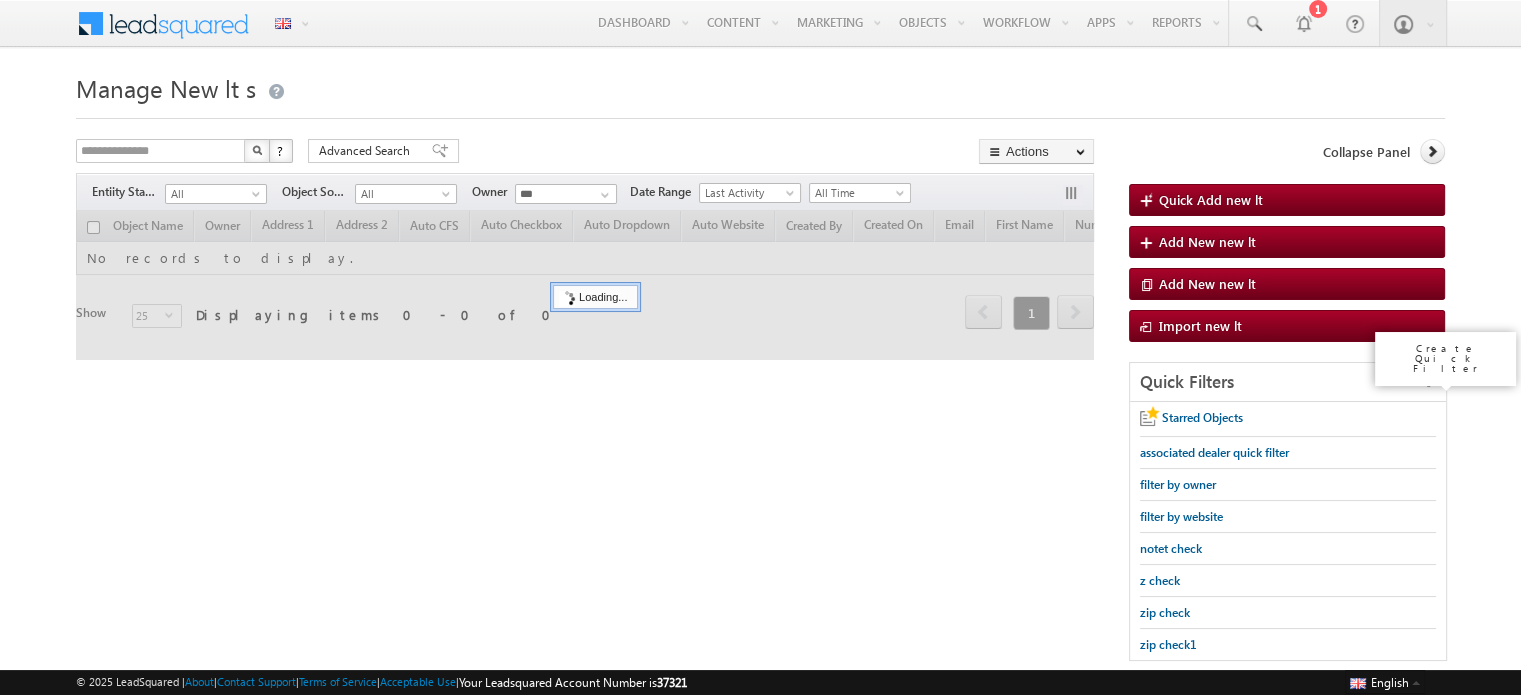 click at bounding box center (1429, 381) 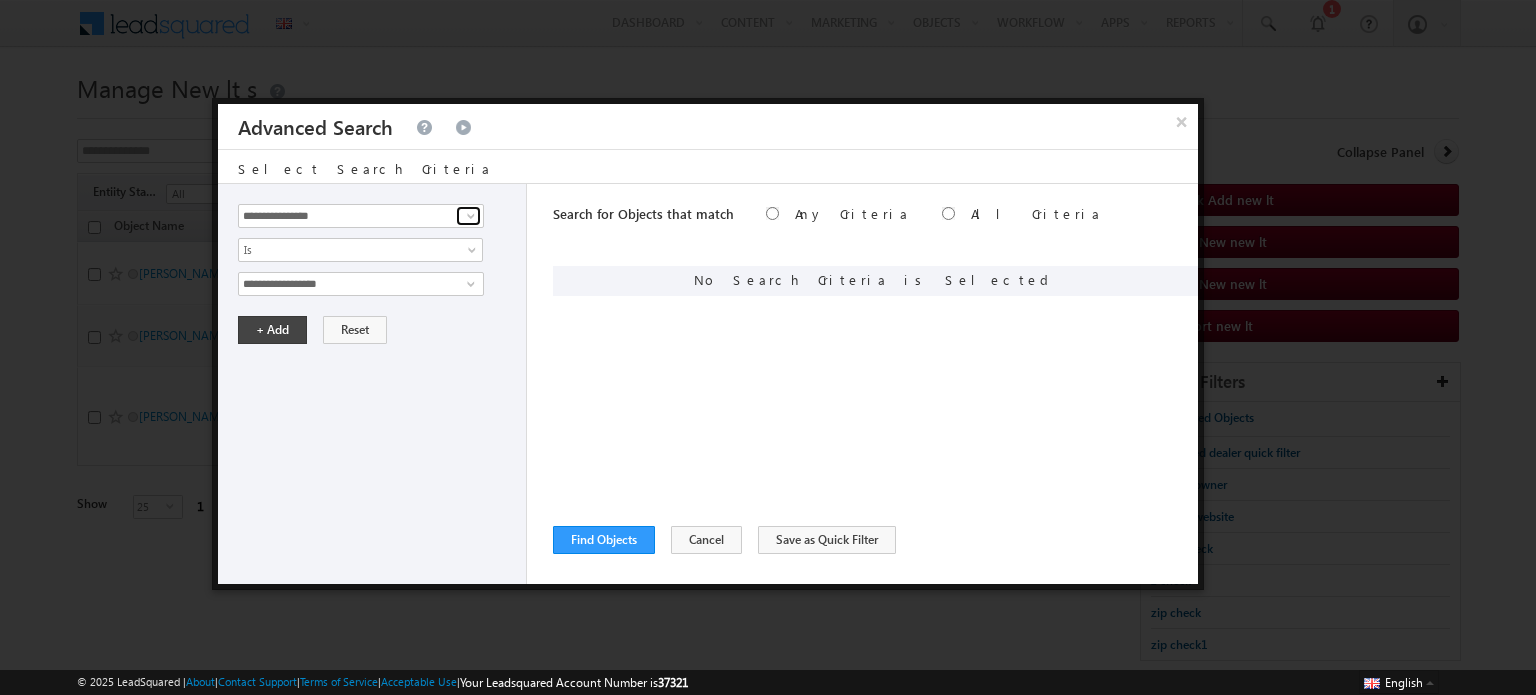 click at bounding box center (471, 216) 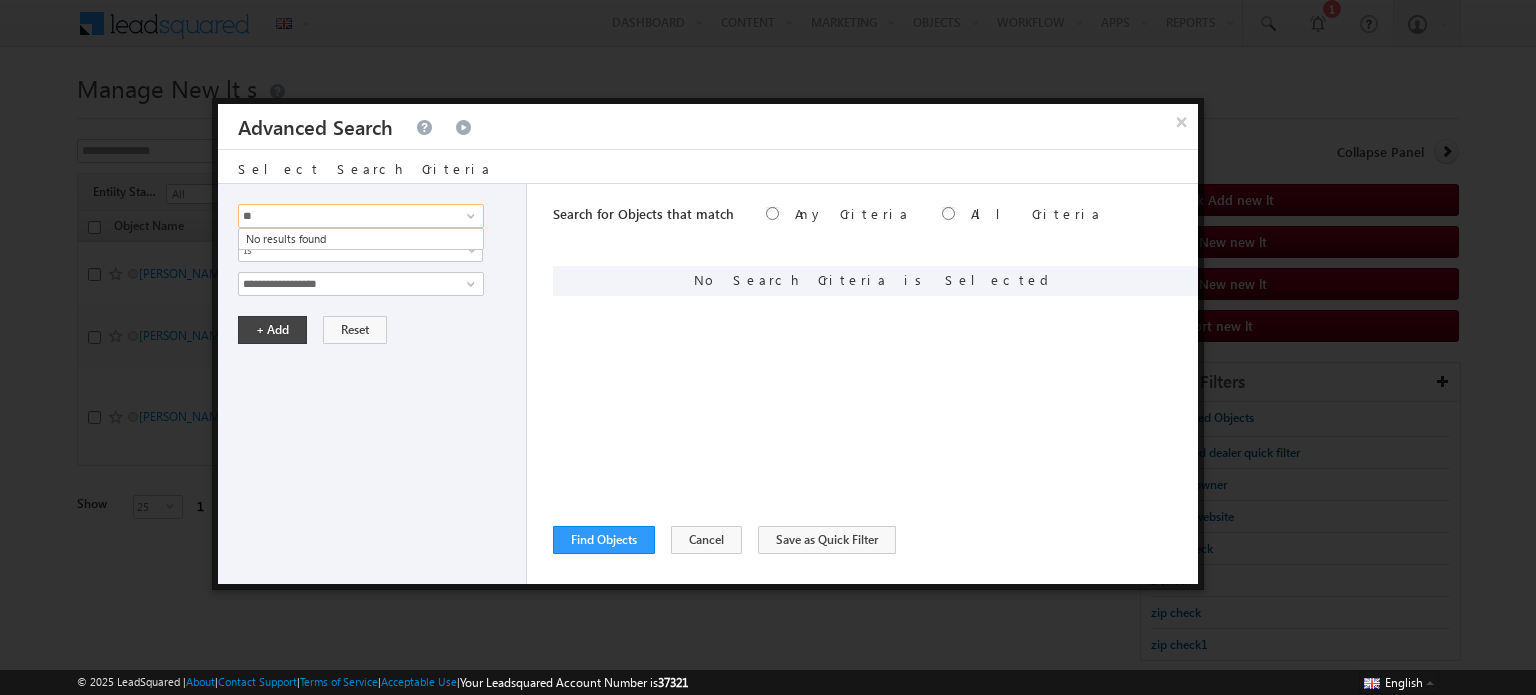 type on "*" 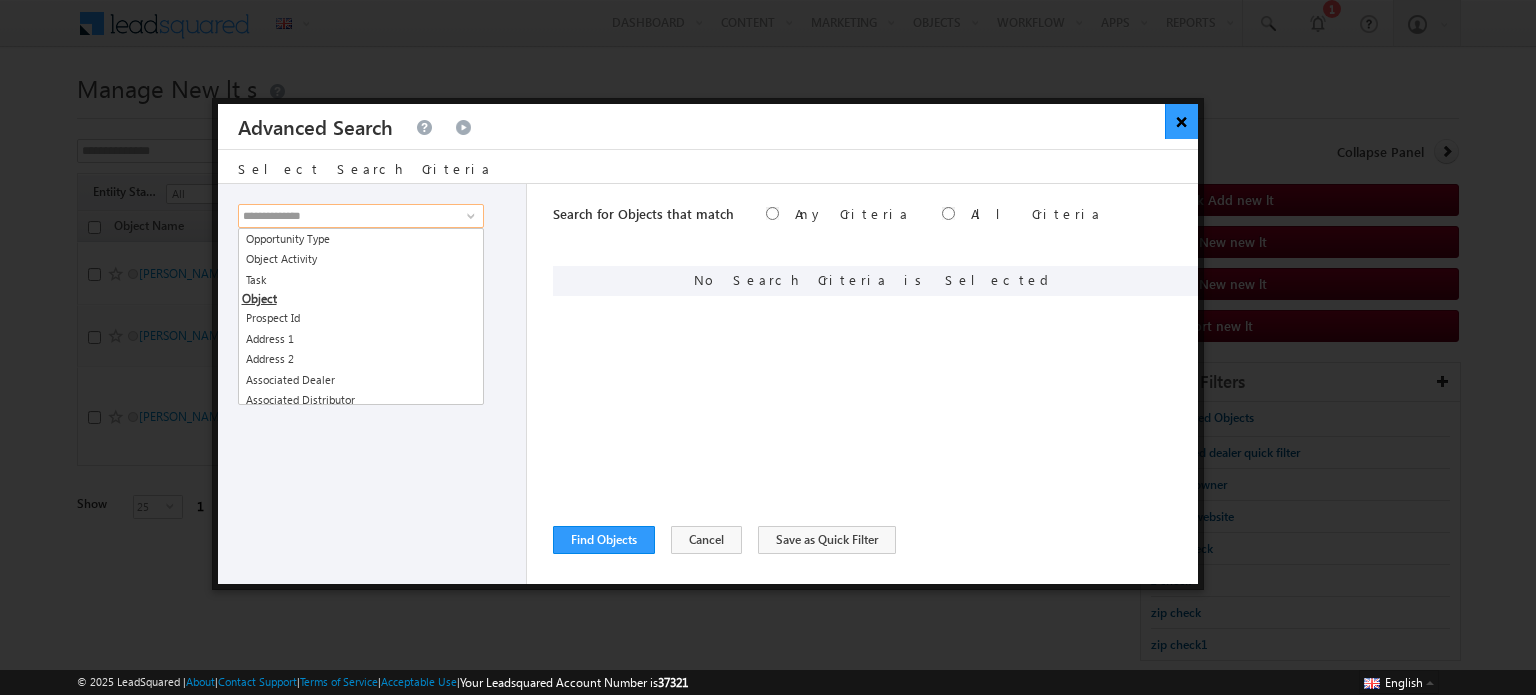 type 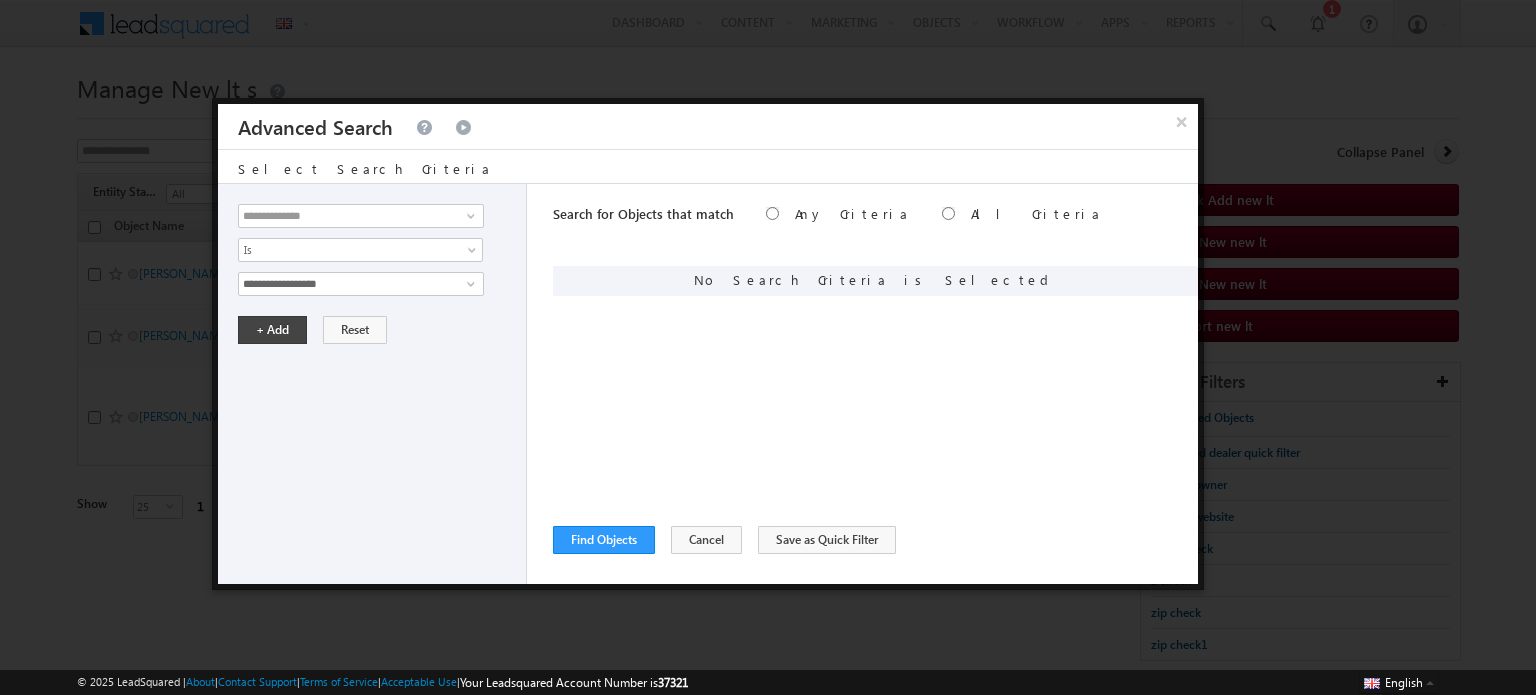 drag, startPoint x: 1188, startPoint y: 117, endPoint x: 1170, endPoint y: 123, distance: 18.973665 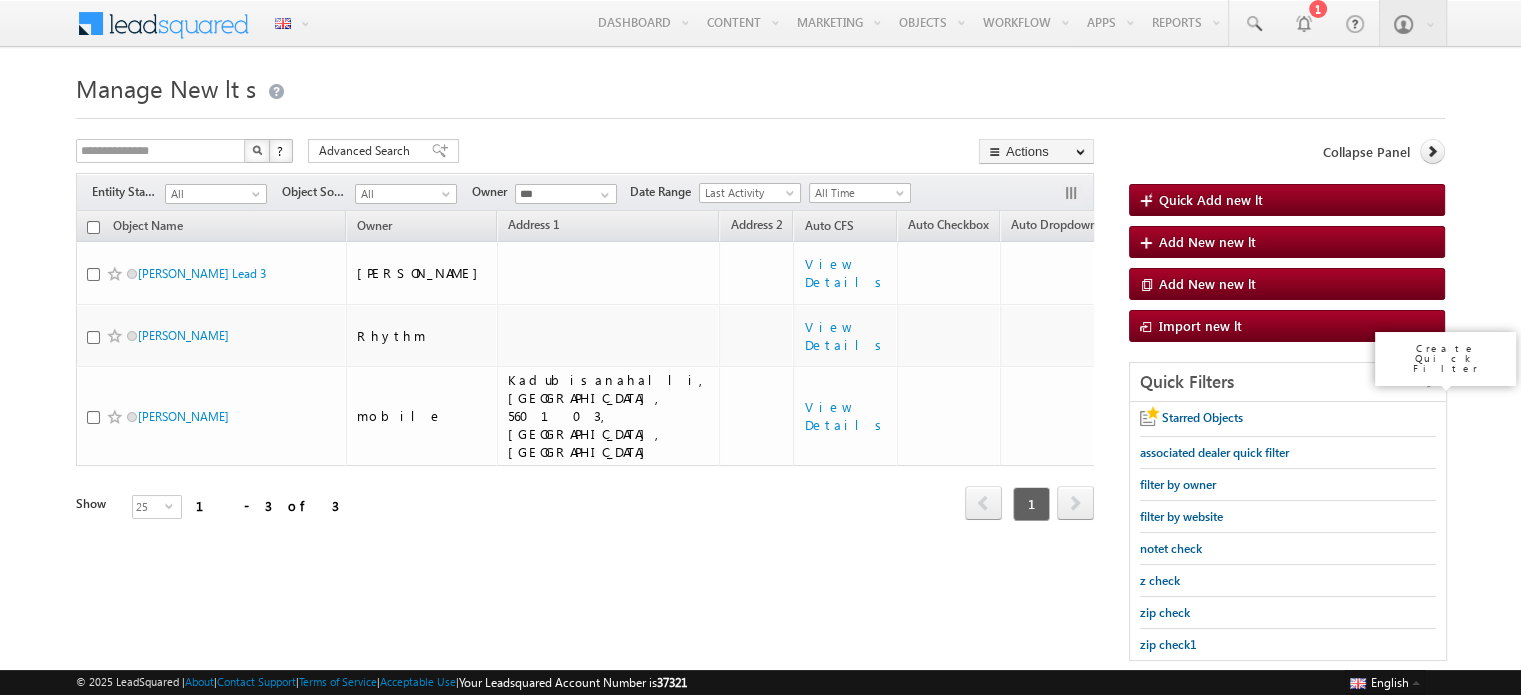 click at bounding box center (1429, 381) 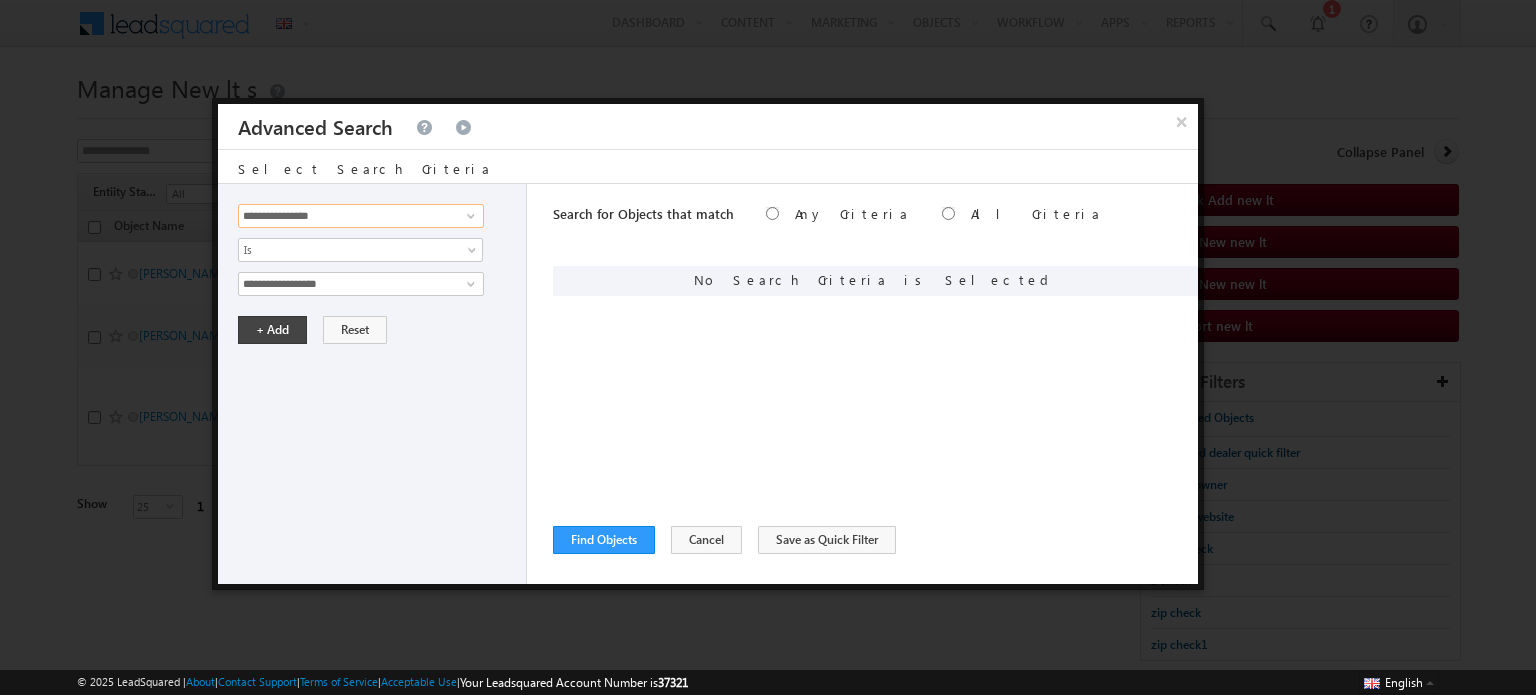 click on "**********" at bounding box center [361, 216] 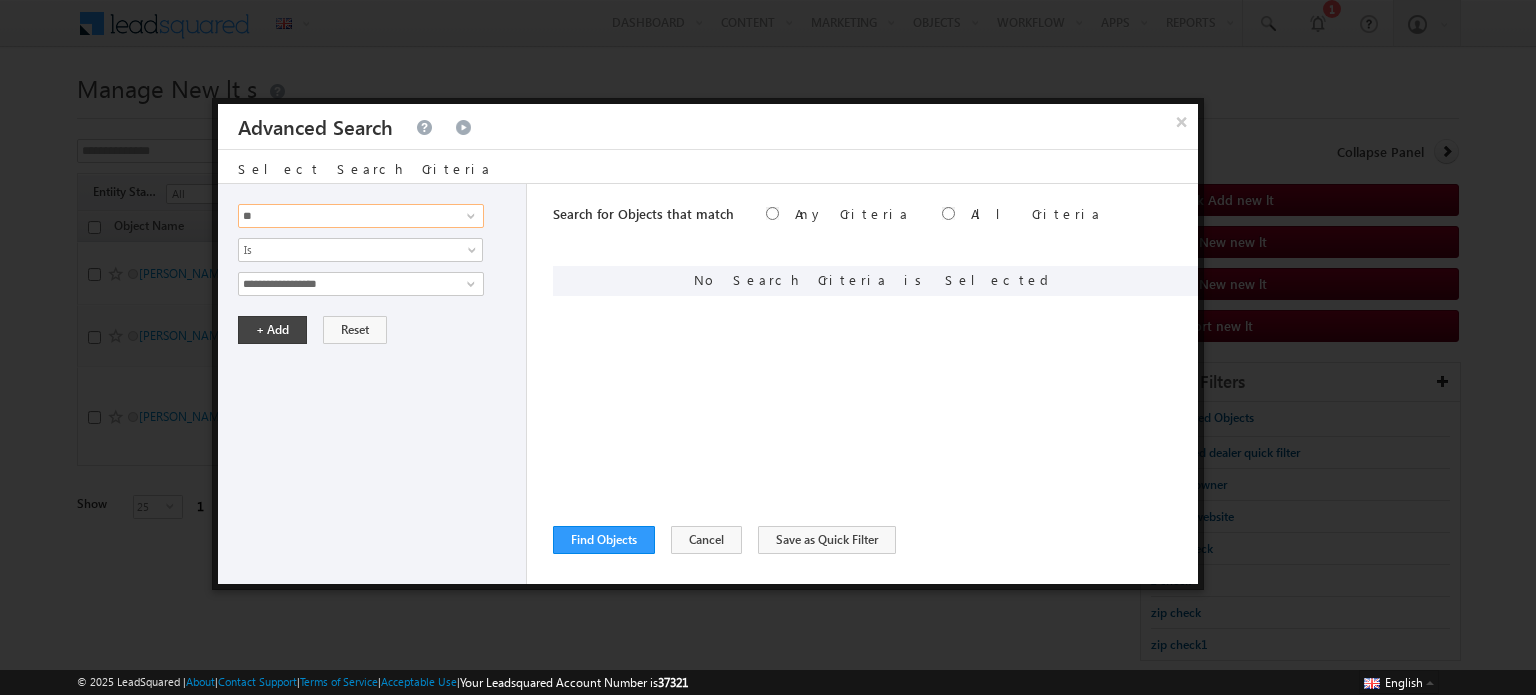 type on "***" 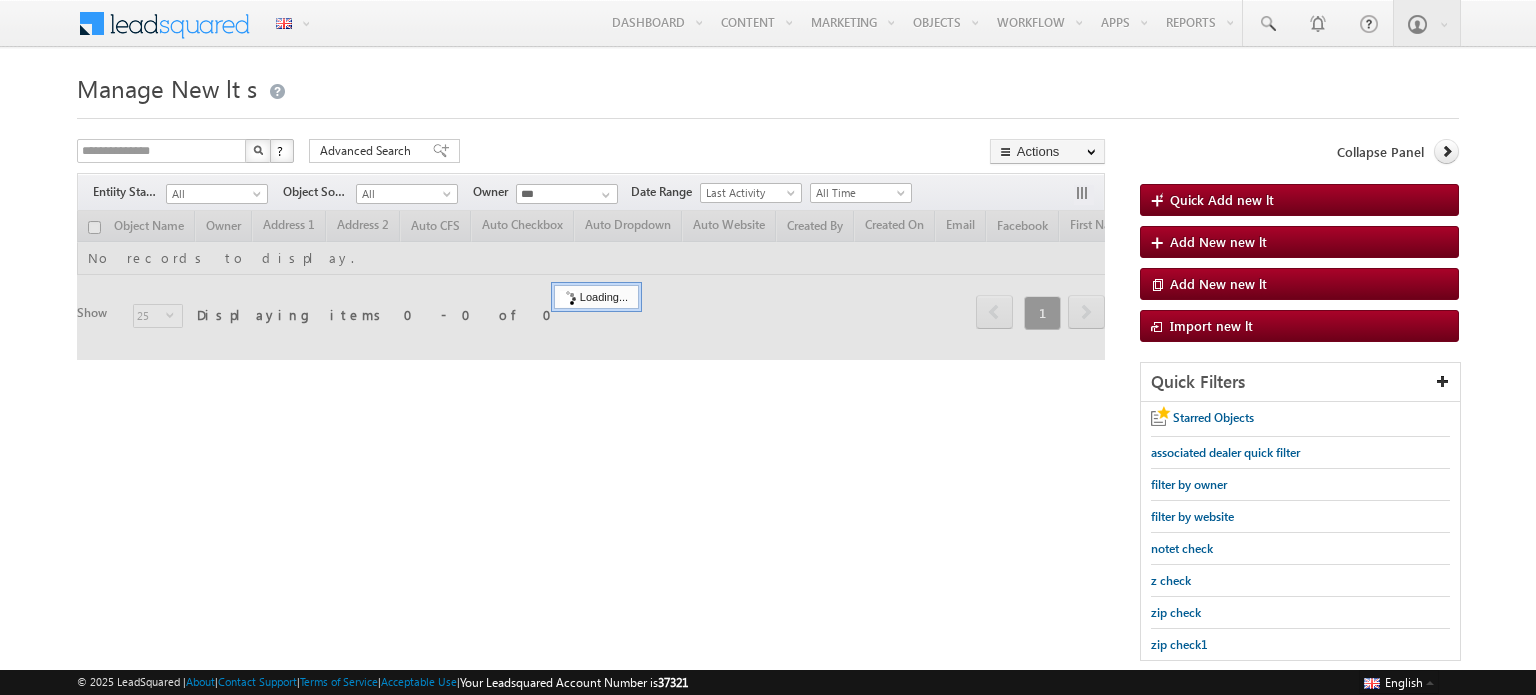 scroll, scrollTop: 0, scrollLeft: 0, axis: both 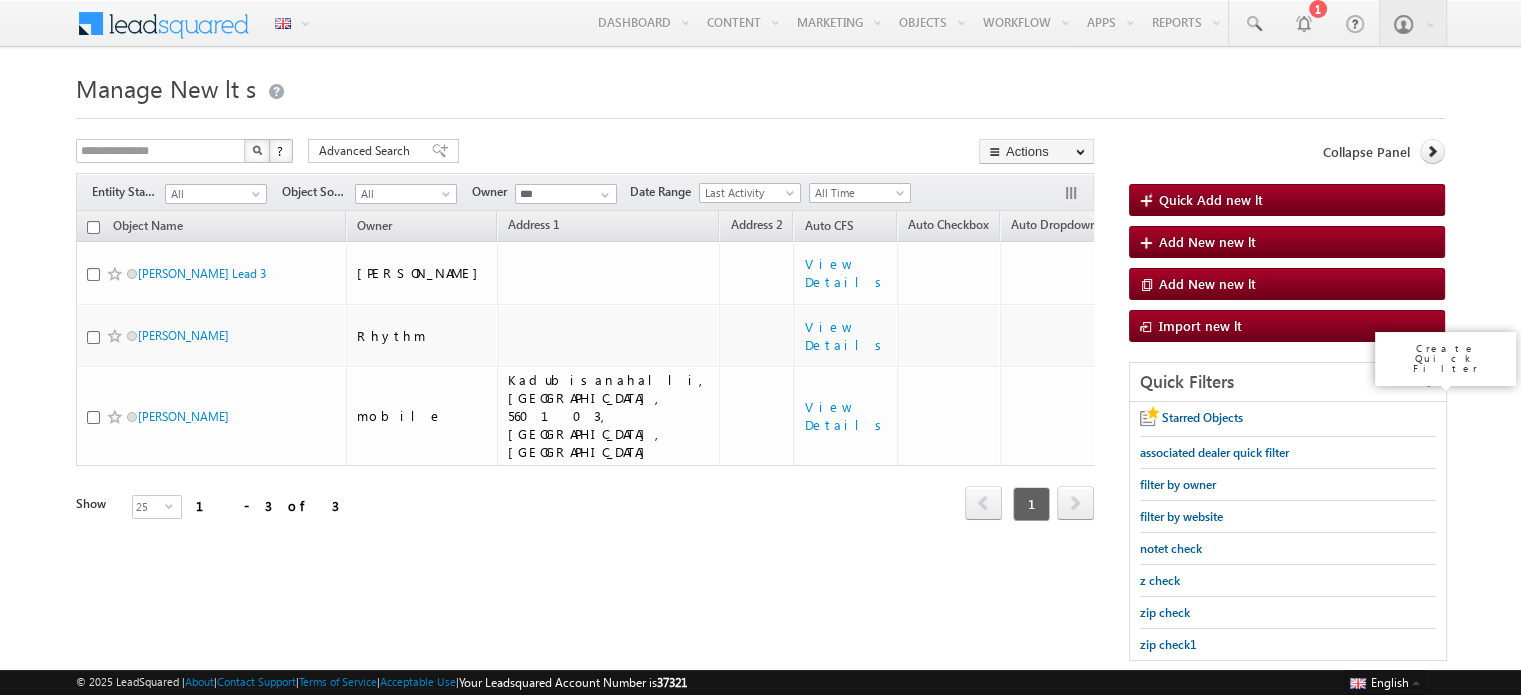 click at bounding box center [1429, 381] 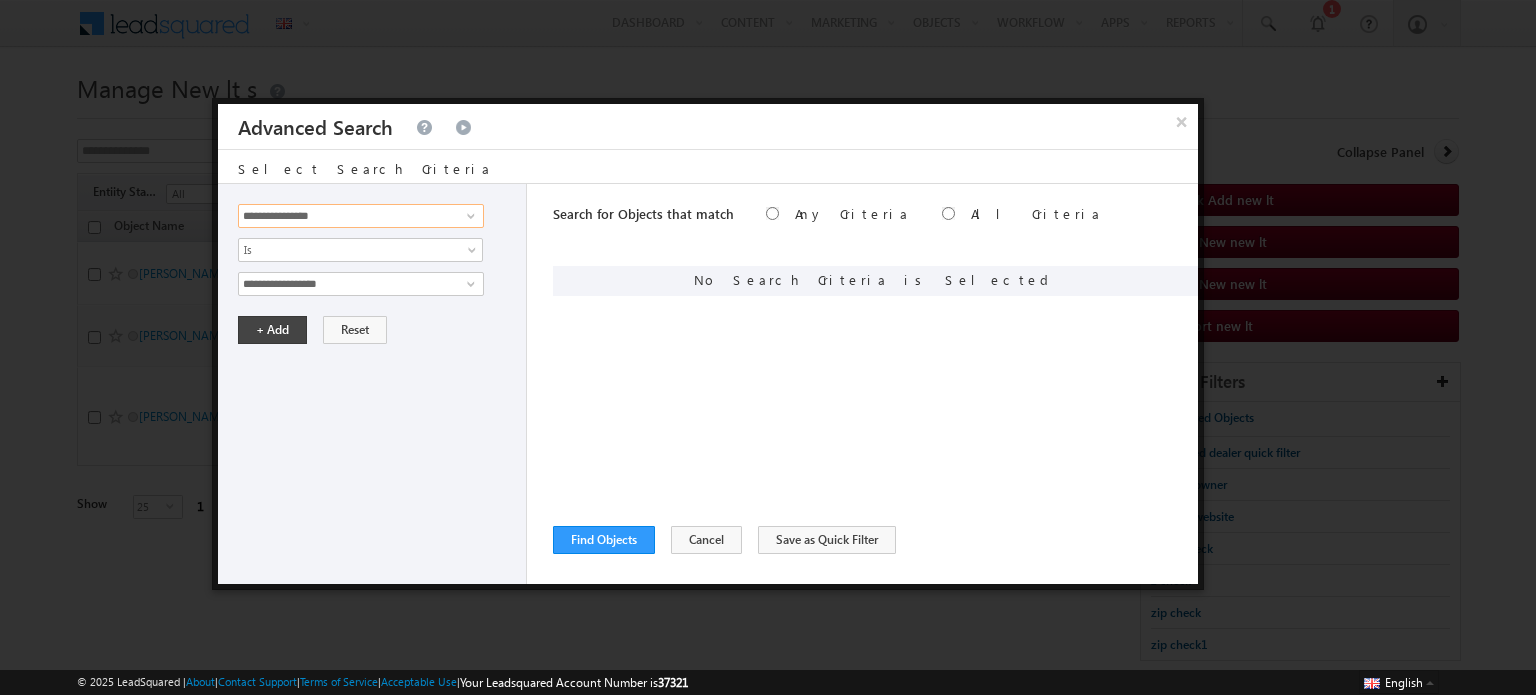 click on "**********" at bounding box center [361, 216] 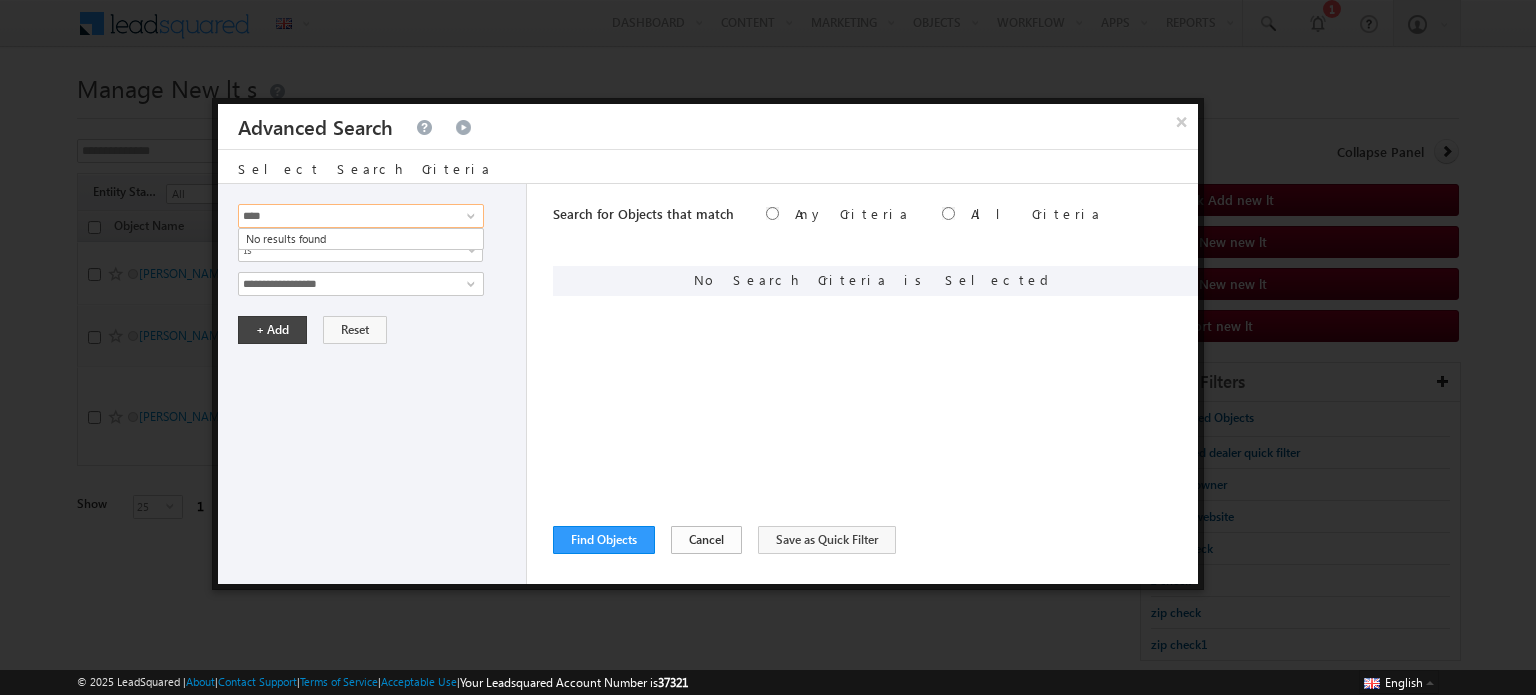 type on "****" 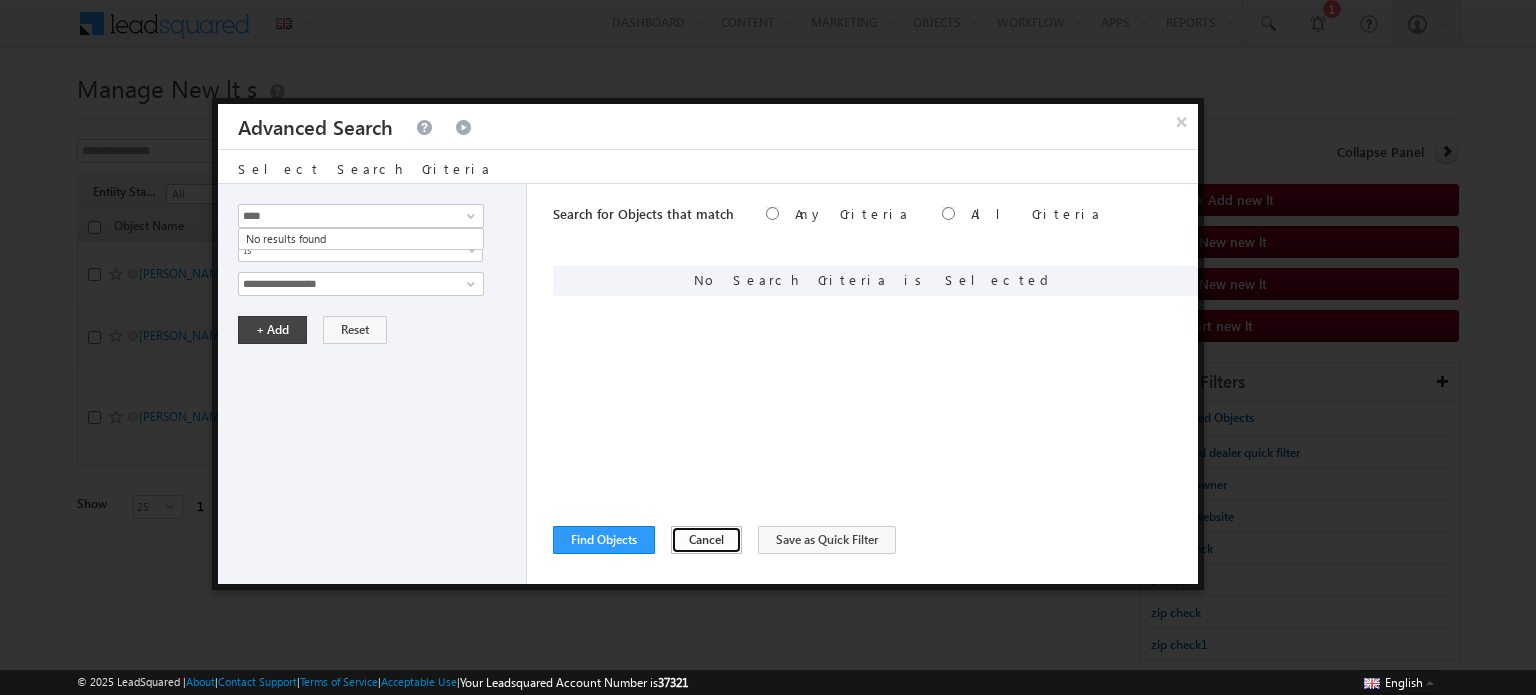 type 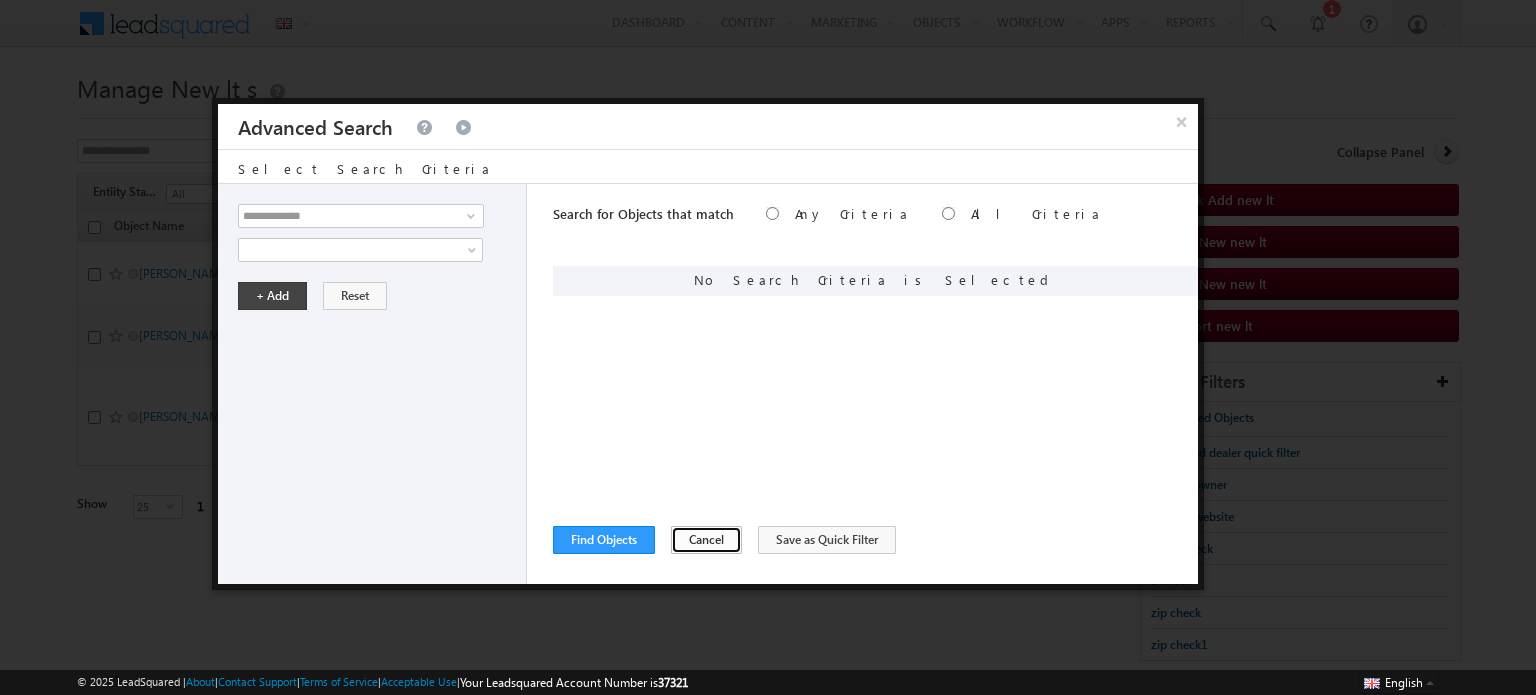 click on "Cancel" at bounding box center [706, 540] 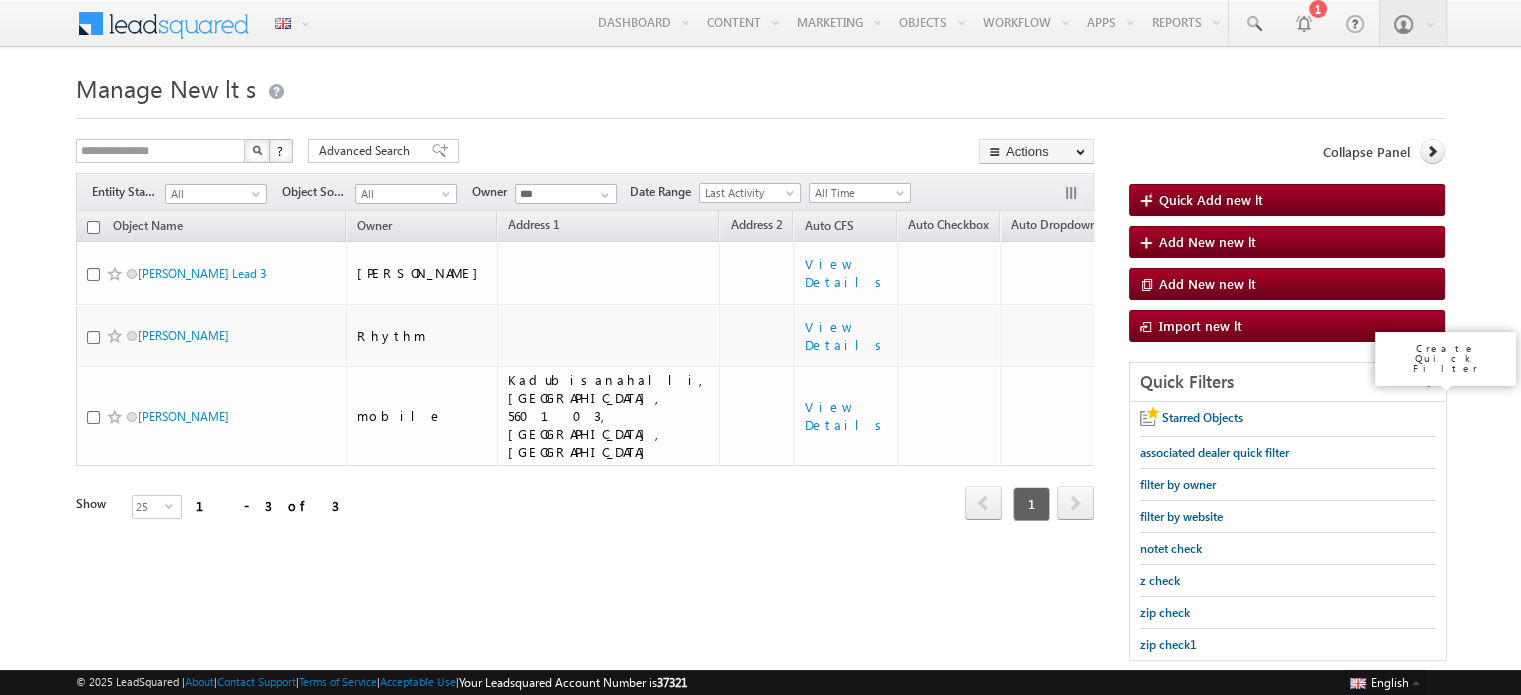 click at bounding box center [1429, 381] 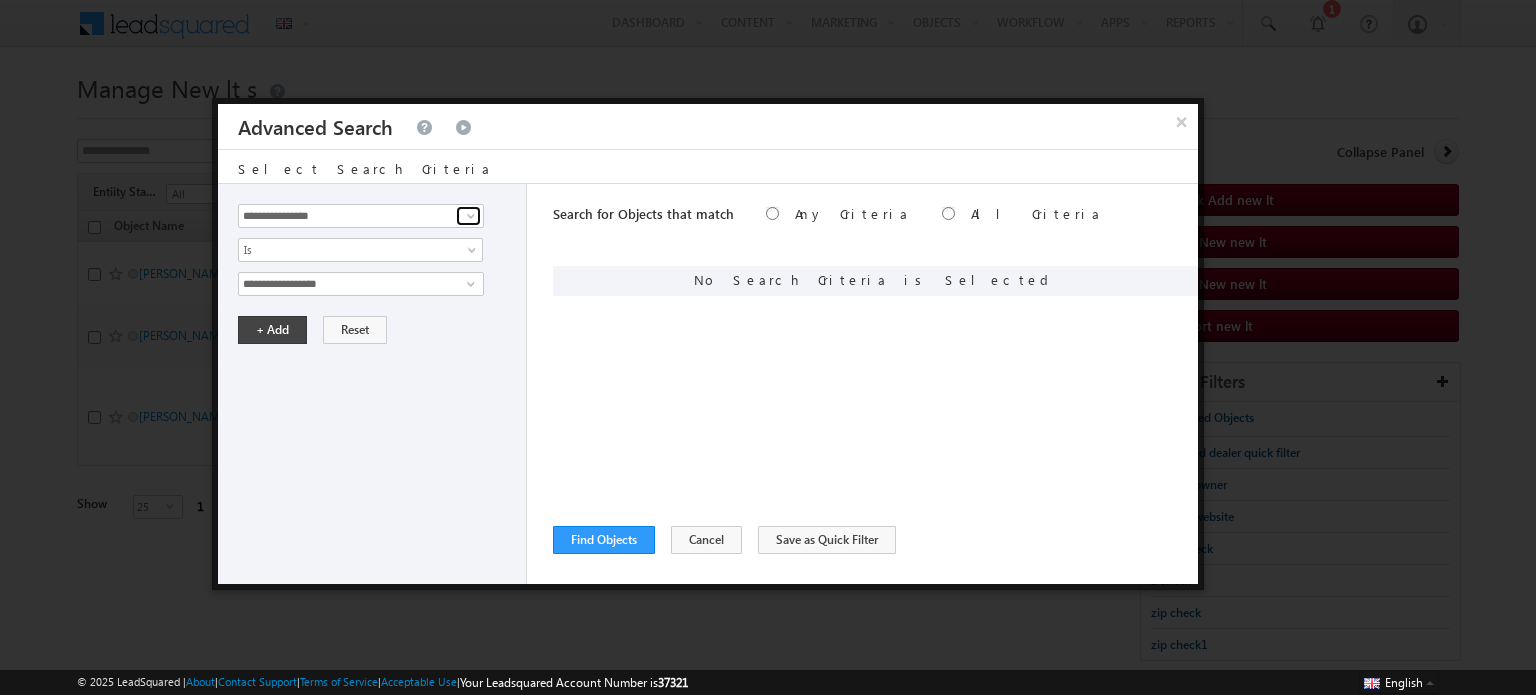 click at bounding box center (471, 216) 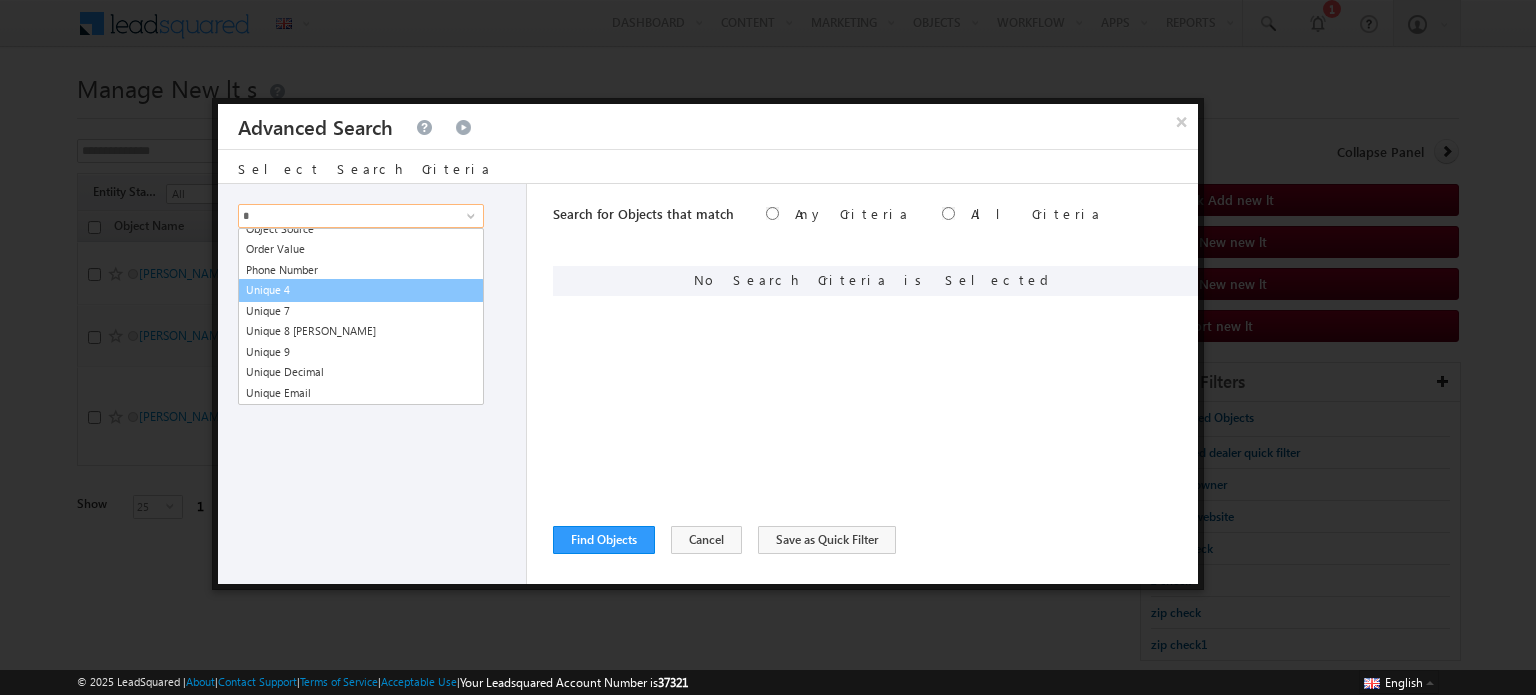 scroll, scrollTop: 724, scrollLeft: 0, axis: vertical 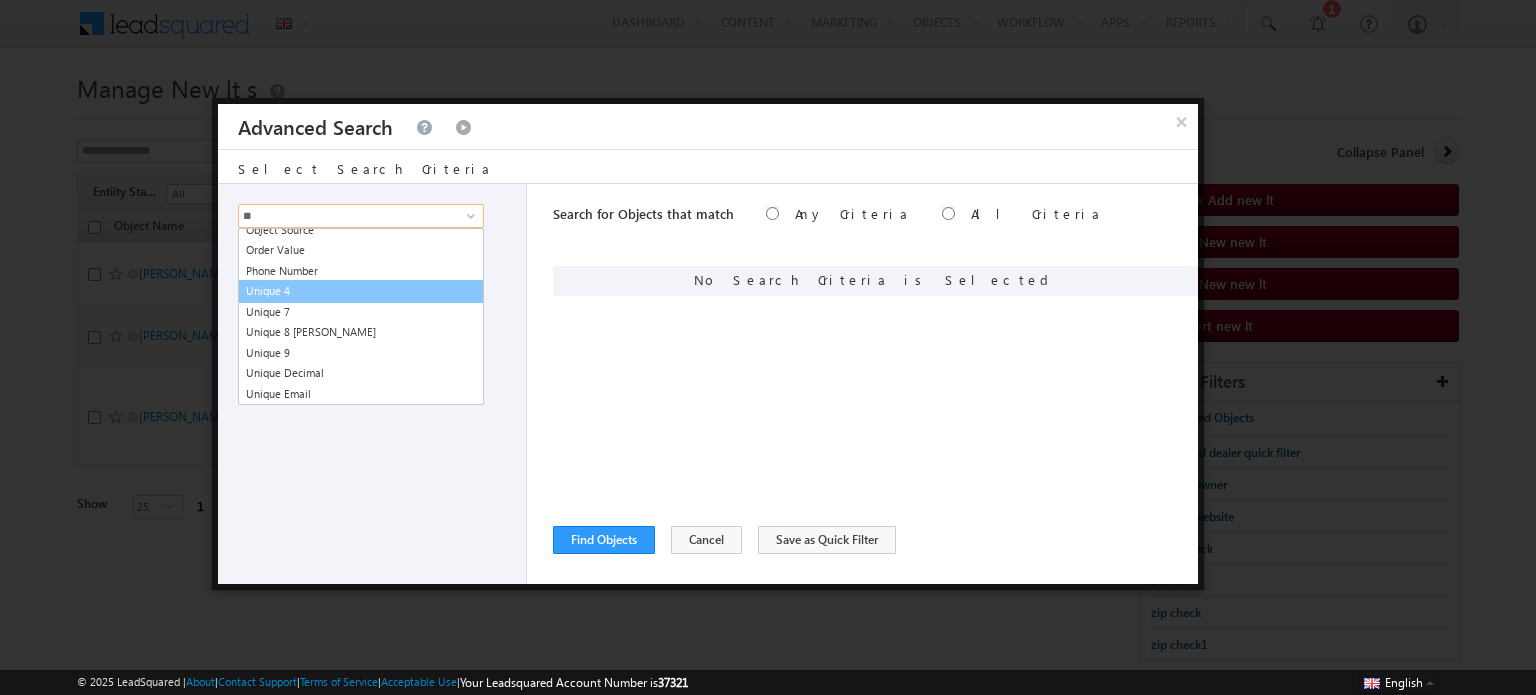 type on "***" 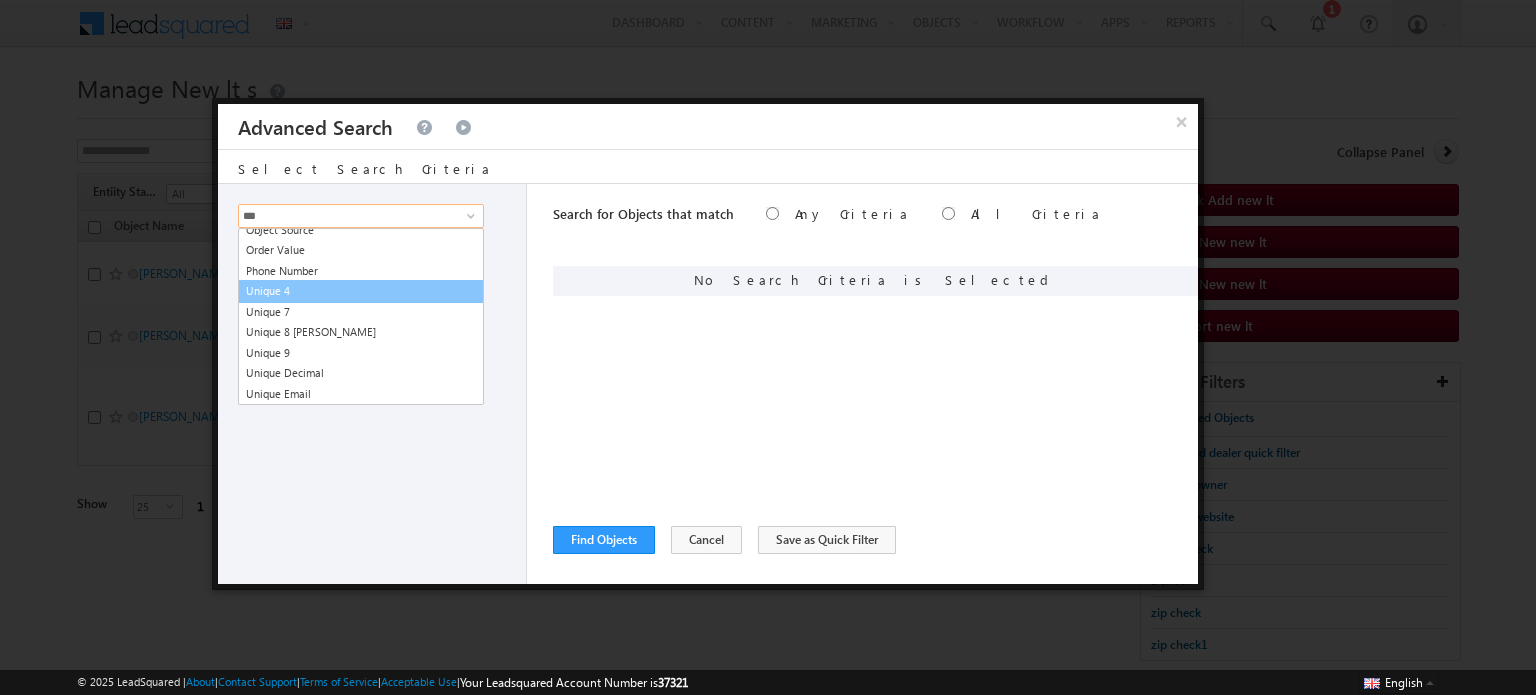 scroll, scrollTop: 0, scrollLeft: 0, axis: both 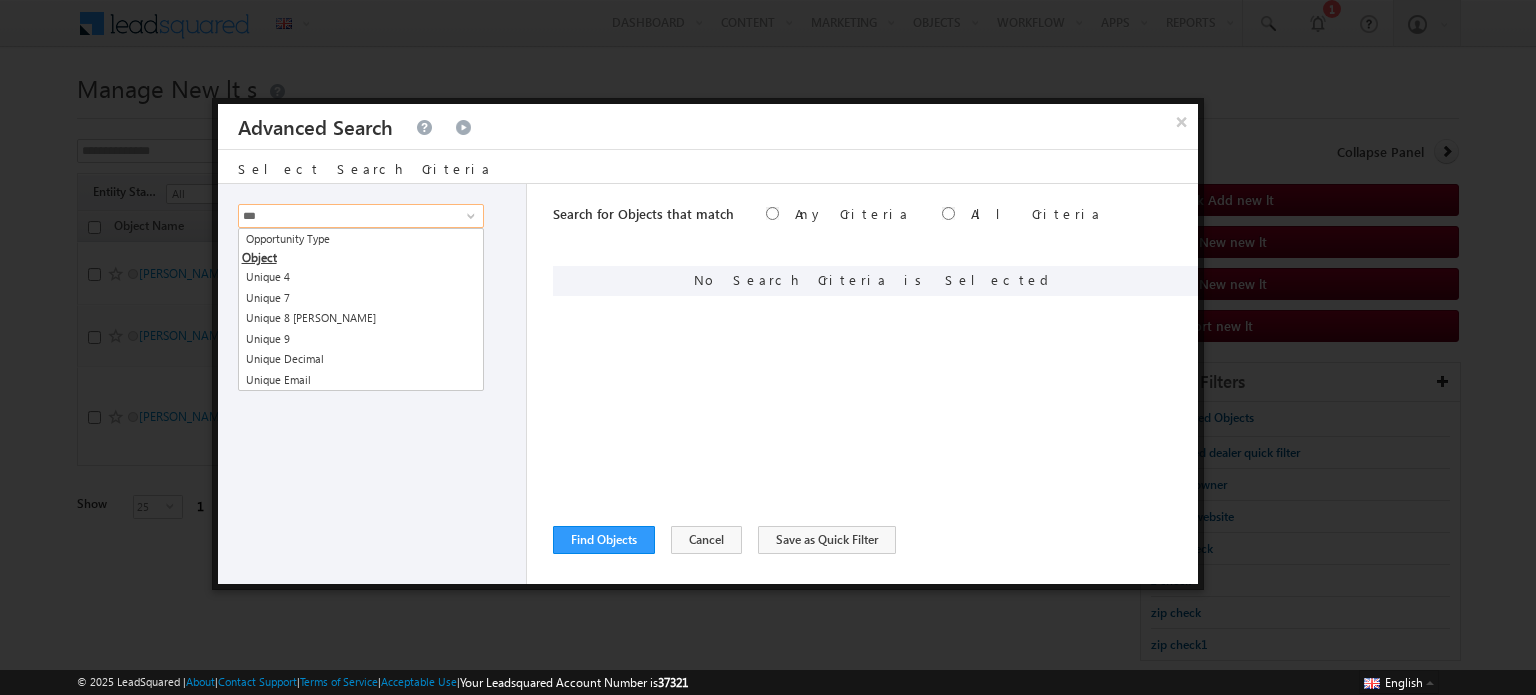 click on "***" at bounding box center [361, 216] 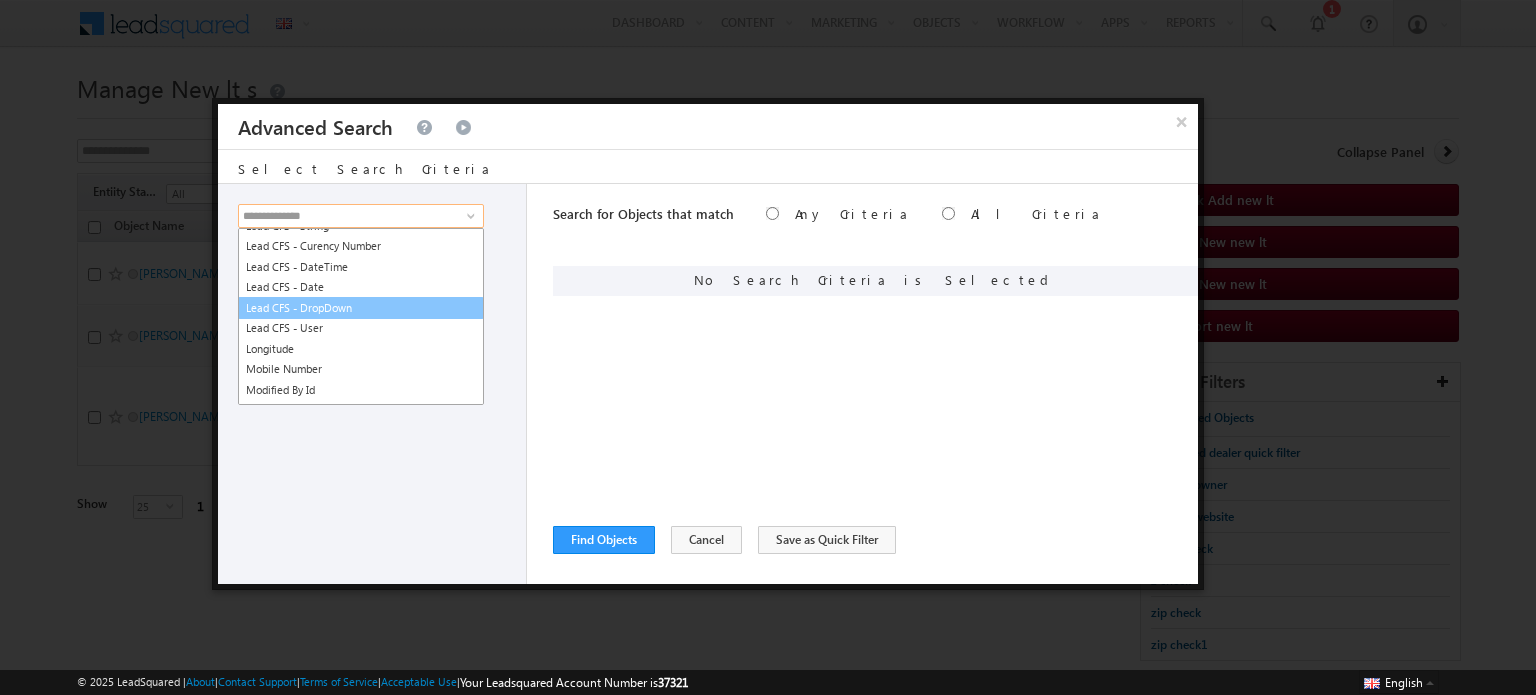 scroll, scrollTop: 975, scrollLeft: 0, axis: vertical 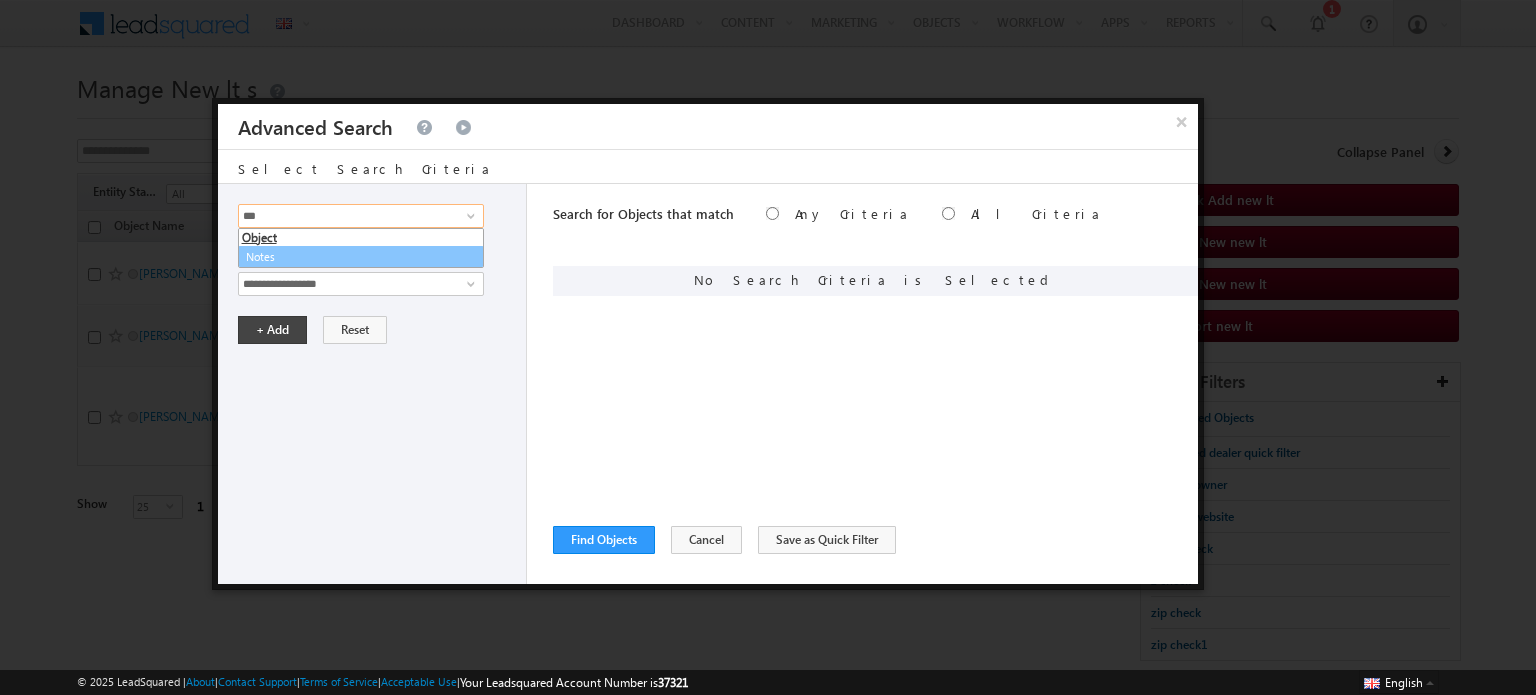 click on "Notes" at bounding box center [361, 257] 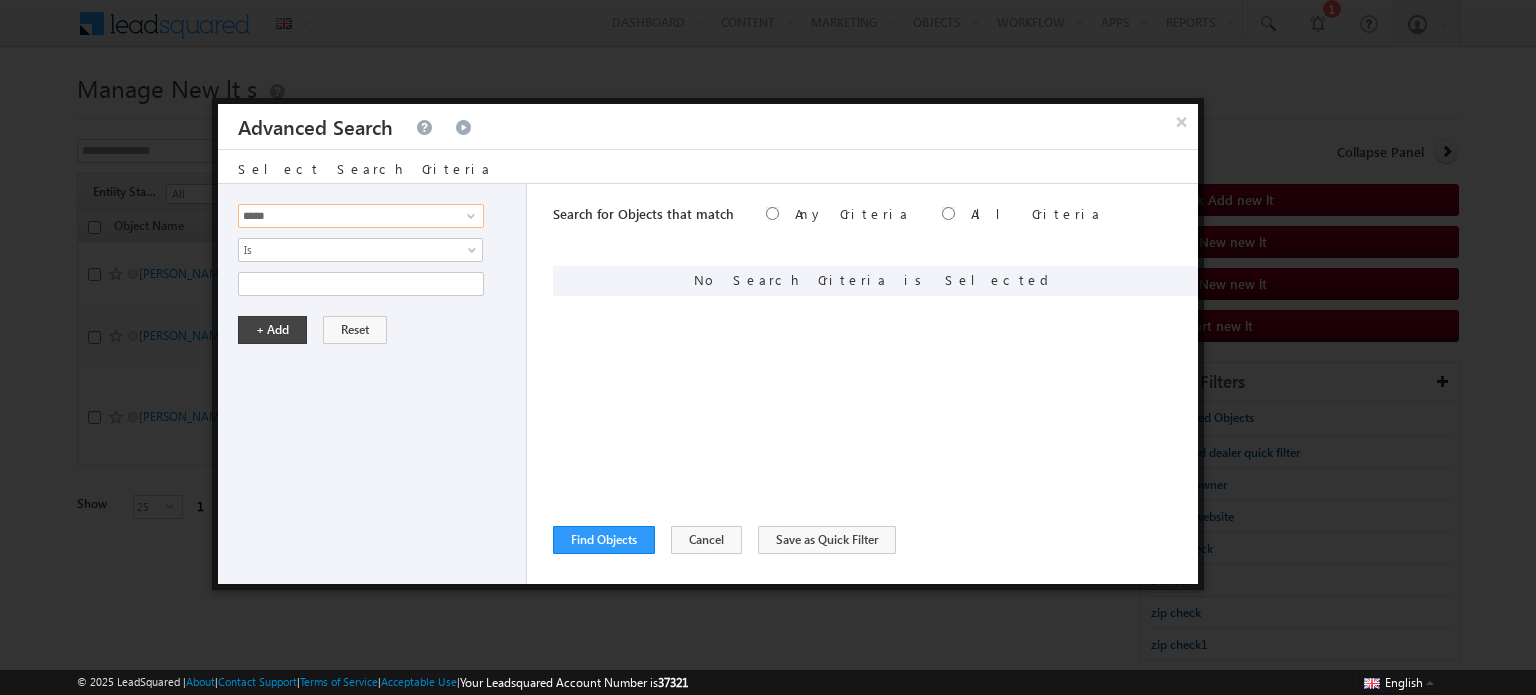 type on "*****" 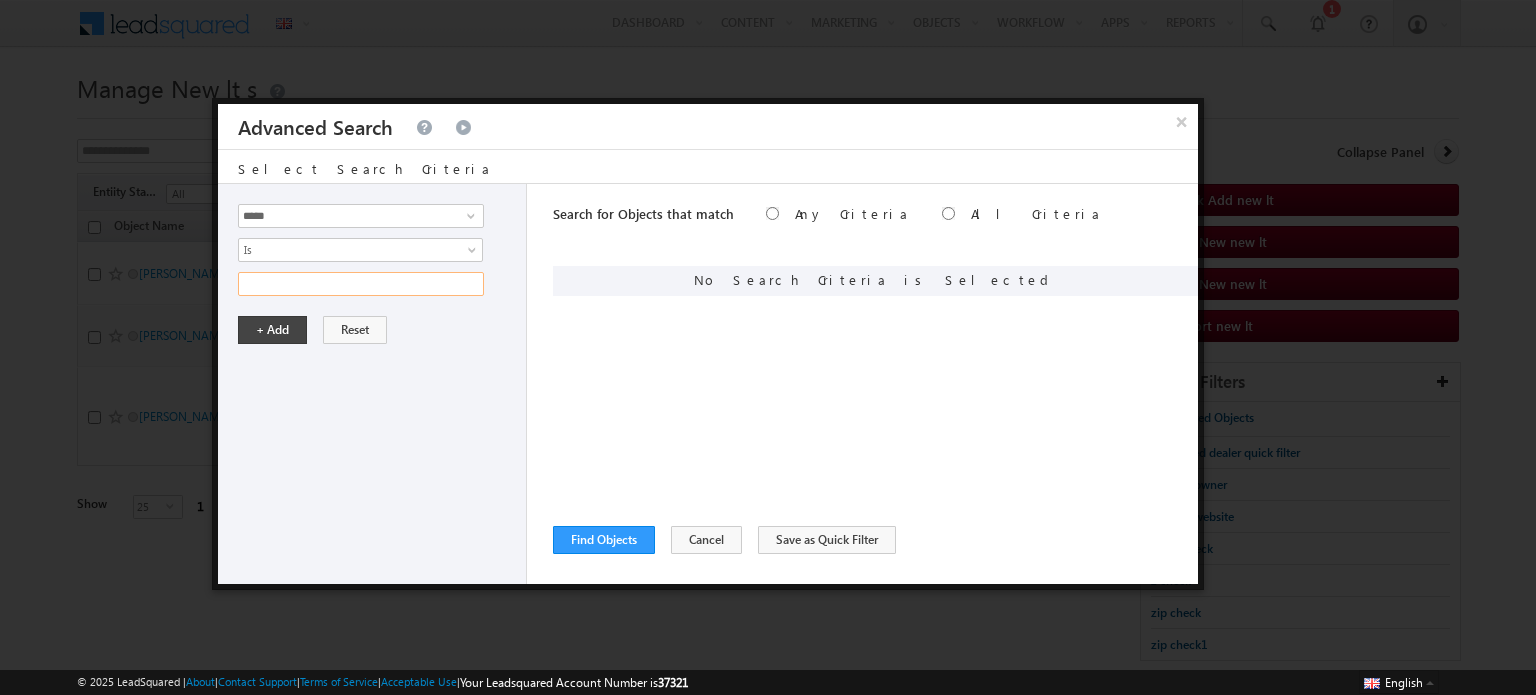 click at bounding box center (361, 284) 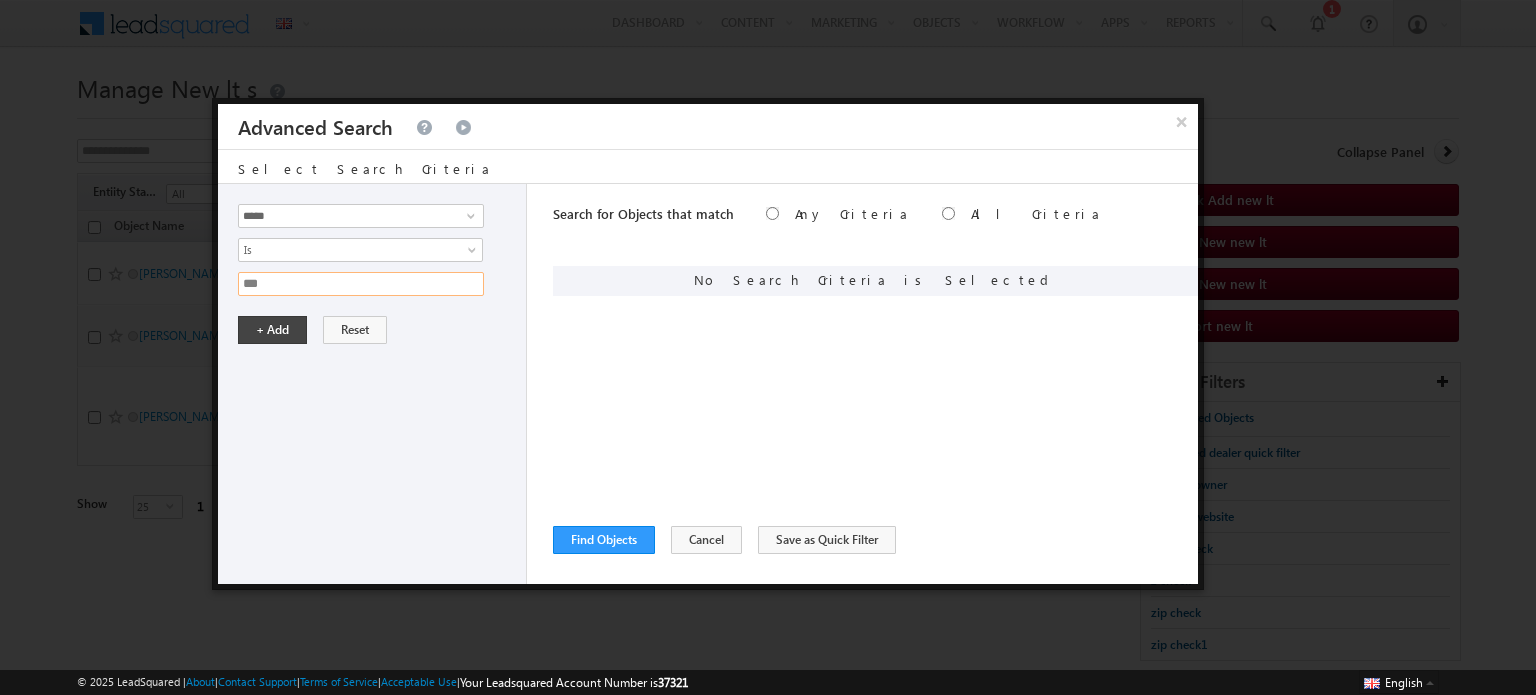 type on "***" 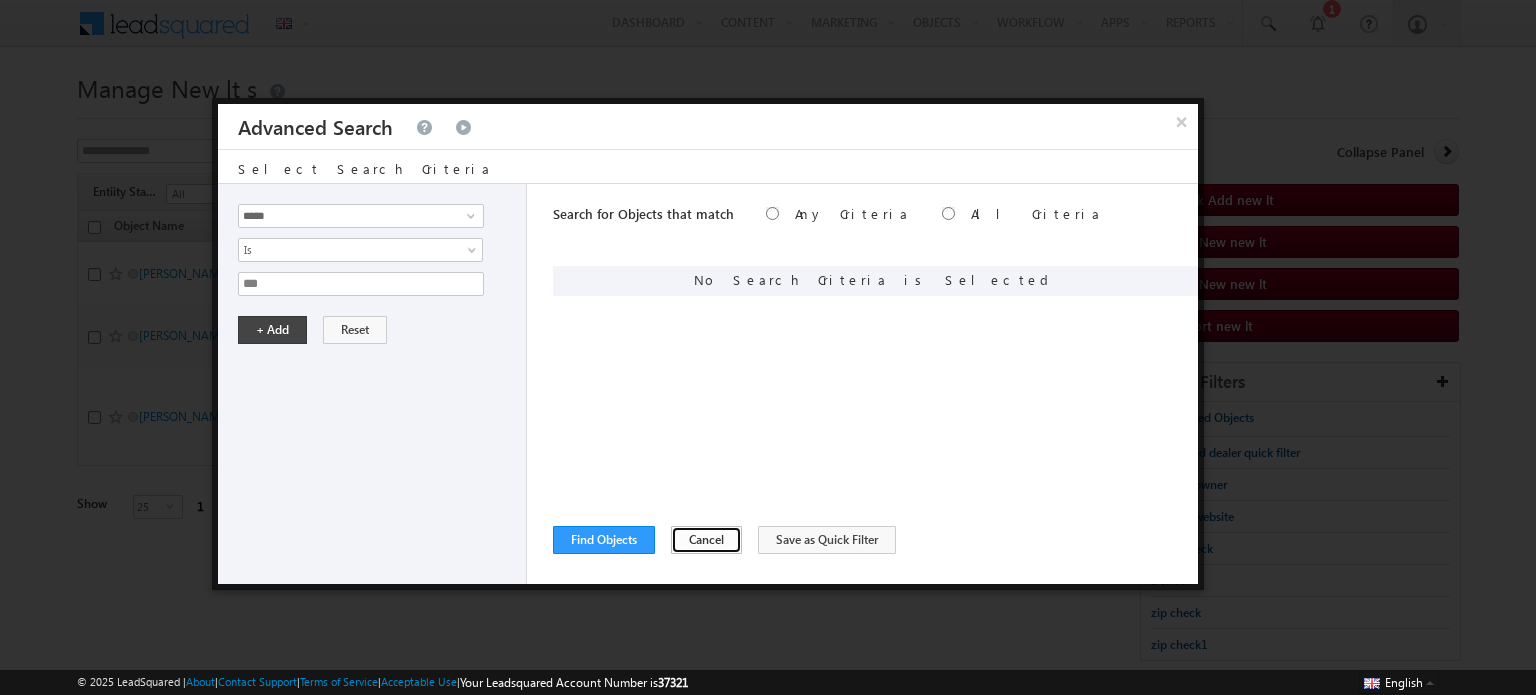click on "Cancel" at bounding box center (706, 540) 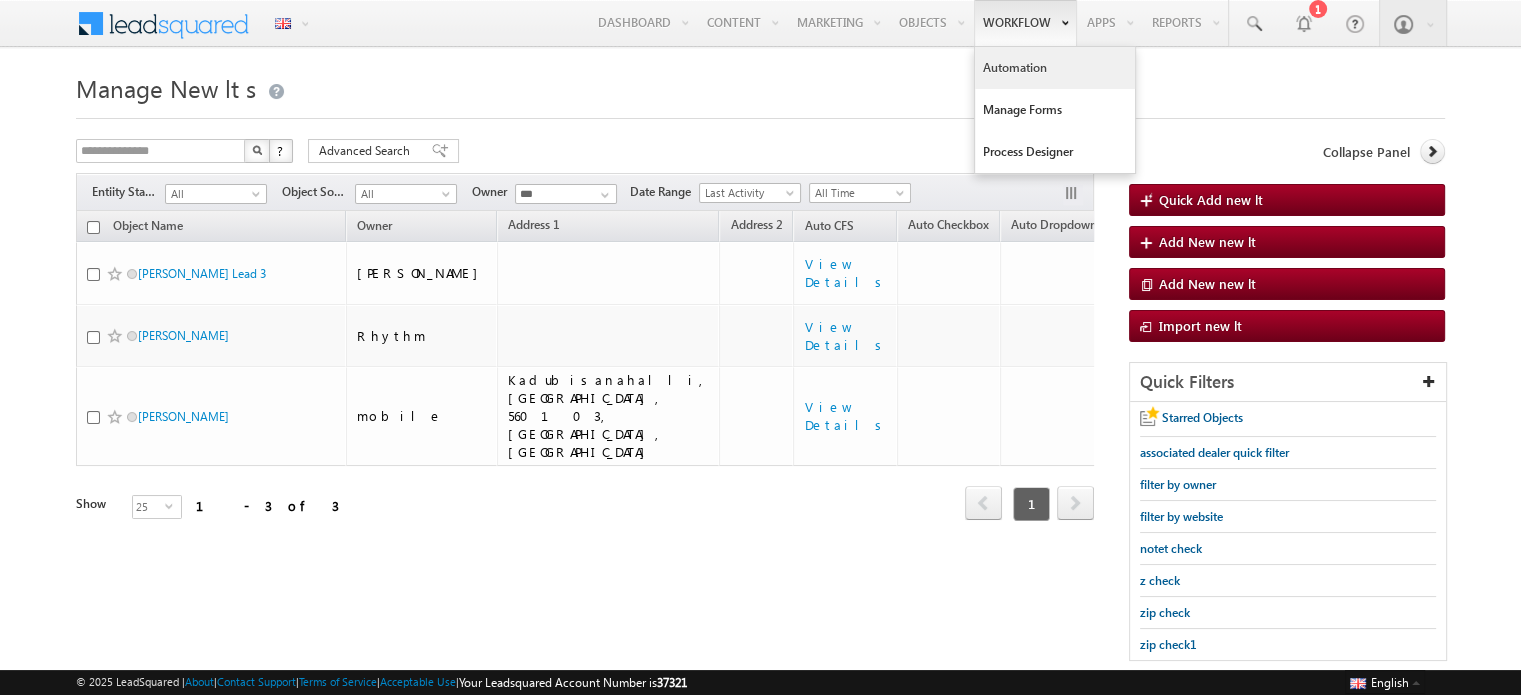 click on "Automation" at bounding box center [1055, 68] 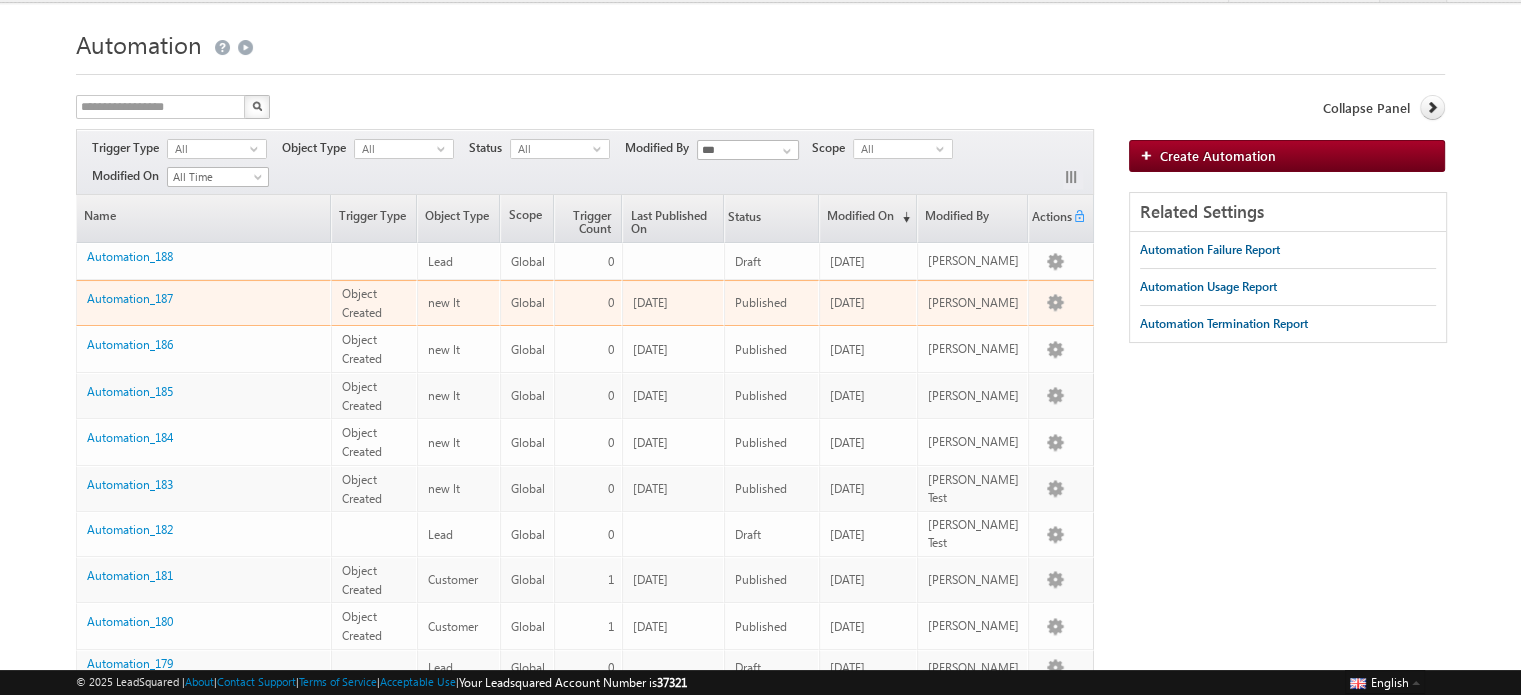 scroll, scrollTop: 44, scrollLeft: 0, axis: vertical 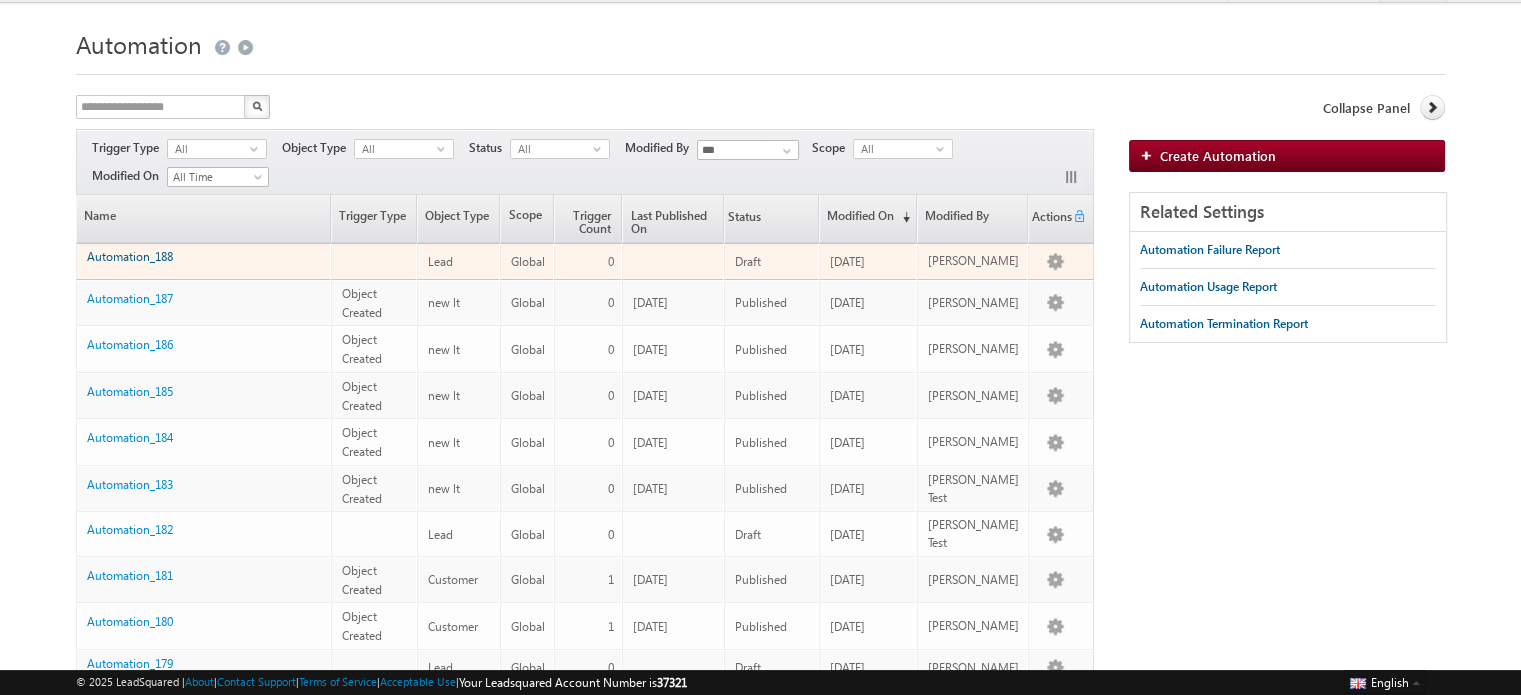 click on "Automation_188" at bounding box center (130, 256) 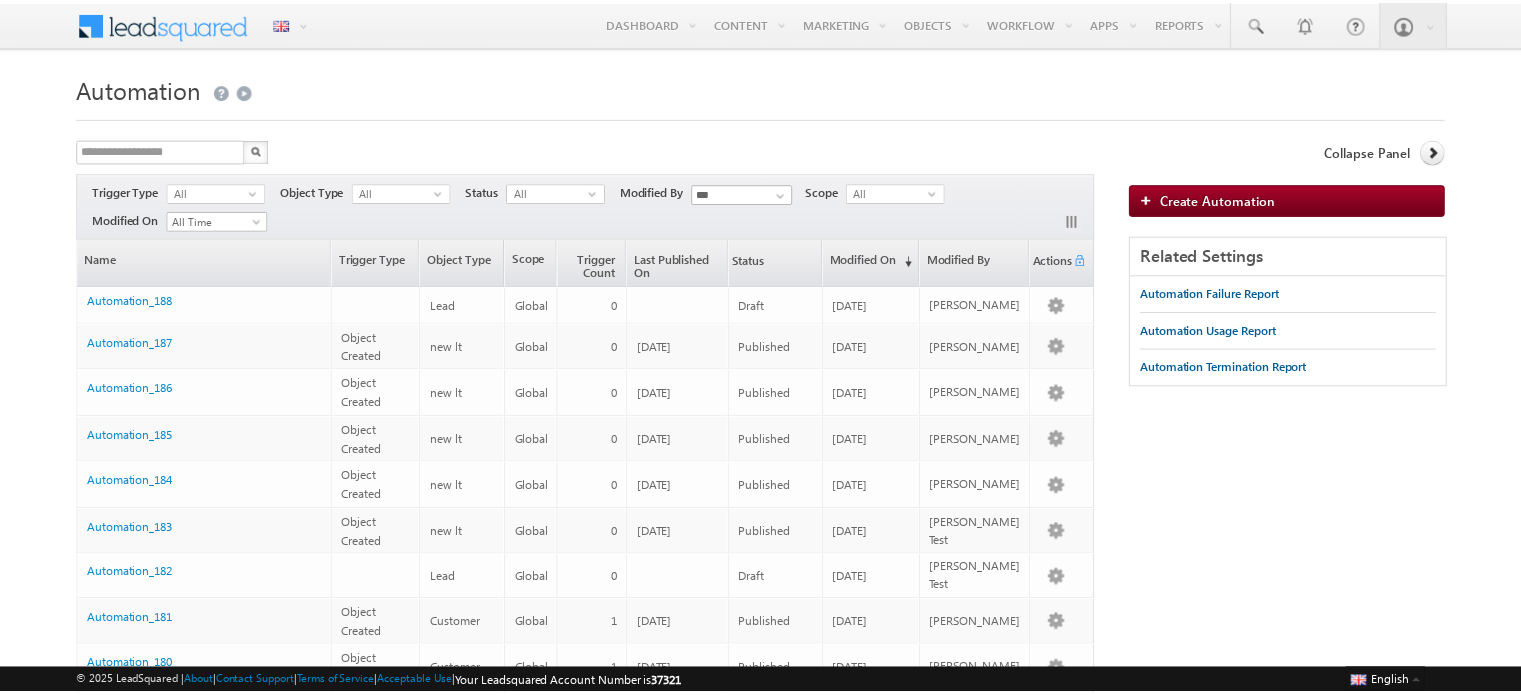 scroll, scrollTop: 0, scrollLeft: 0, axis: both 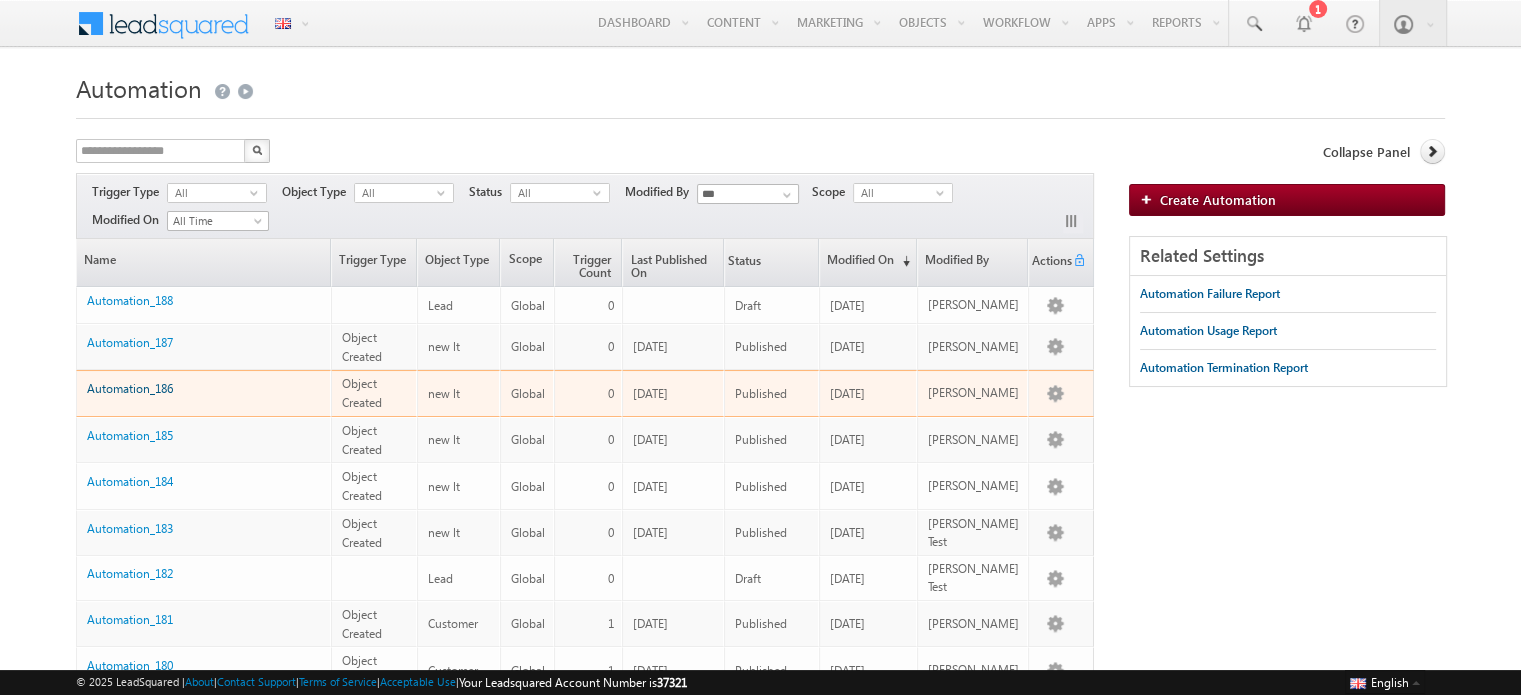 click on "Automation_186" at bounding box center (130, 388) 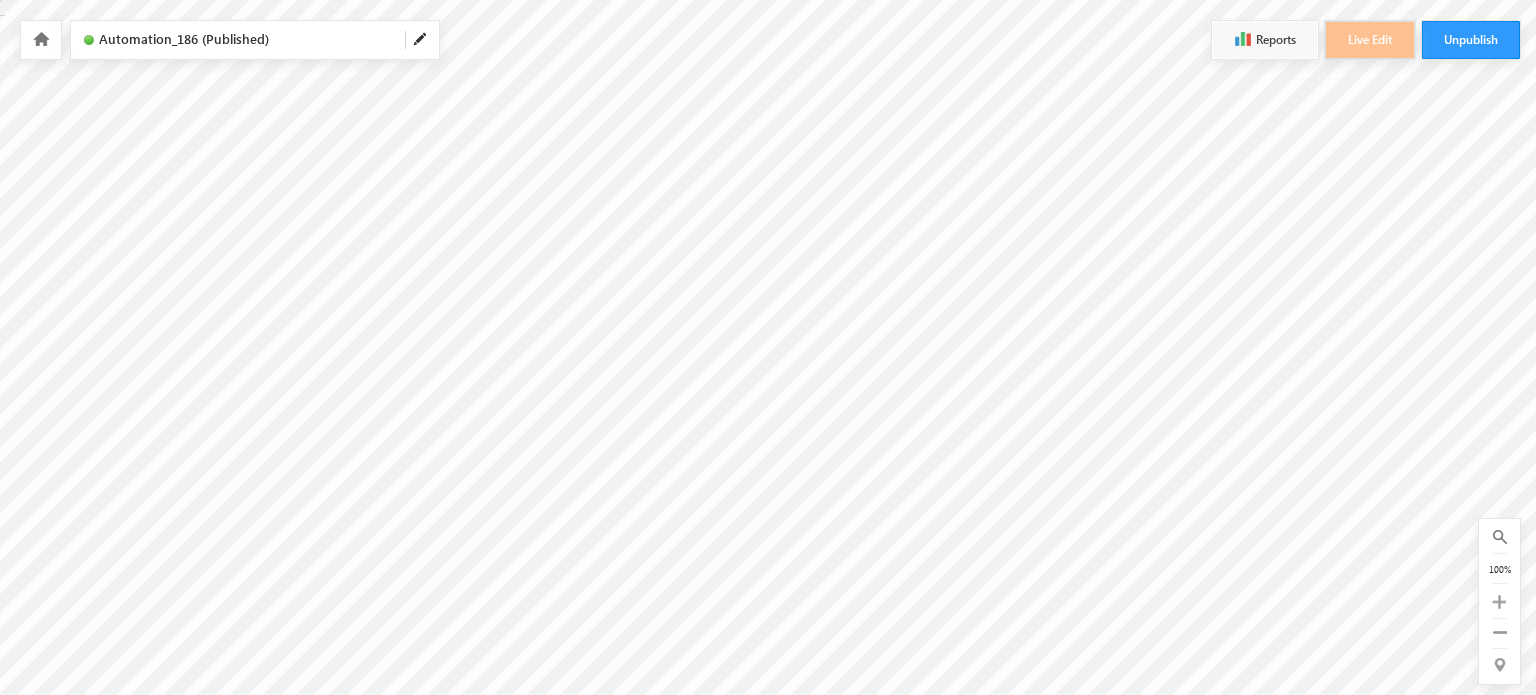 scroll, scrollTop: 0, scrollLeft: 0, axis: both 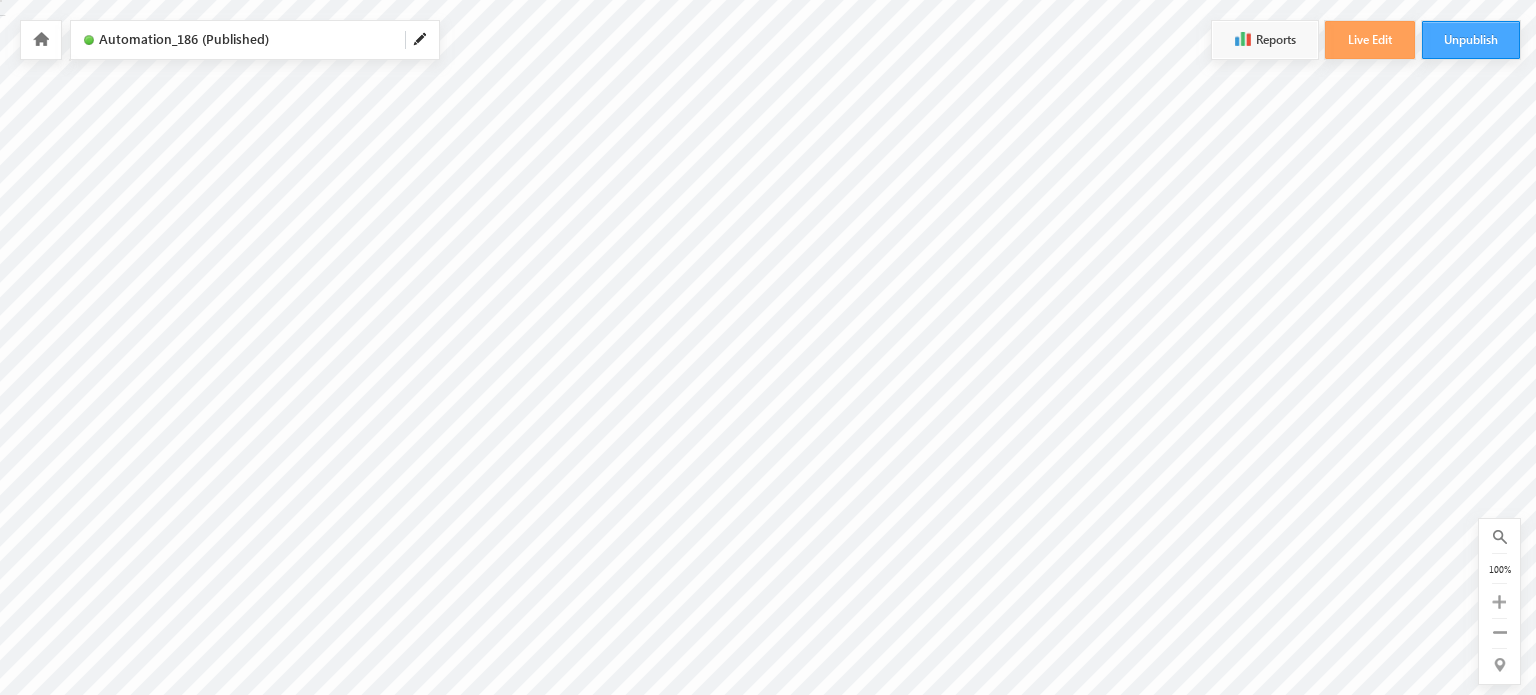 click on "Unpublish" at bounding box center (1471, 40) 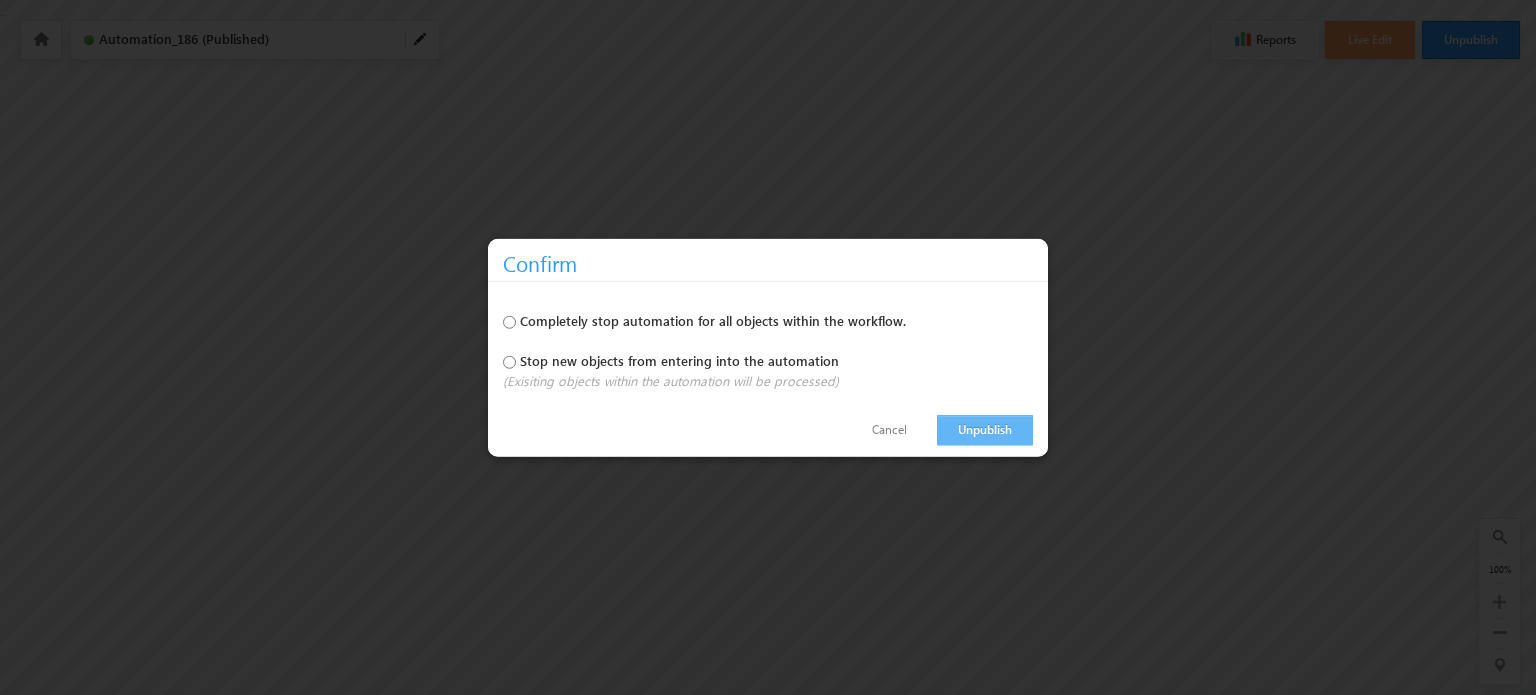 click on "Unpublish" at bounding box center (985, 430) 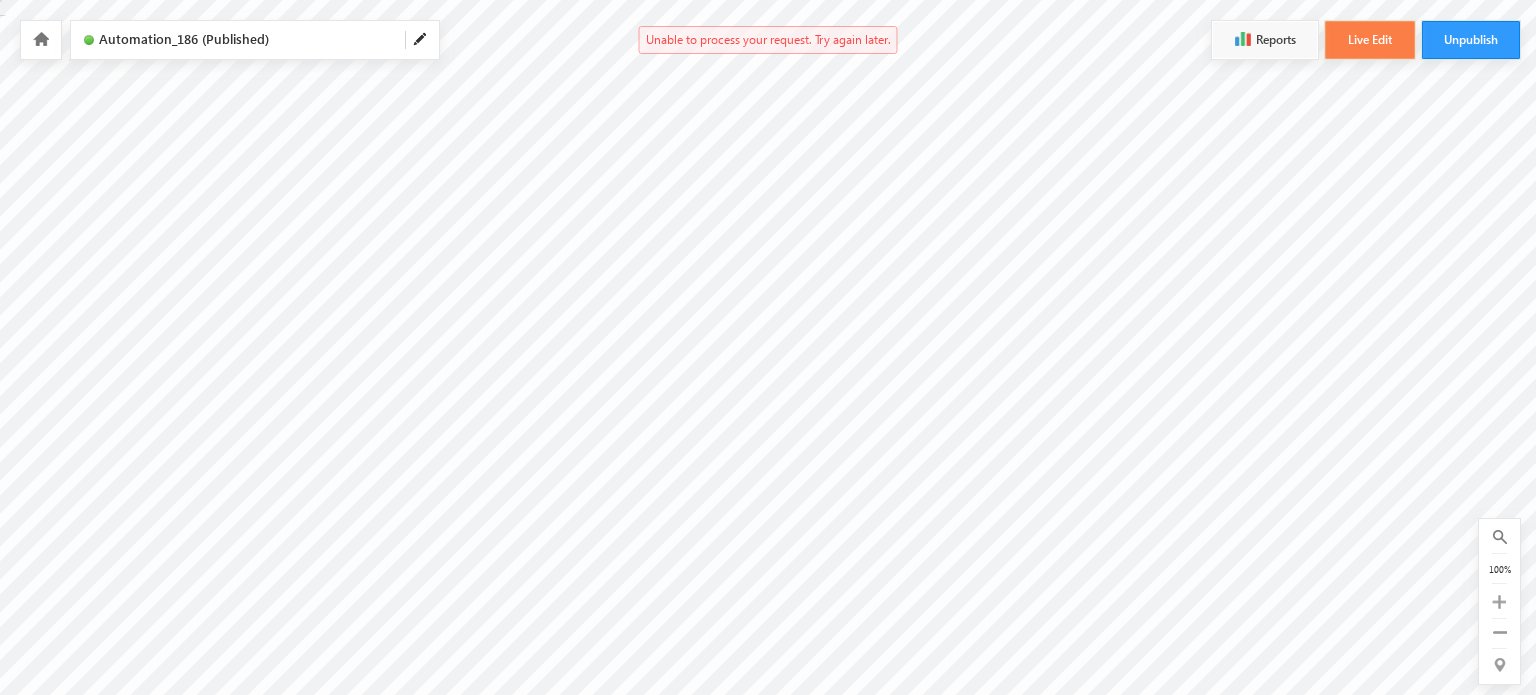click on "Live Edit" at bounding box center [1370, 40] 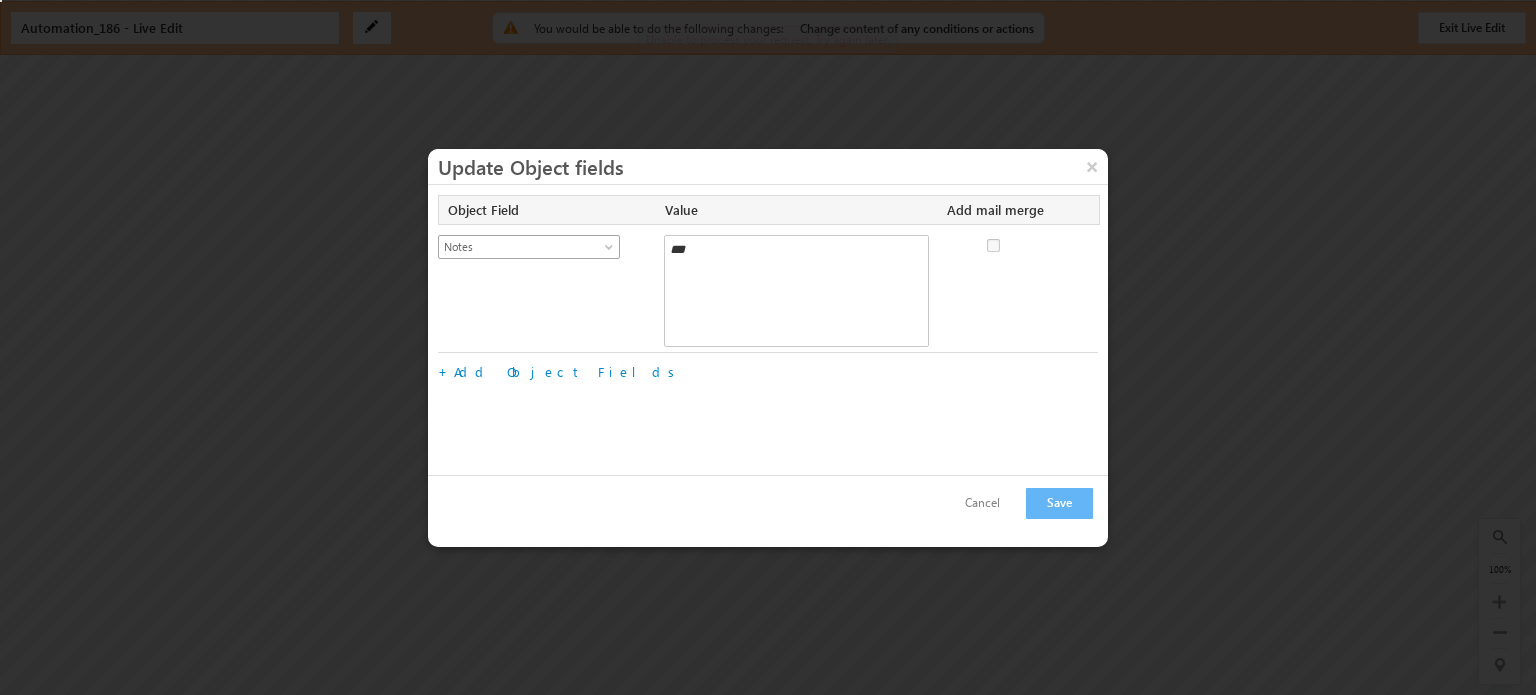 click at bounding box center [611, 251] 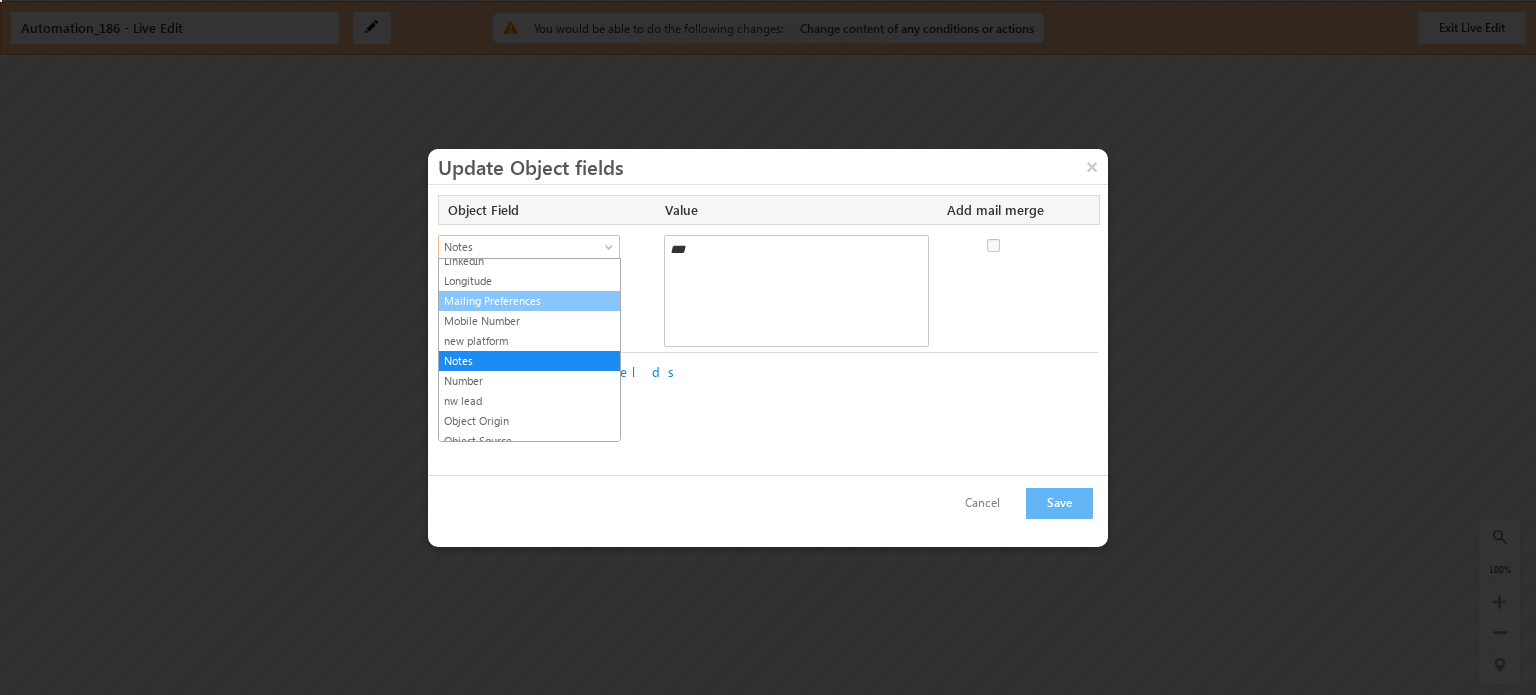 click on "Mailing Preferences" at bounding box center [529, 301] 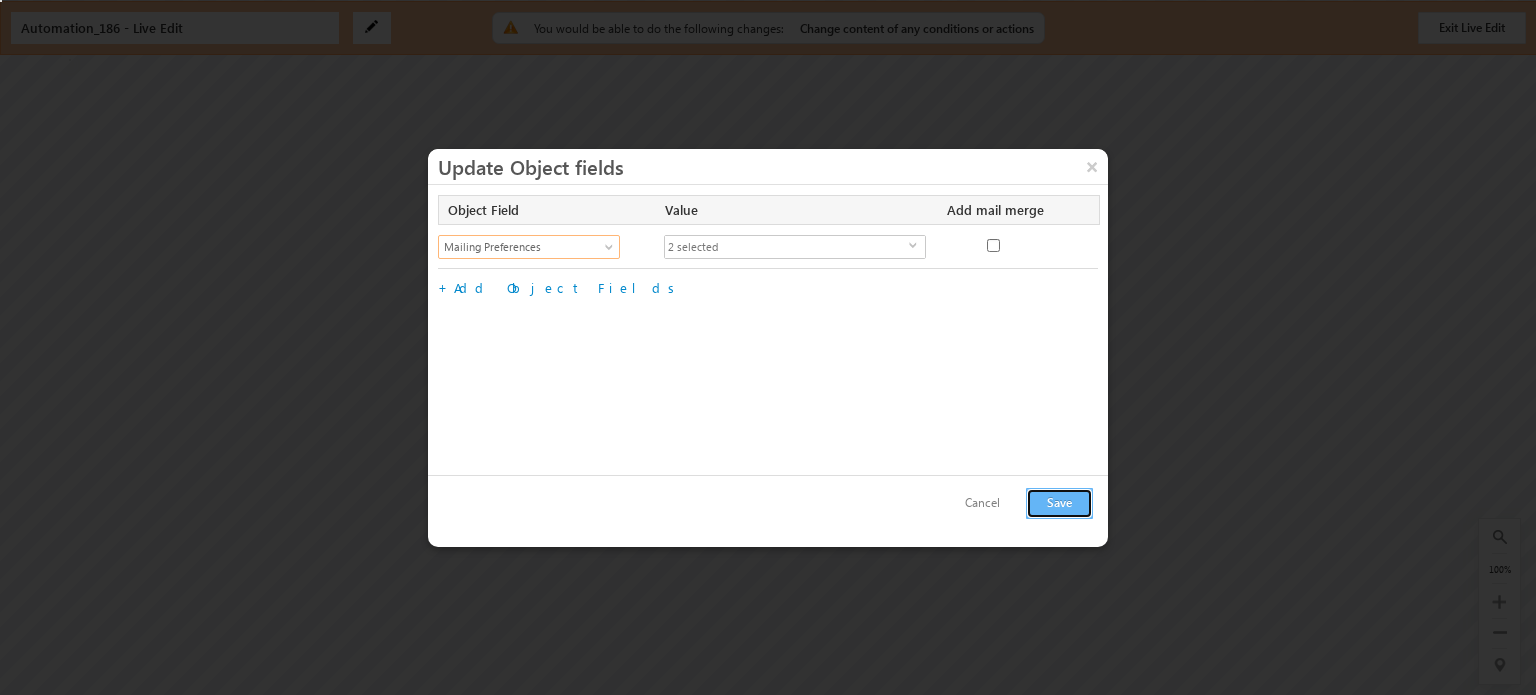click on "Save" at bounding box center [1059, 503] 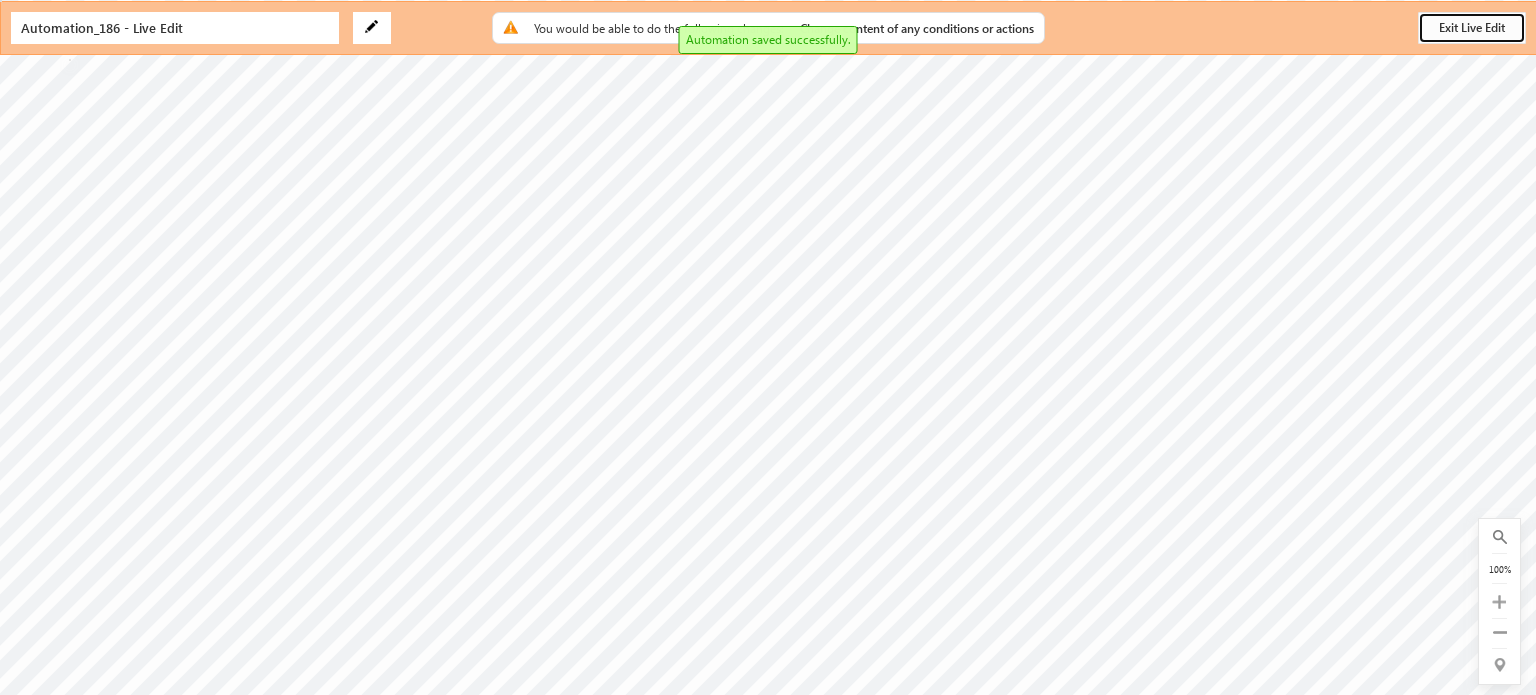 click on "Exit Live Edit" at bounding box center [1472, 28] 